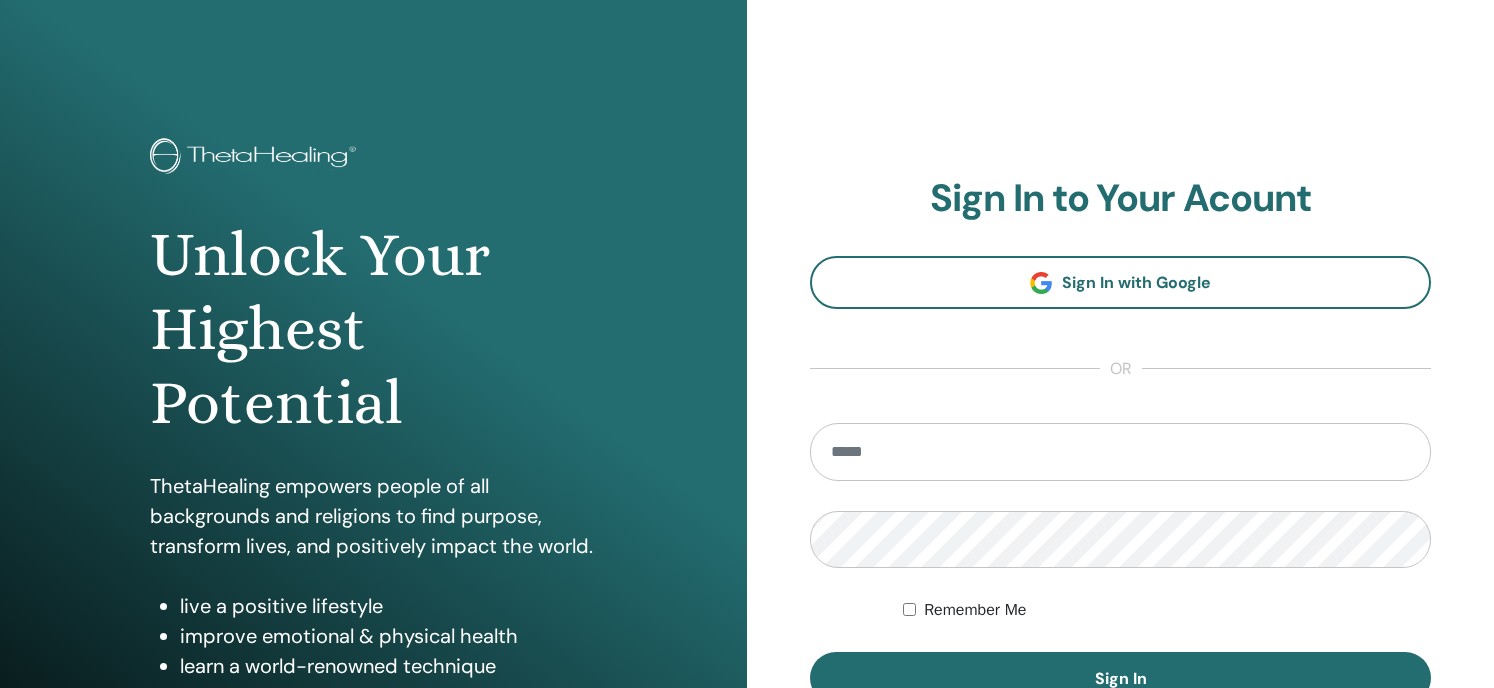 scroll, scrollTop: 0, scrollLeft: 0, axis: both 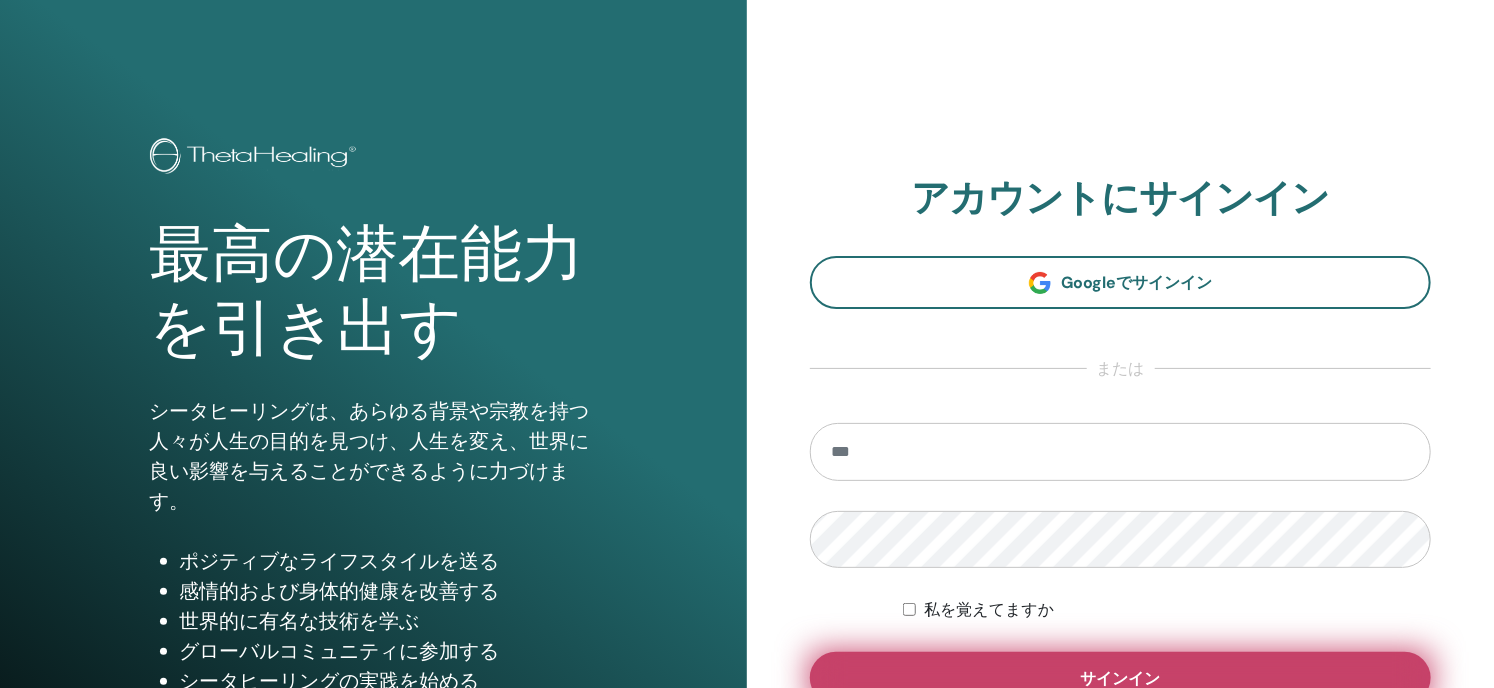 type on "**********" 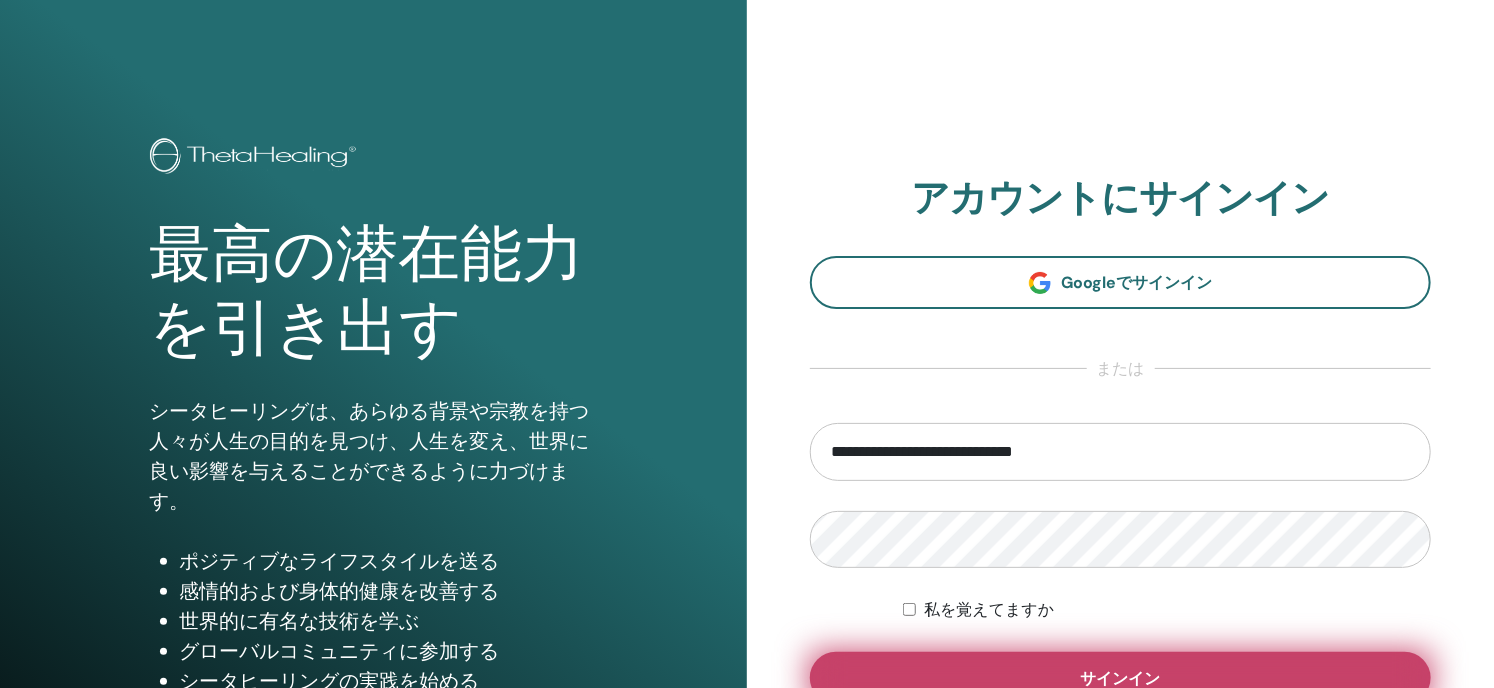 click on "サインイン" at bounding box center [1120, 678] 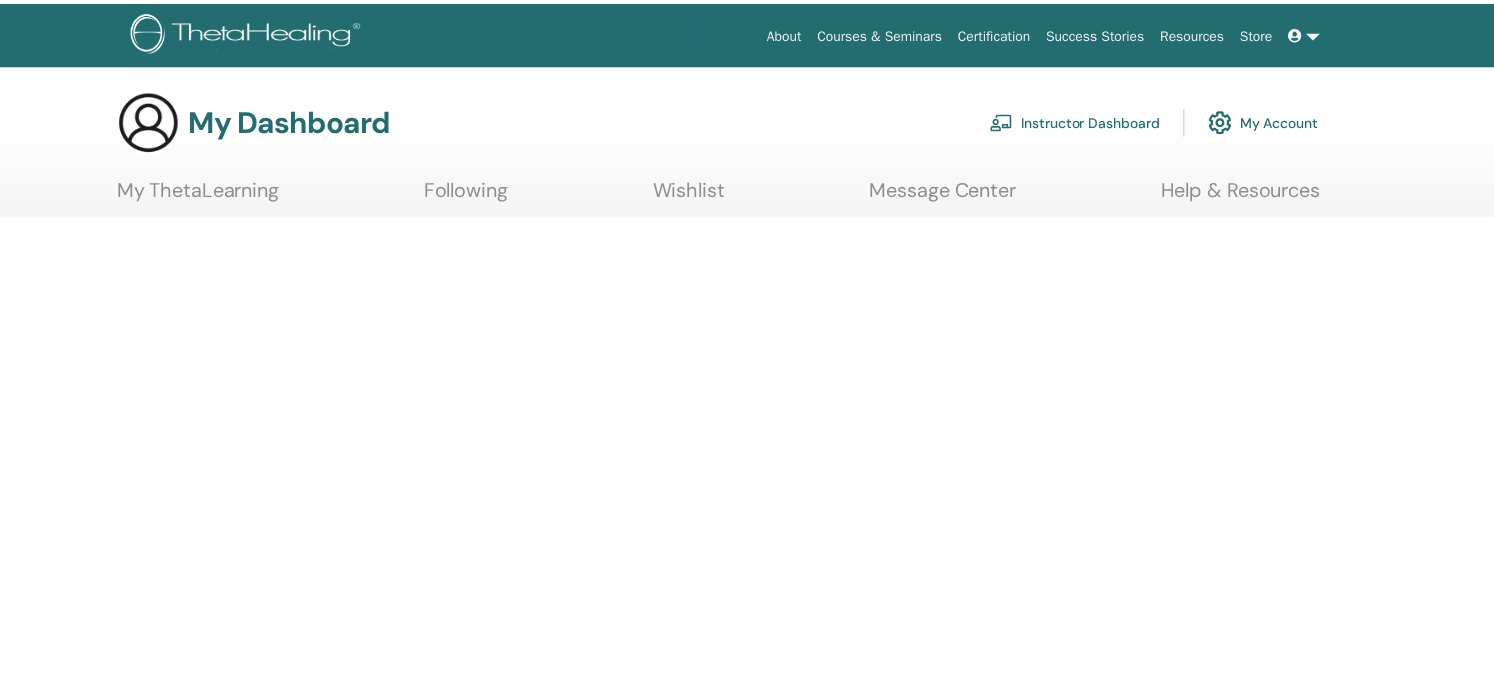 scroll, scrollTop: 0, scrollLeft: 0, axis: both 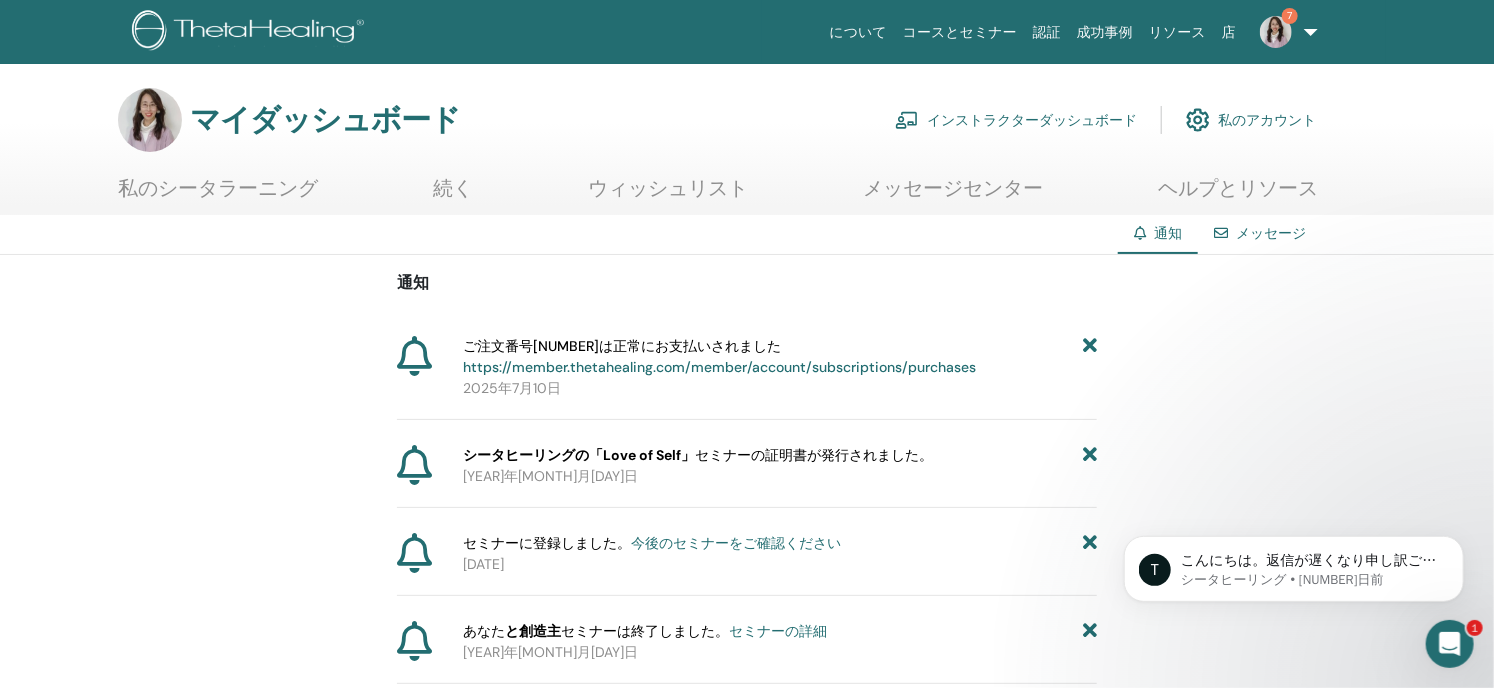 click 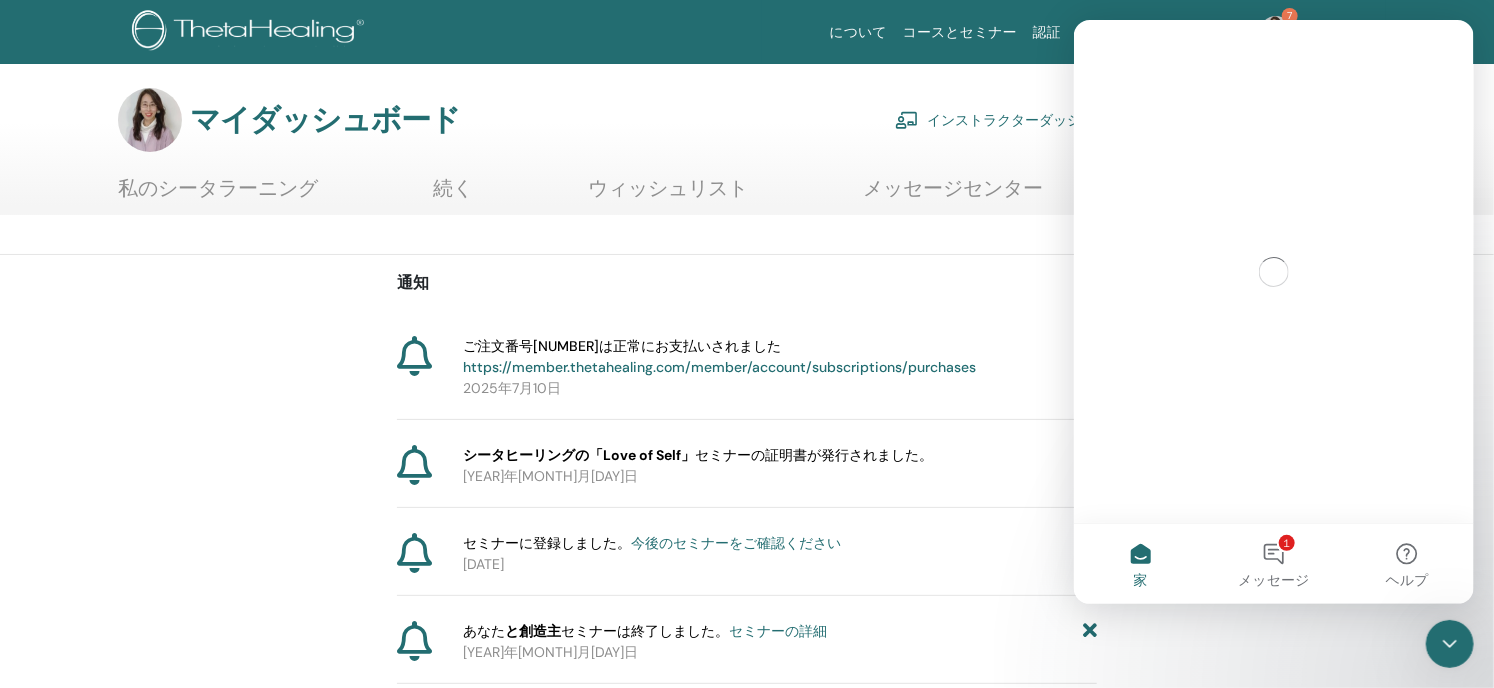 scroll, scrollTop: 0, scrollLeft: 0, axis: both 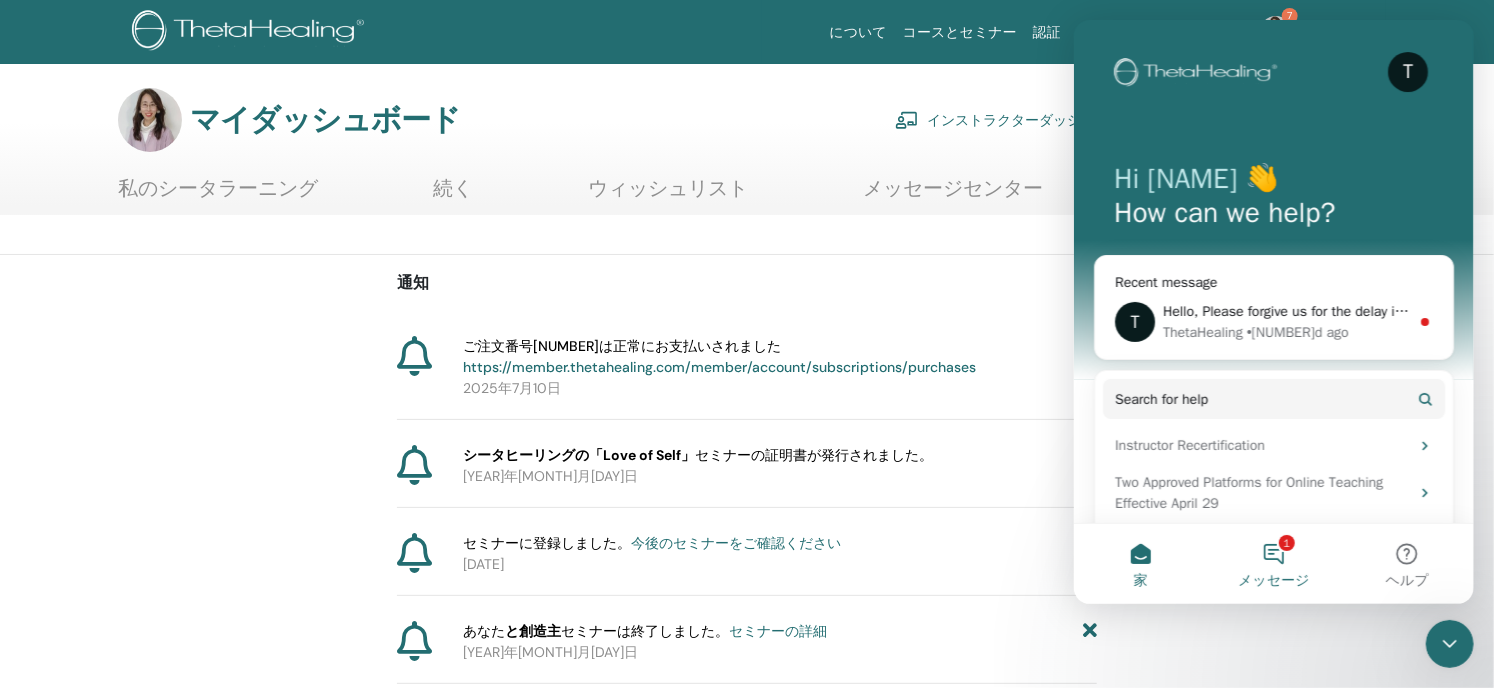 click on "1 メッセージ" at bounding box center [1272, 564] 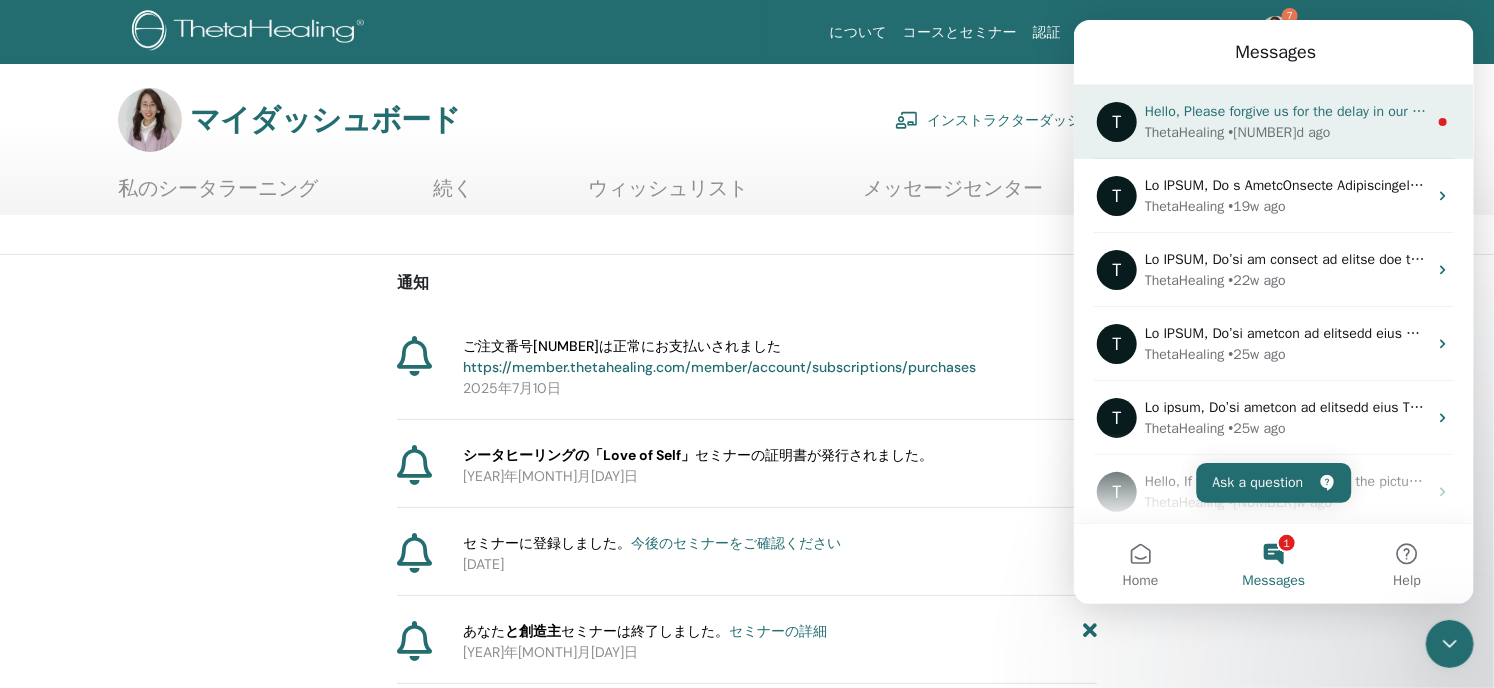 click on "Hello,    Please forgive us for the delay in our response. Is this the link that you may be looking for?   https://www.thetahealing.com/tools-to-success" at bounding box center (1592, 111) 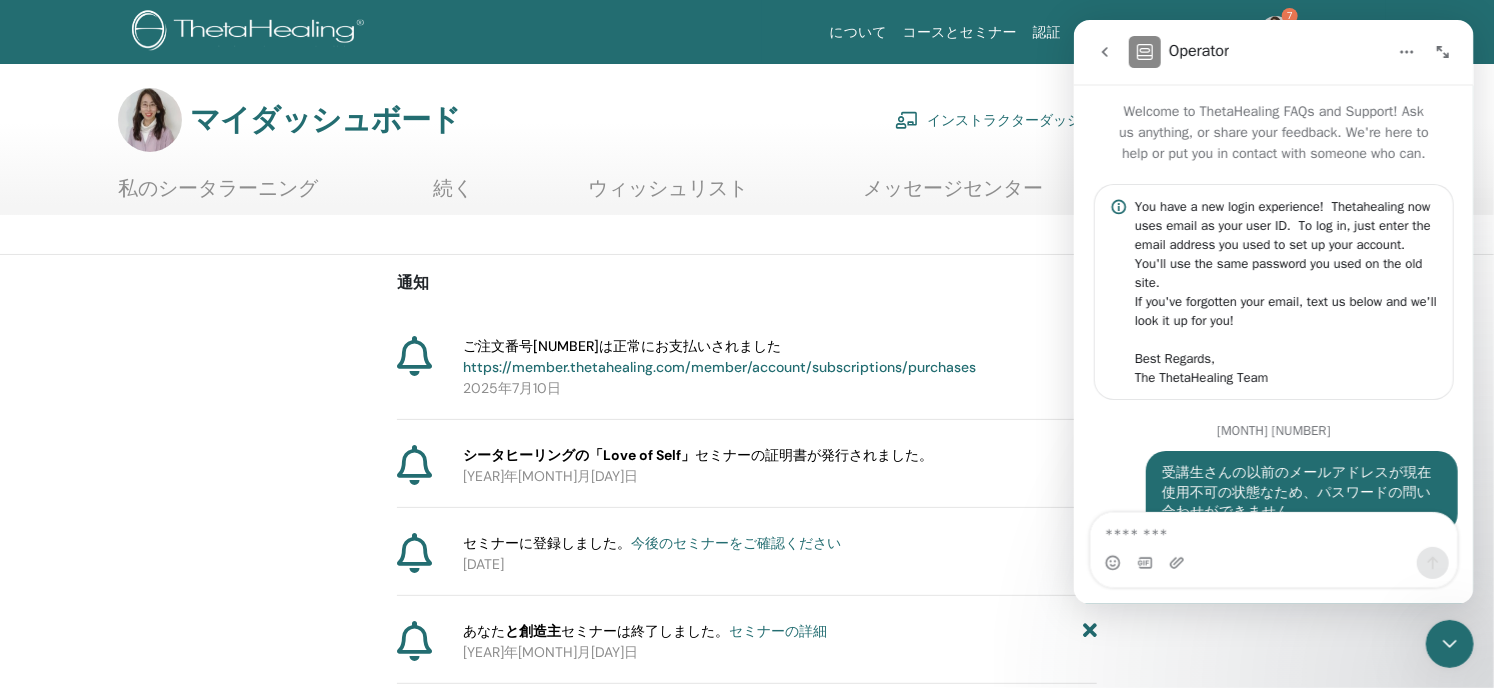 scroll, scrollTop: 3, scrollLeft: 0, axis: vertical 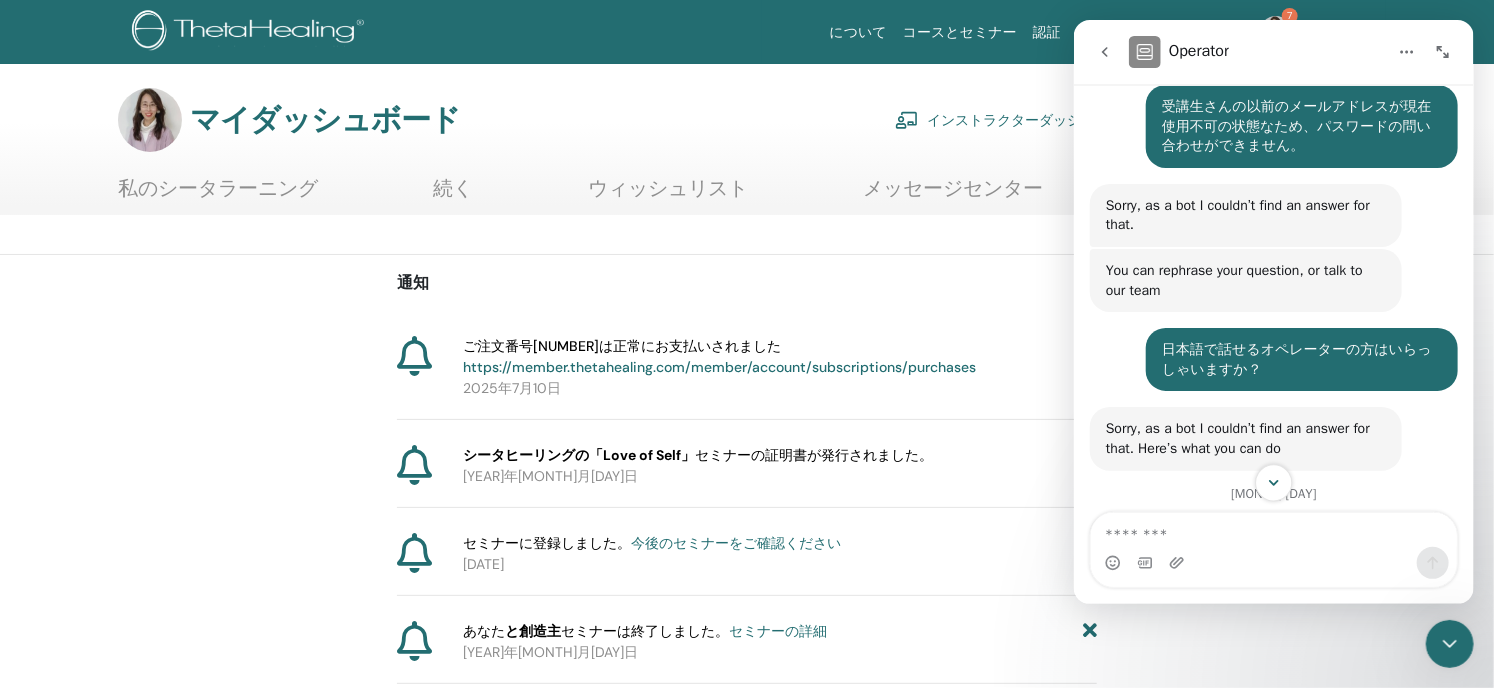 click 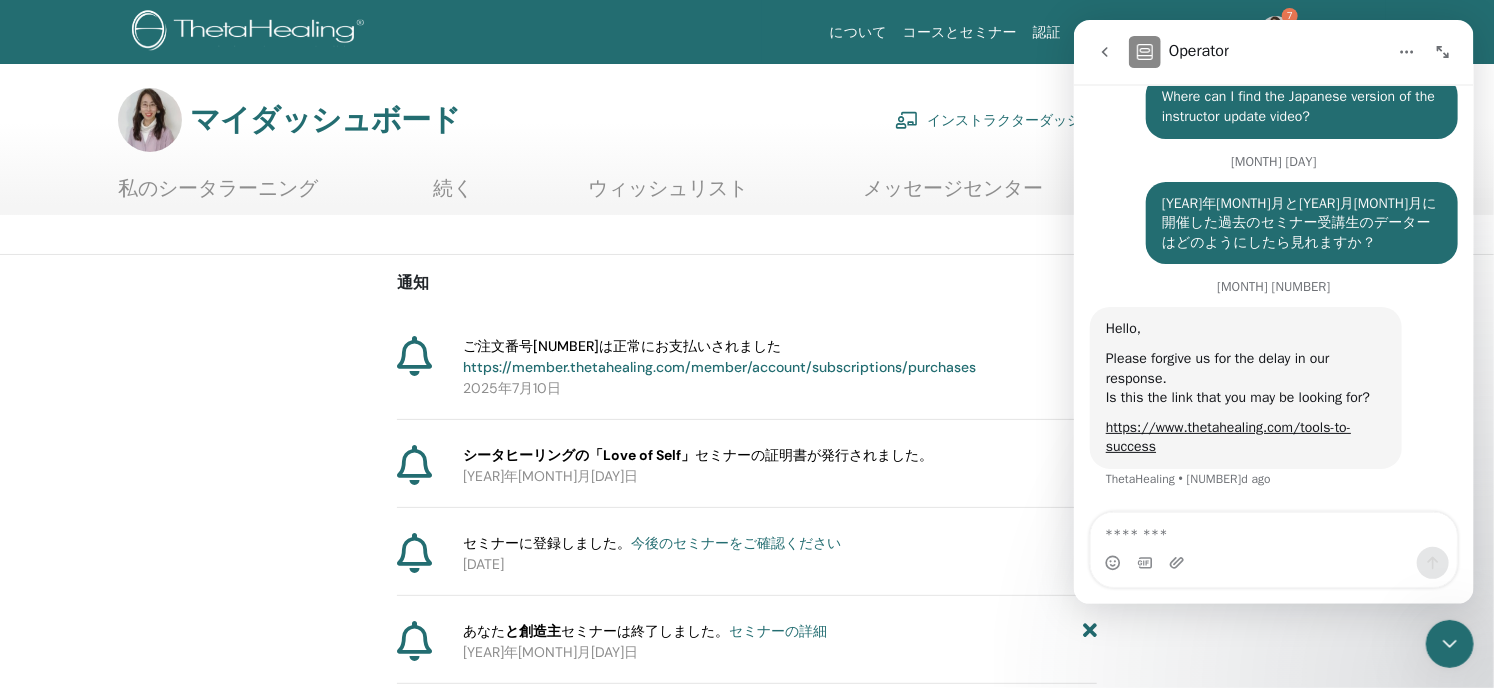 scroll, scrollTop: 13403, scrollLeft: 0, axis: vertical 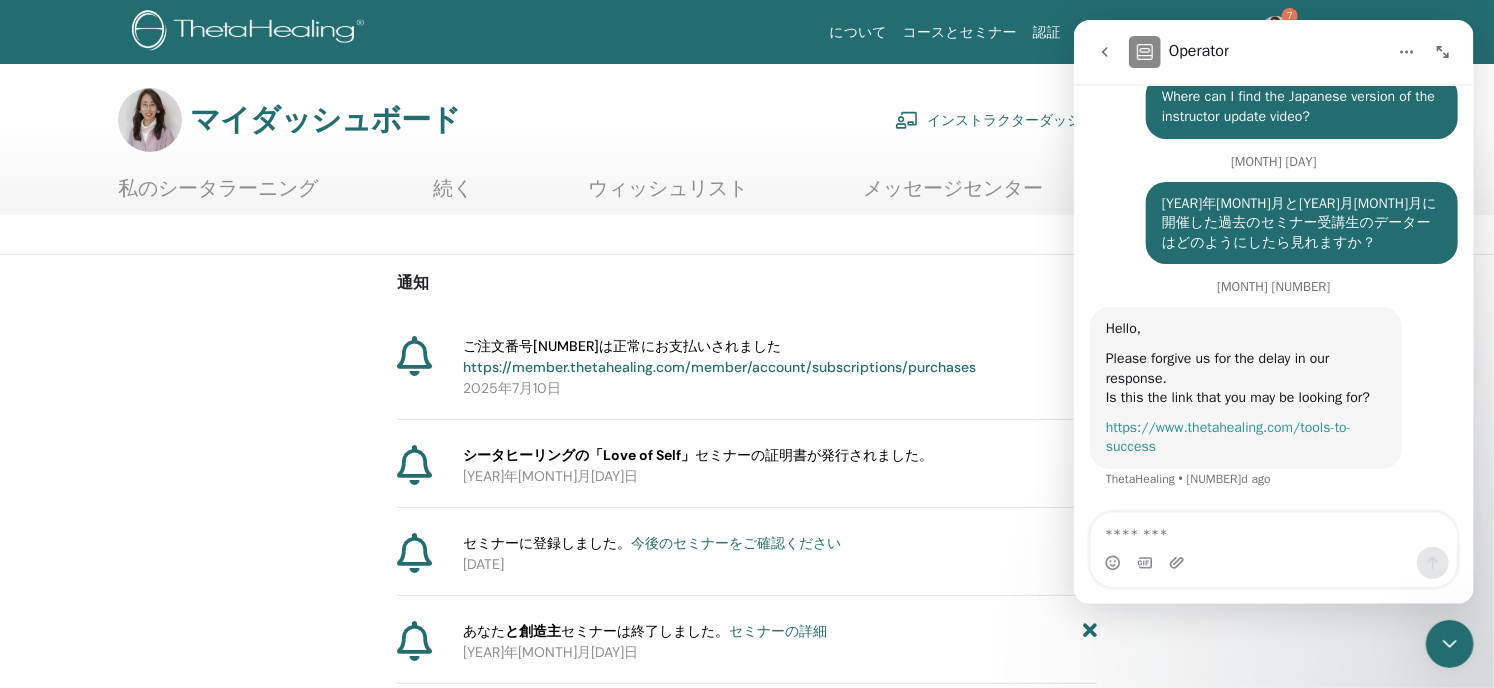 click on "https://www.thetahealing.com/tools-to-success" at bounding box center (1227, 437) 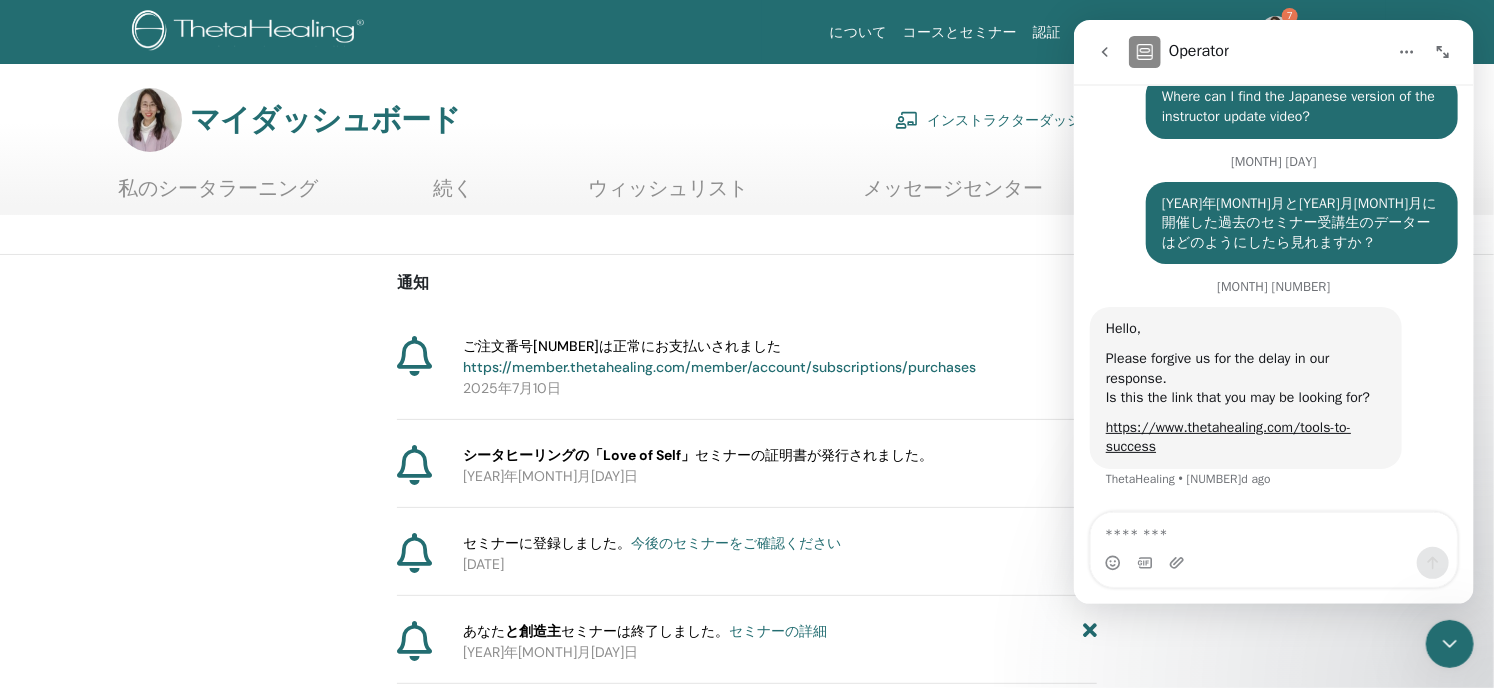 click 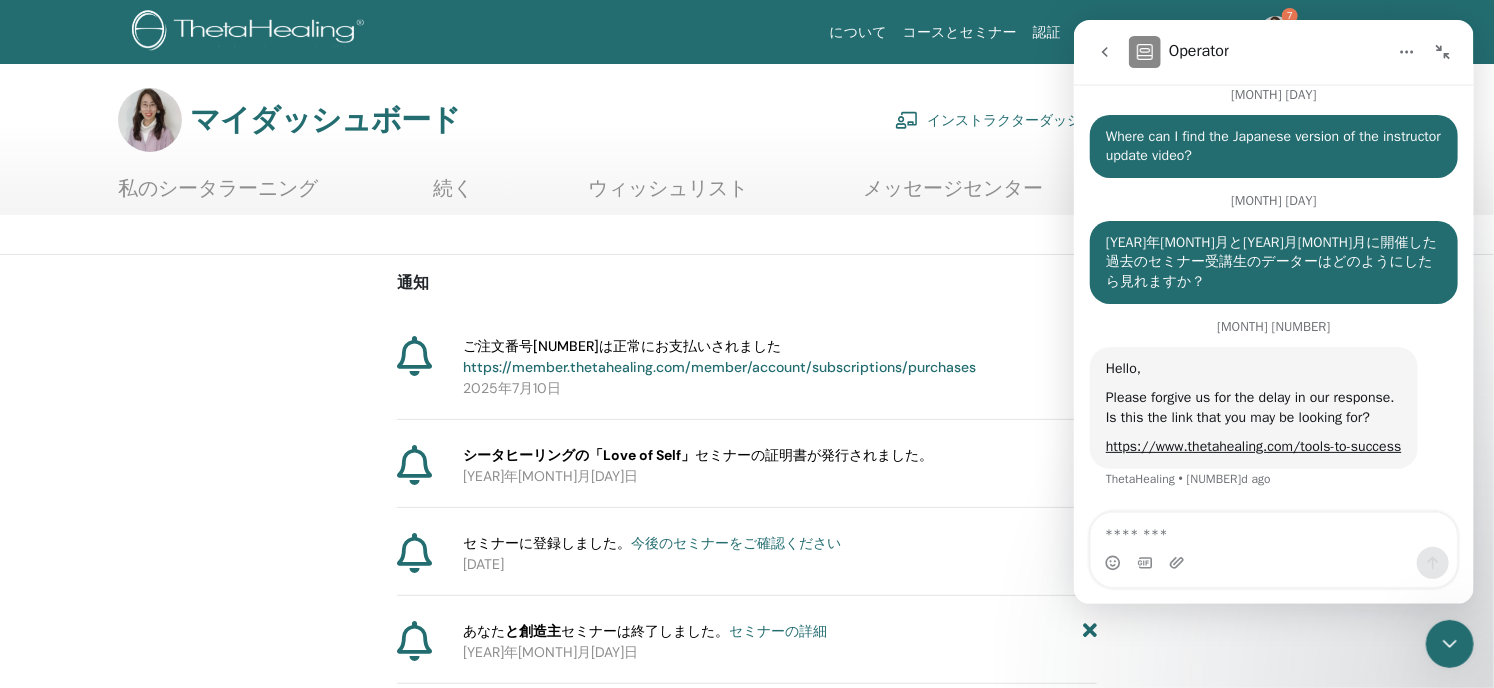 scroll, scrollTop: 10973, scrollLeft: 0, axis: vertical 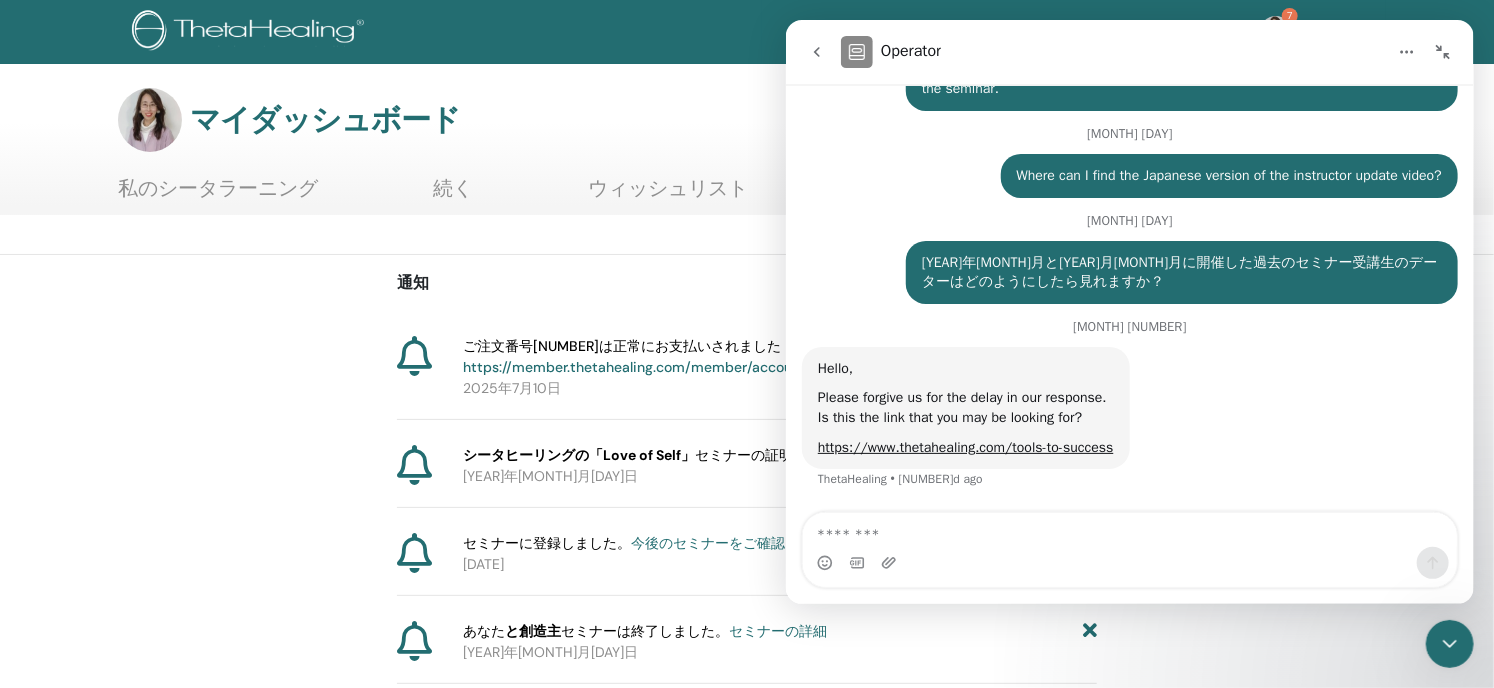 click at bounding box center [1442, 52] 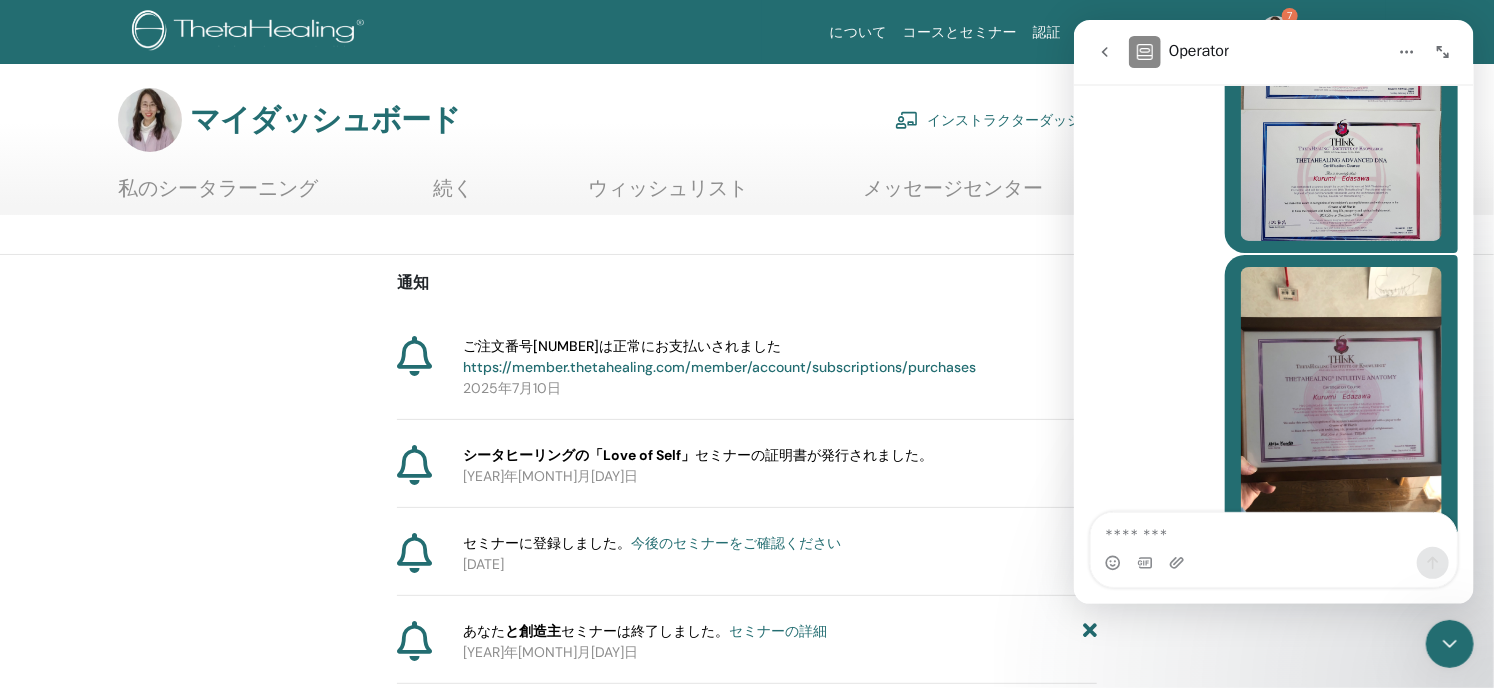 scroll, scrollTop: 13403, scrollLeft: 0, axis: vertical 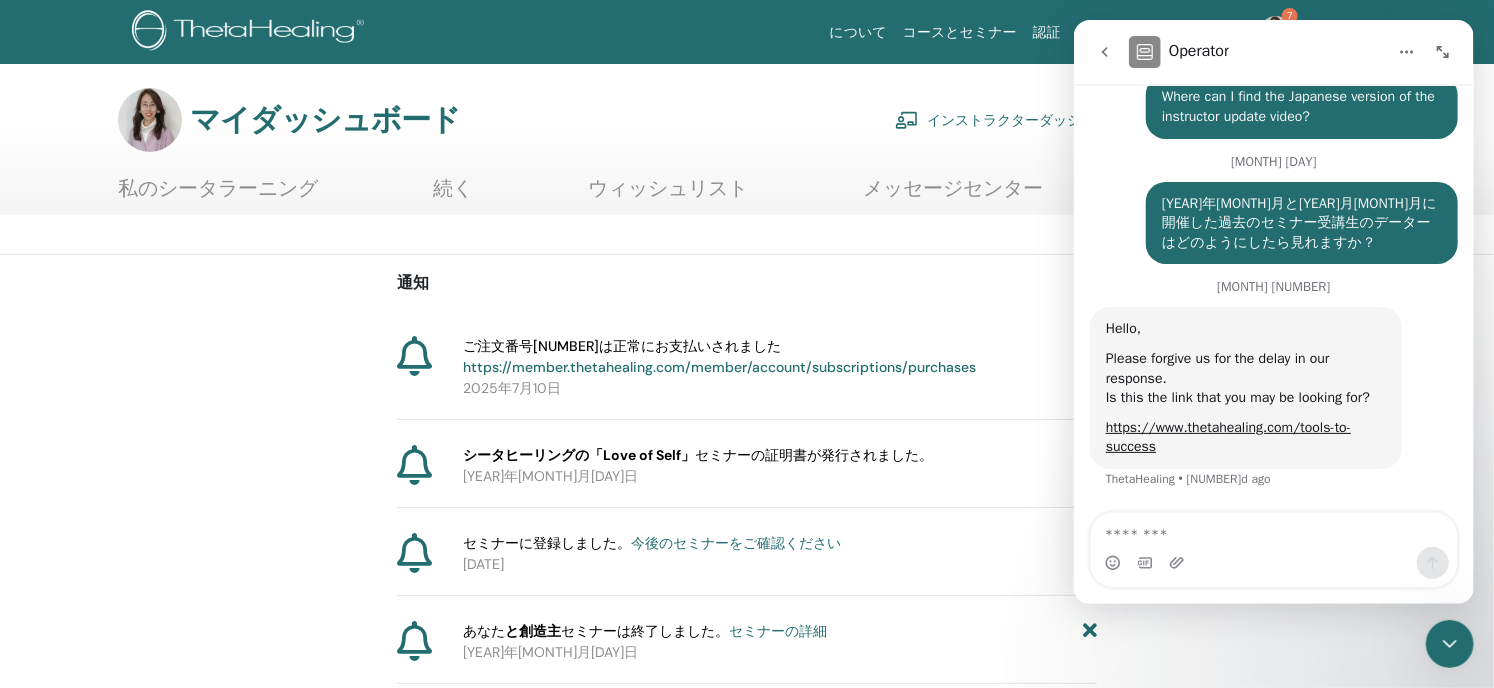 click 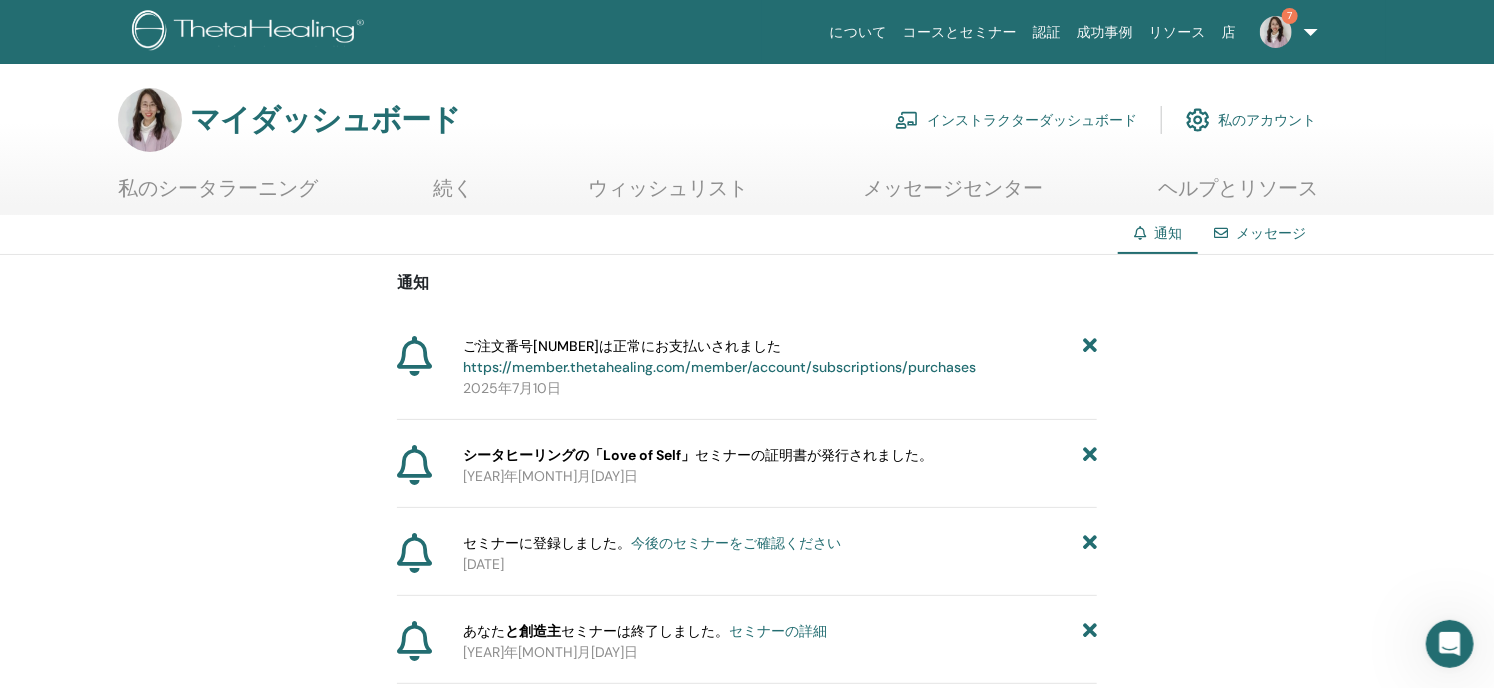 scroll, scrollTop: 0, scrollLeft: 0, axis: both 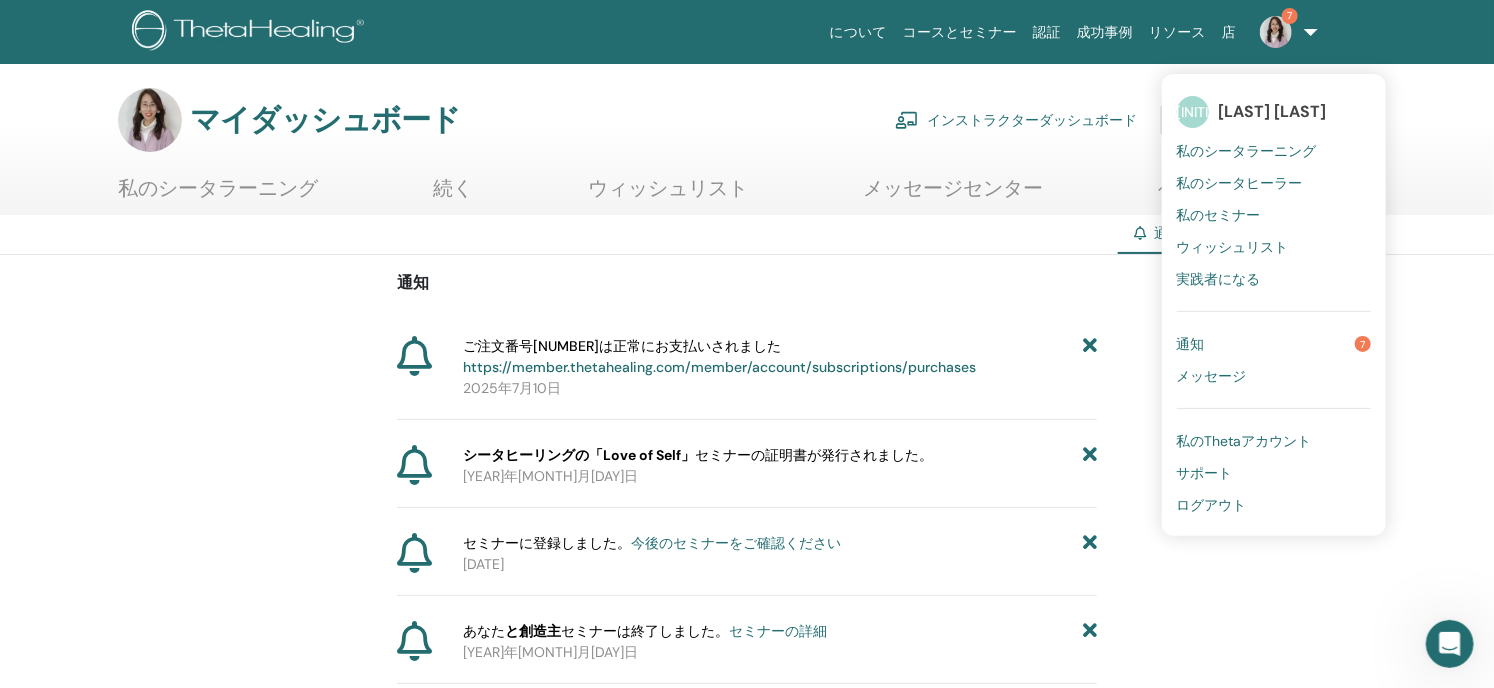 click on "通知" at bounding box center (1191, 344) 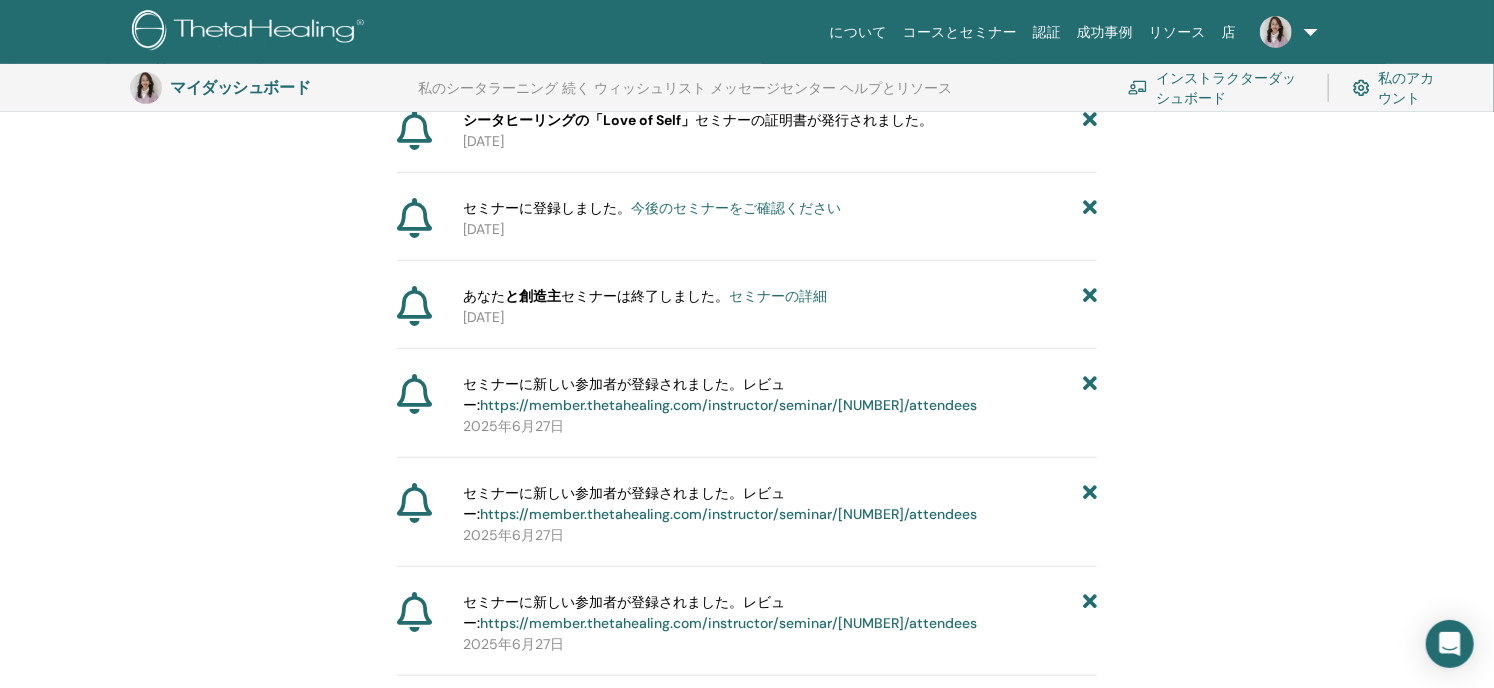 scroll, scrollTop: 348, scrollLeft: 0, axis: vertical 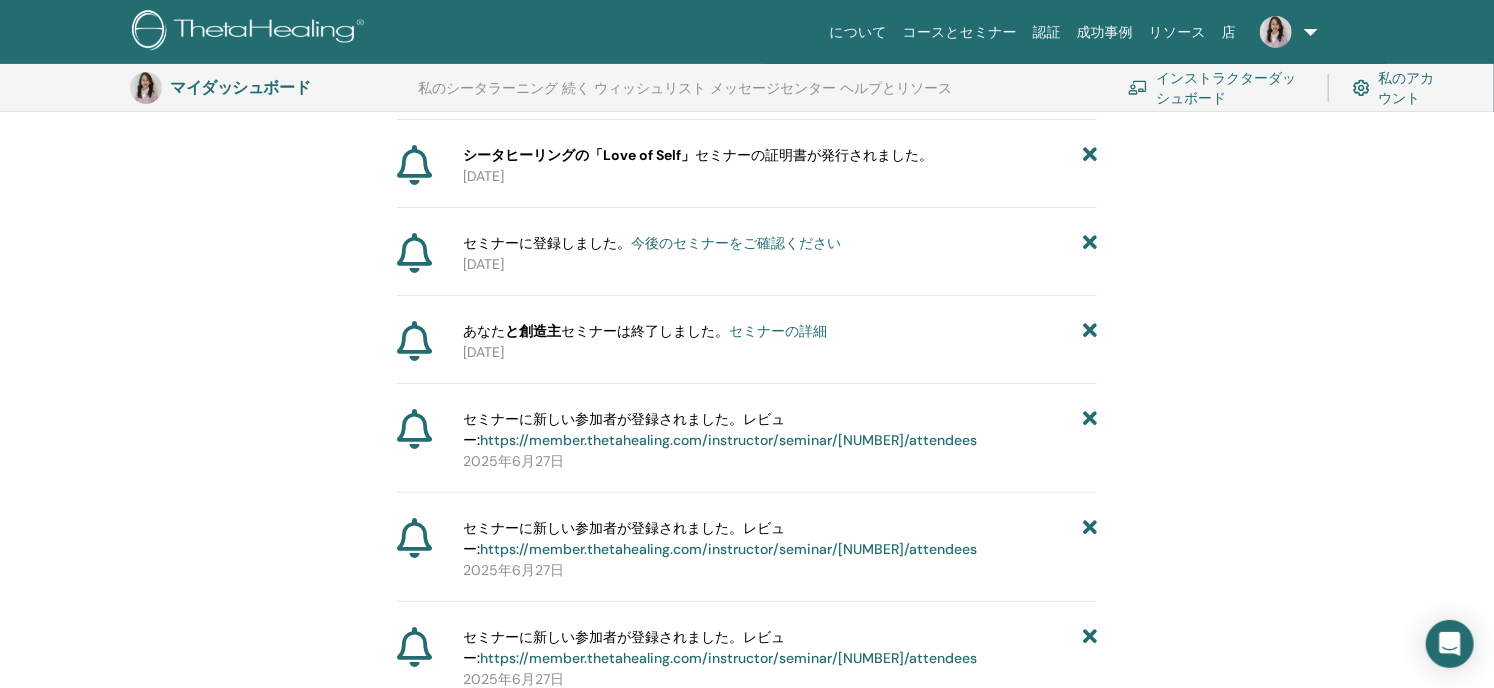 click on "セミナーの詳細" at bounding box center (778, 331) 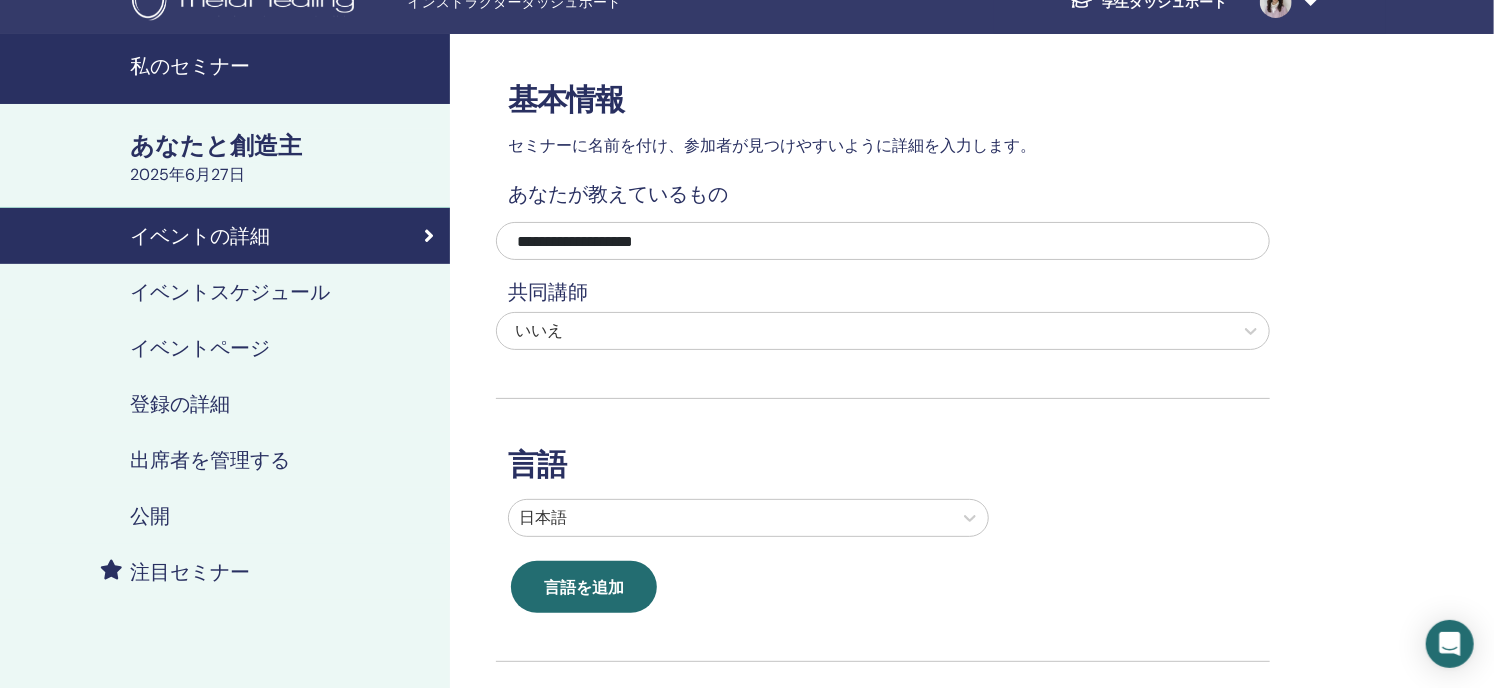 scroll, scrollTop: 0, scrollLeft: 0, axis: both 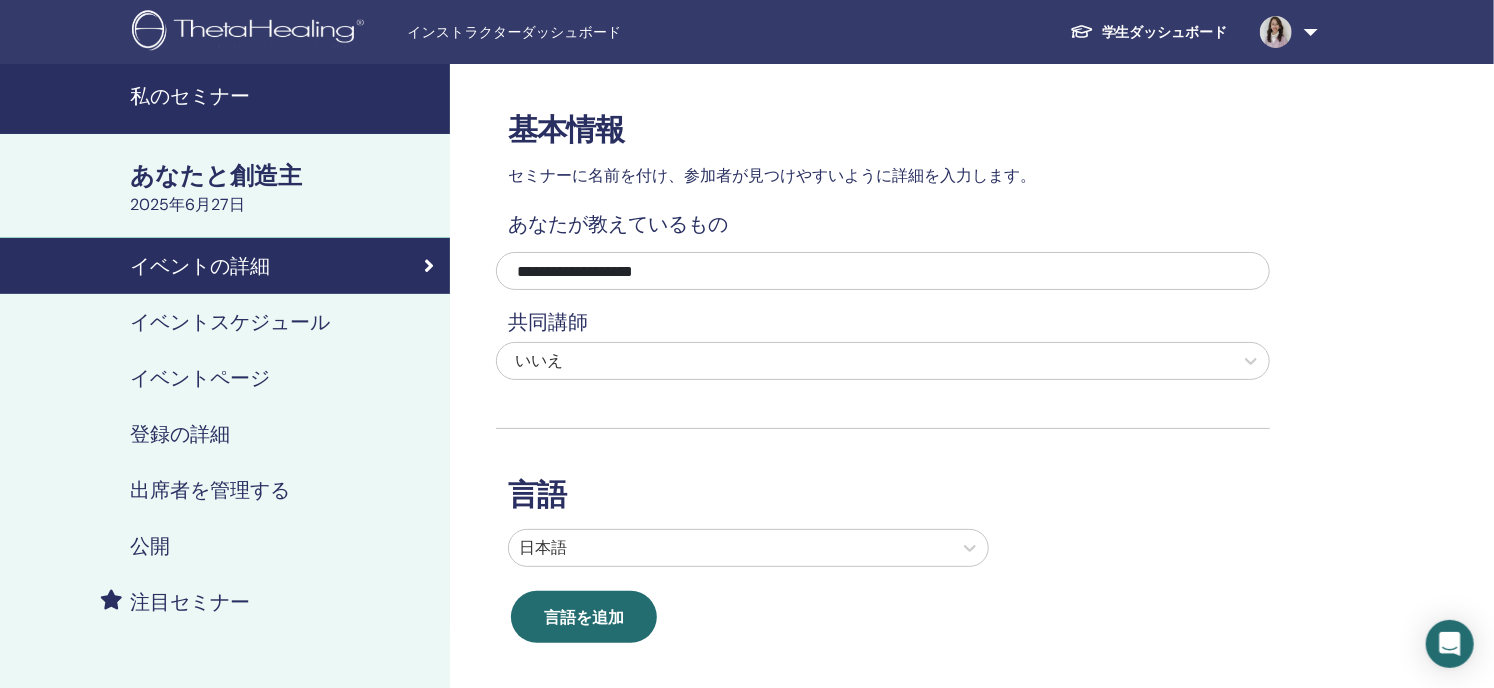 click on "私のセミナー" at bounding box center [190, 96] 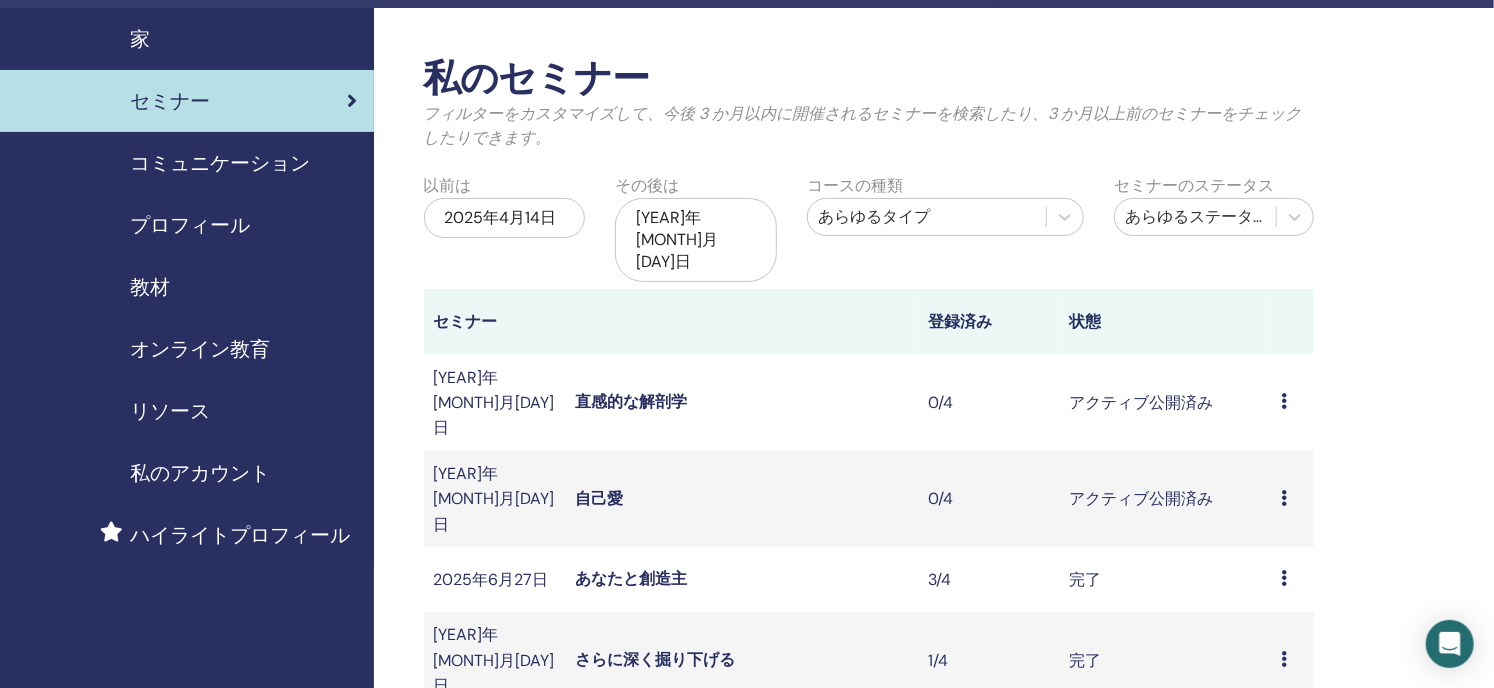 scroll, scrollTop: 100, scrollLeft: 0, axis: vertical 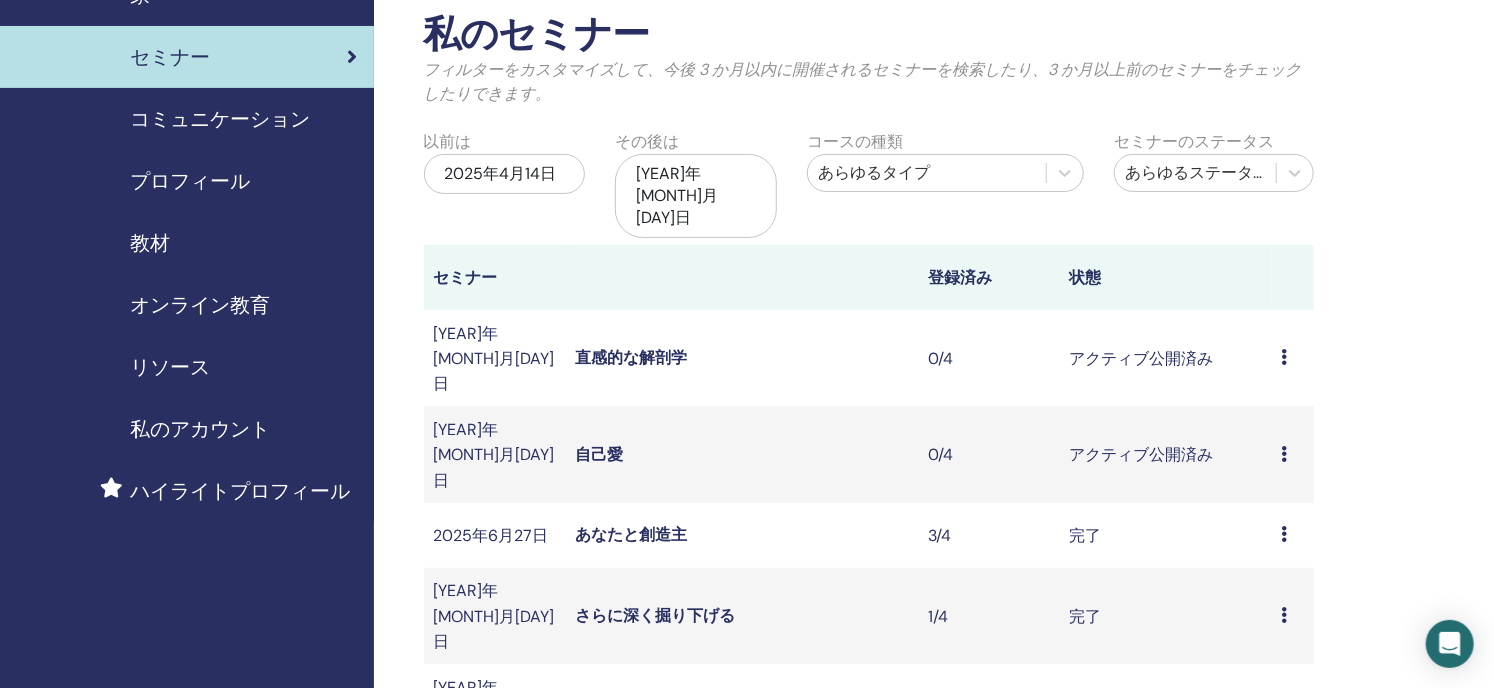click on "直感的な解剖学" at bounding box center (631, 357) 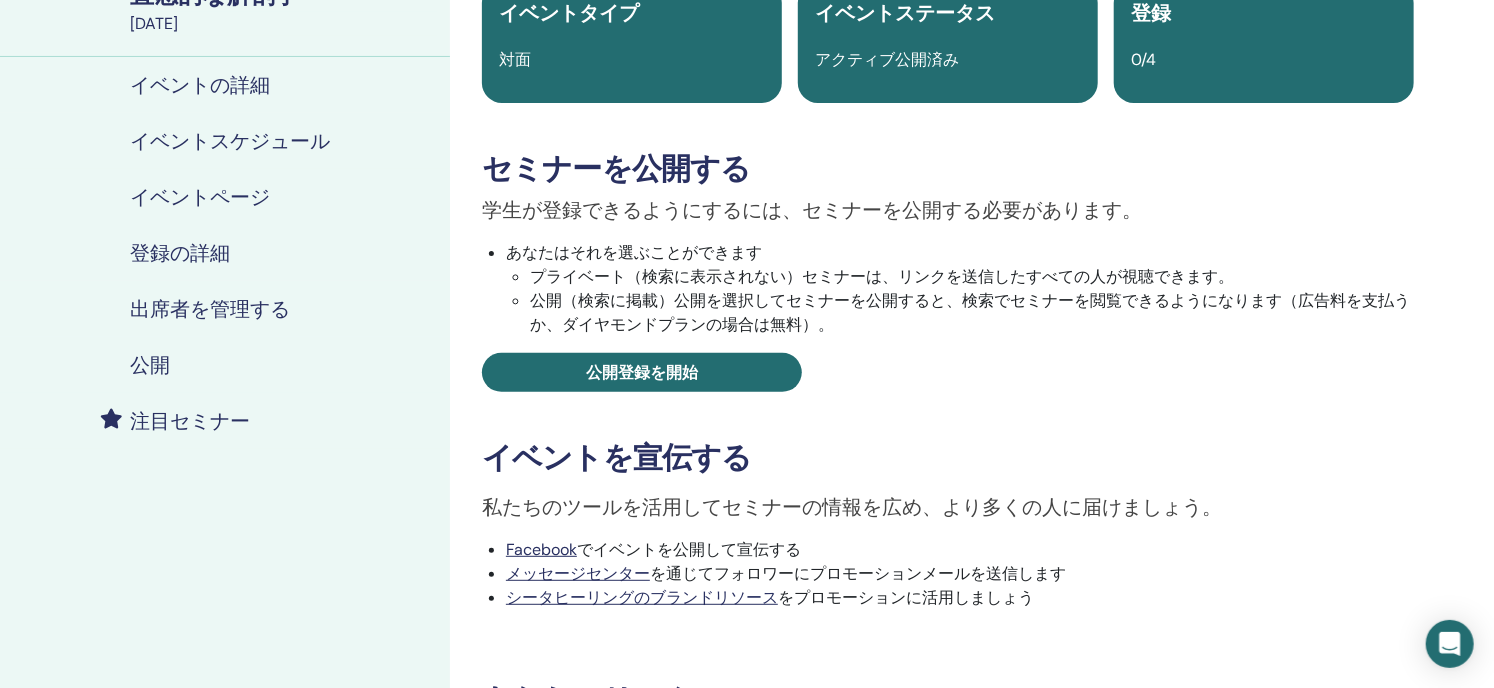scroll, scrollTop: 100, scrollLeft: 0, axis: vertical 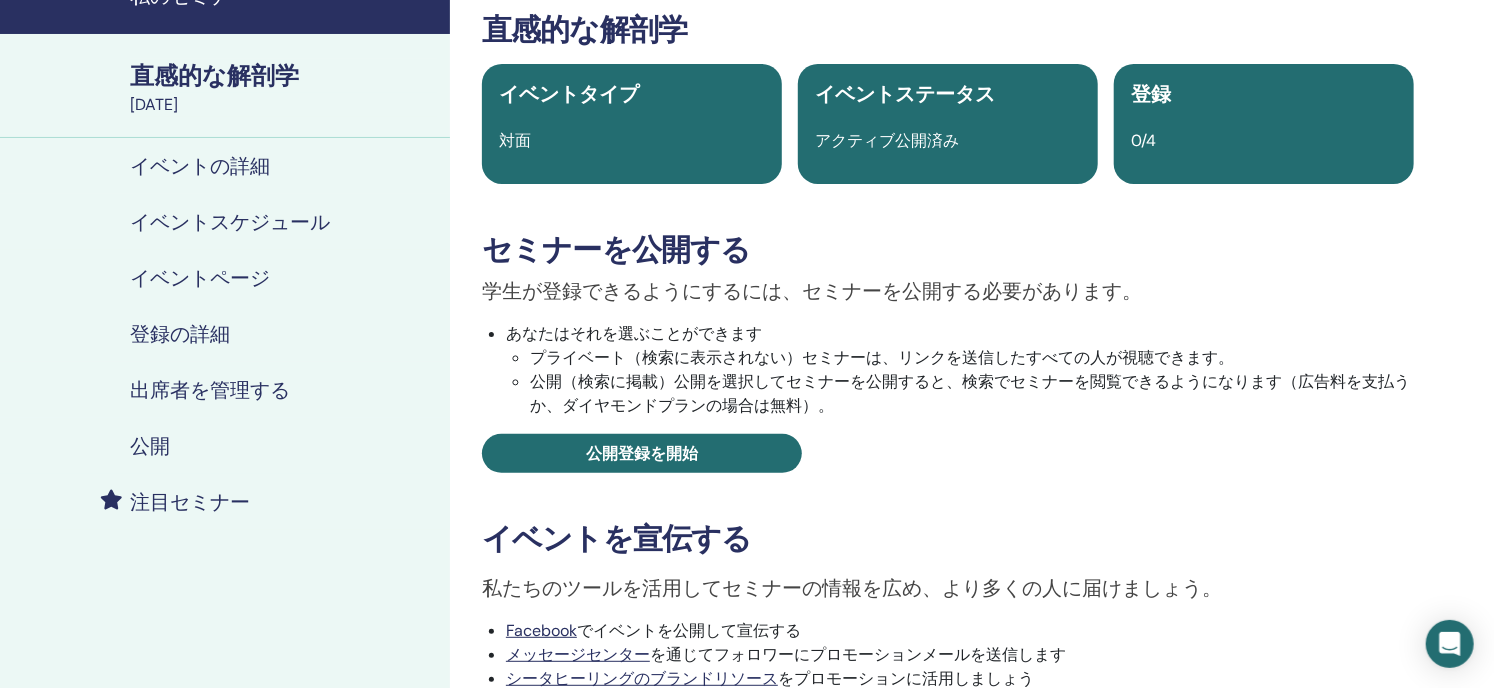 click on "イベントスケジュール" at bounding box center (230, 222) 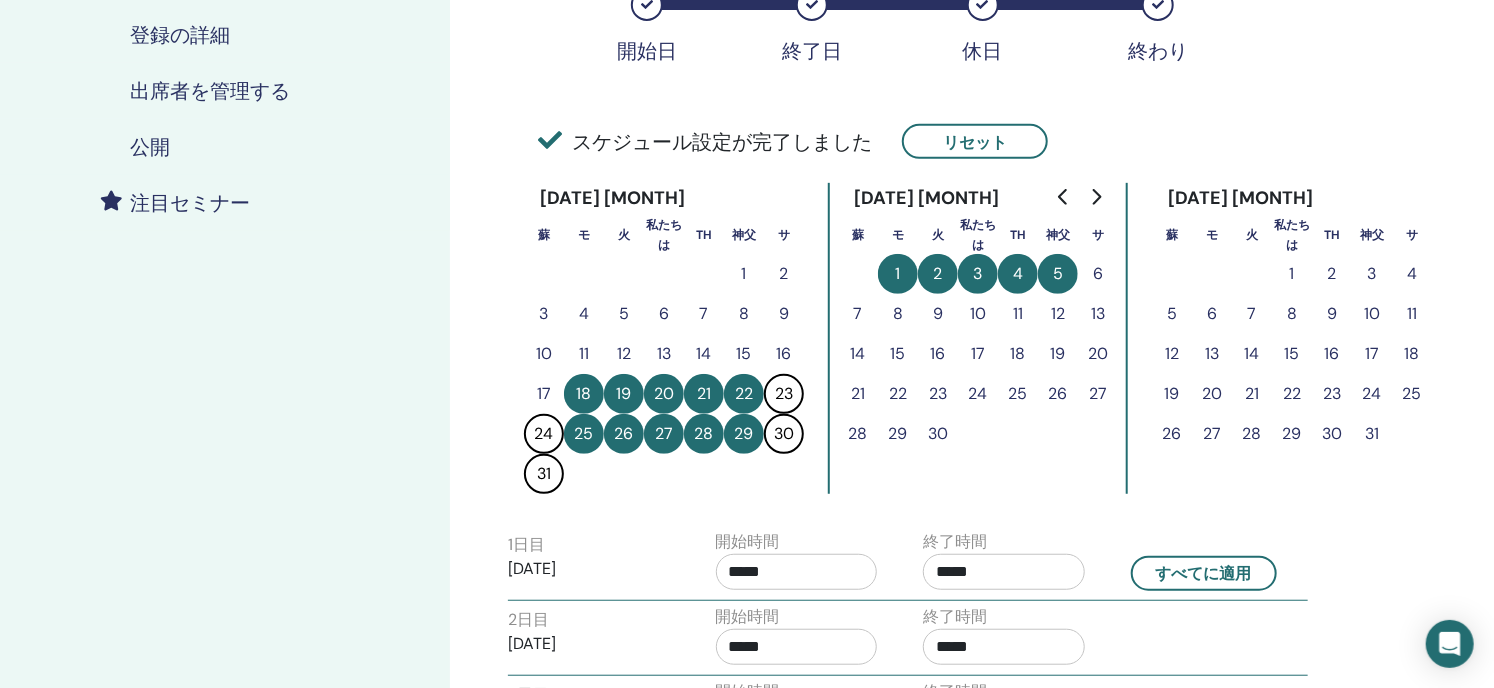 scroll, scrollTop: 400, scrollLeft: 0, axis: vertical 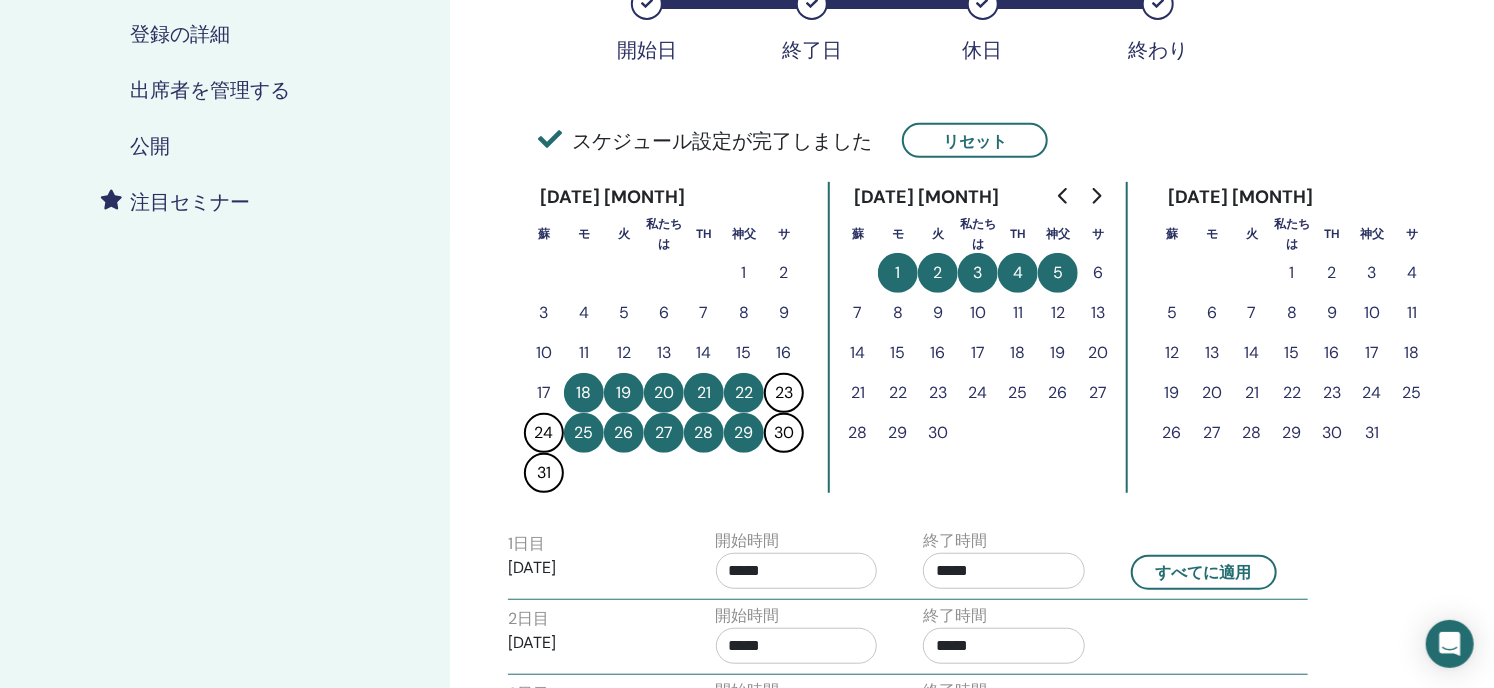 click on "18" at bounding box center (584, 392) 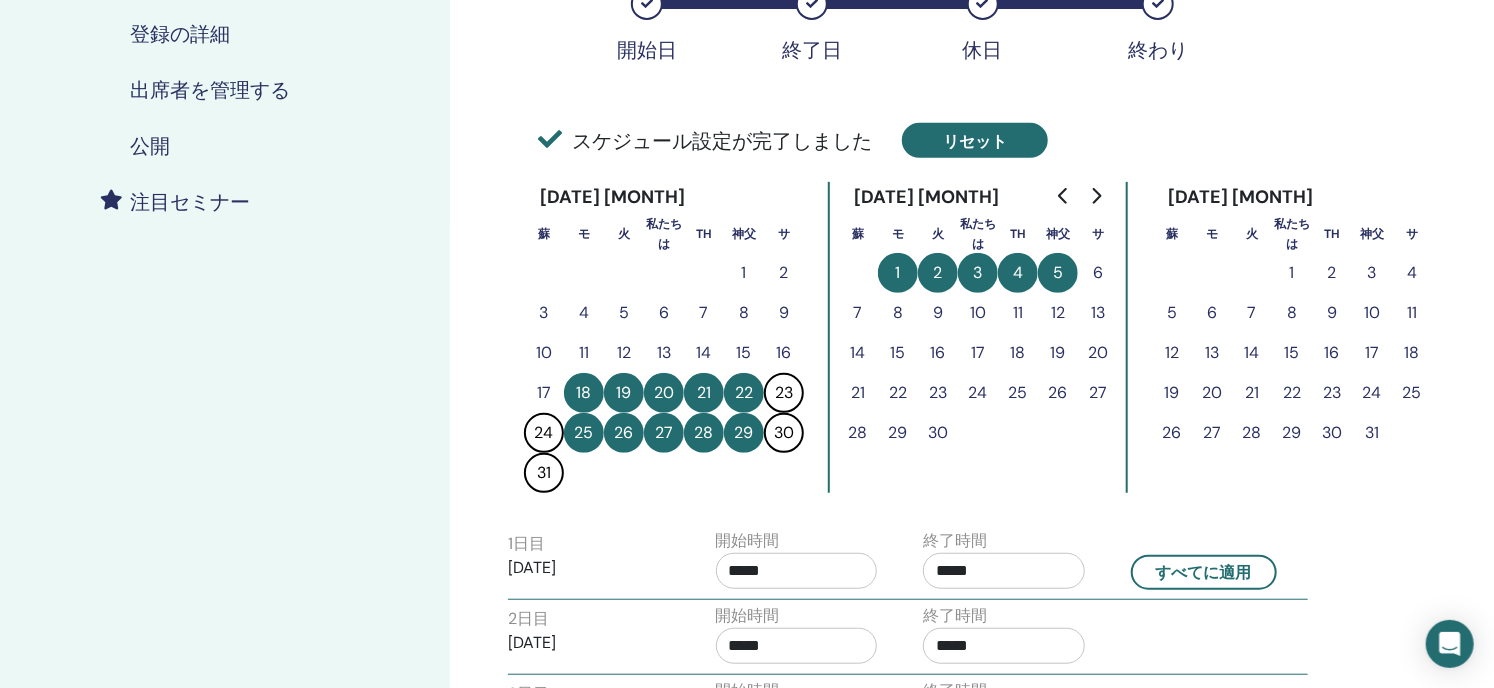 click on "リセット" at bounding box center [975, 141] 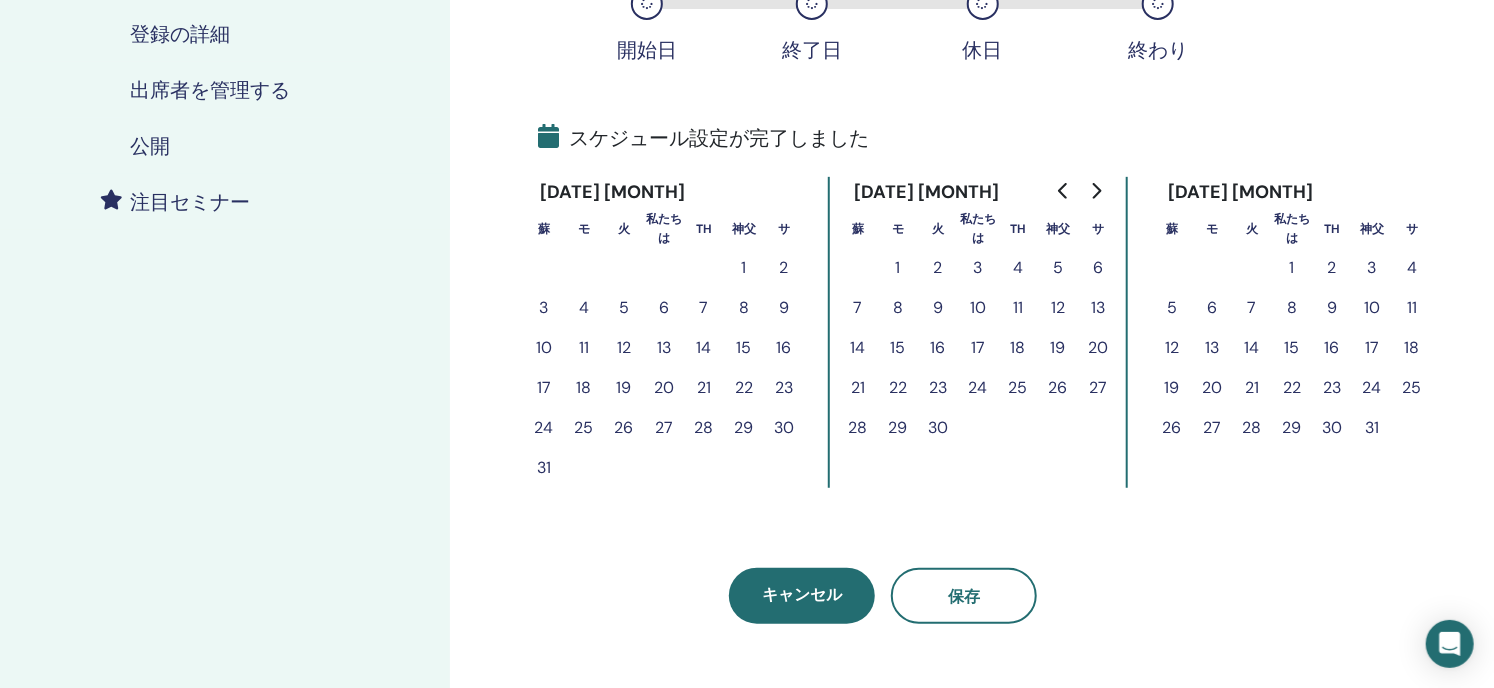 click on "19" at bounding box center (624, 387) 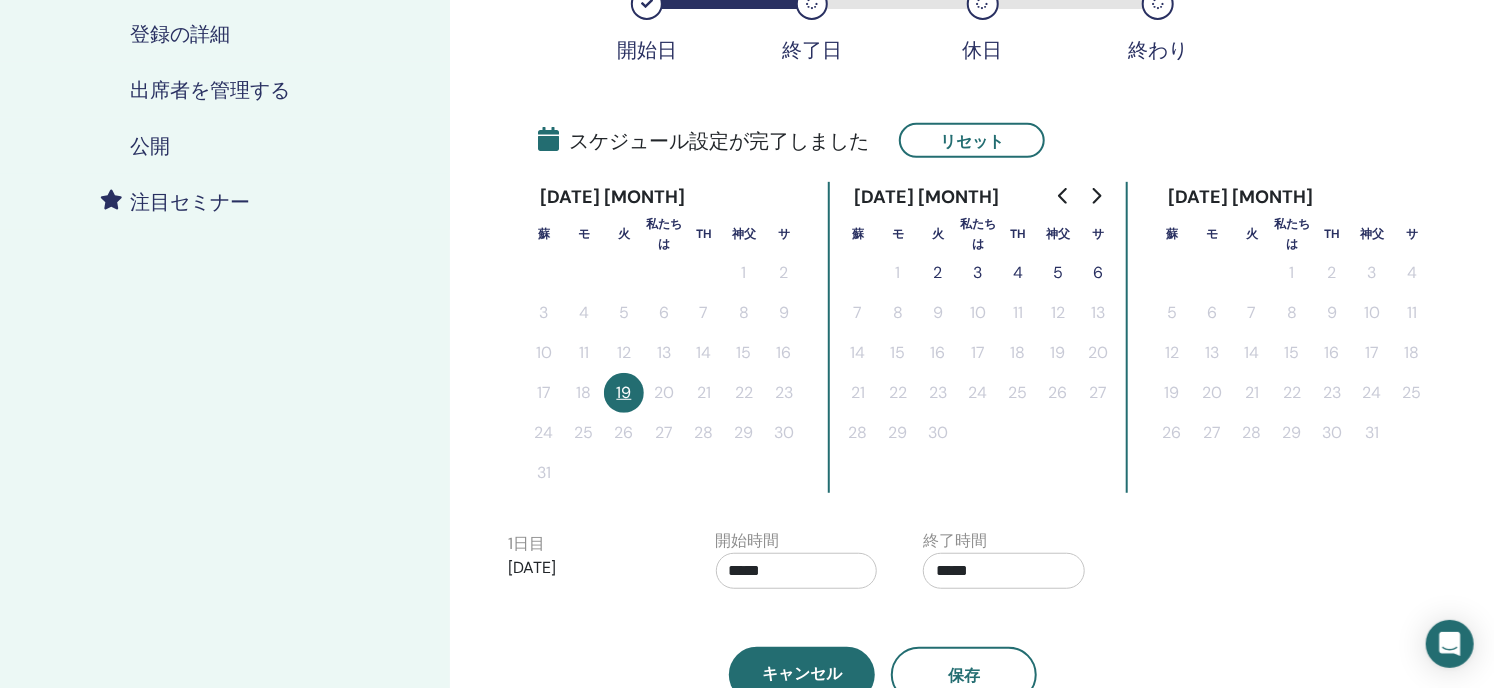 scroll, scrollTop: 600, scrollLeft: 0, axis: vertical 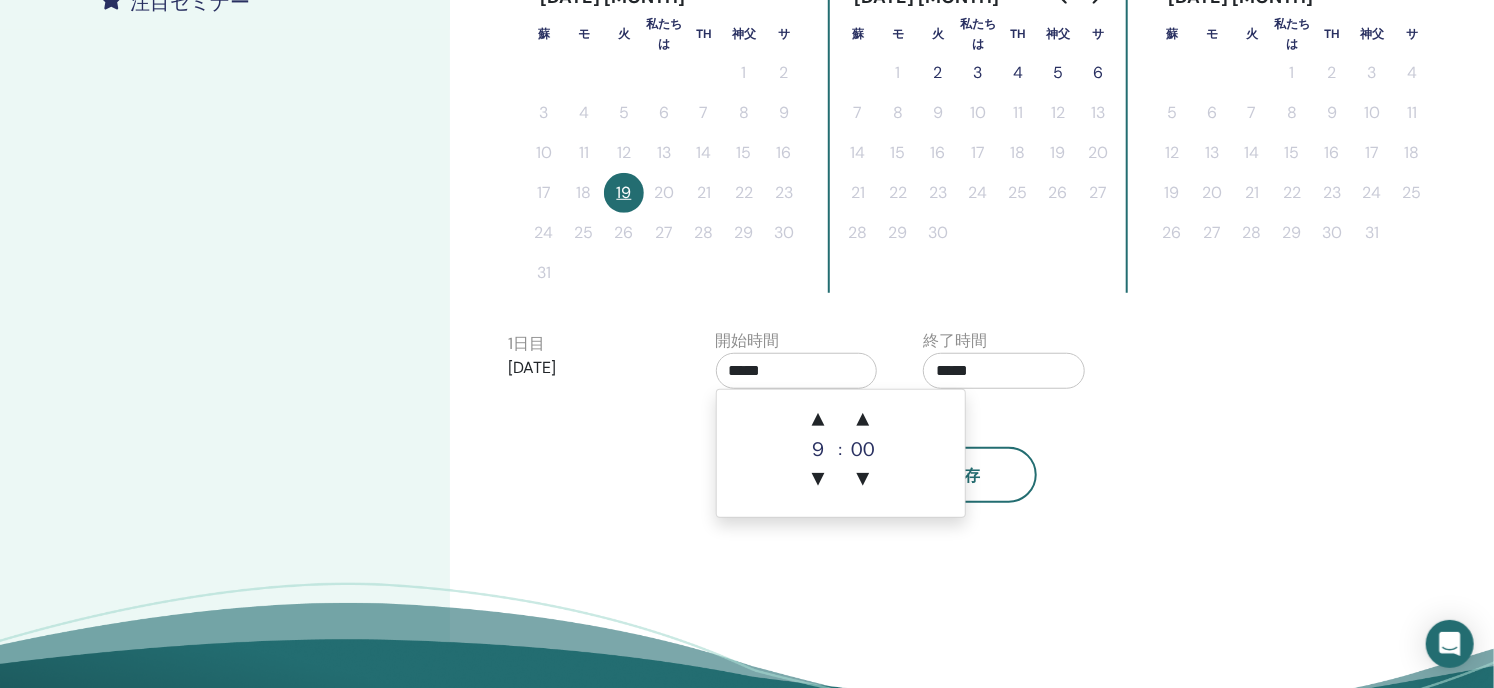 click on "*****" at bounding box center [797, 371] 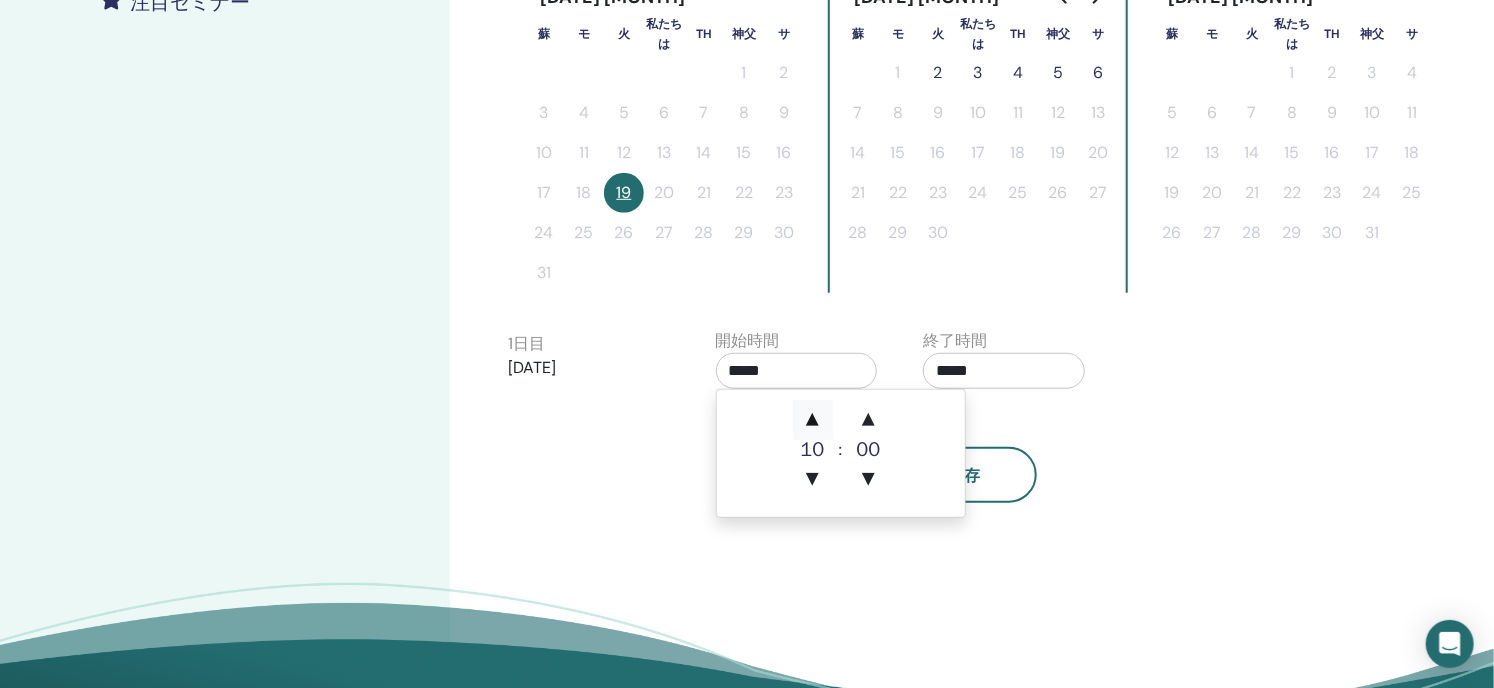 click on "▲" at bounding box center [813, 420] 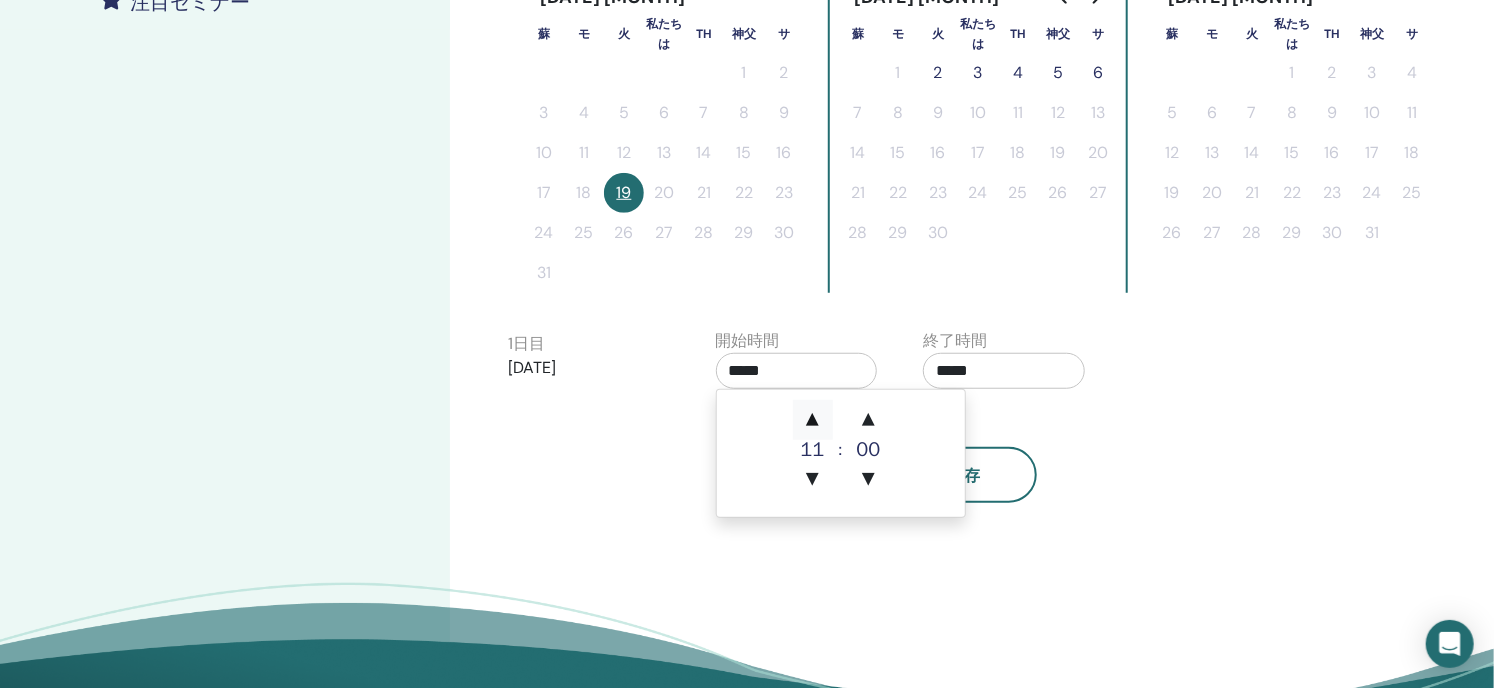click on "▲" at bounding box center (813, 420) 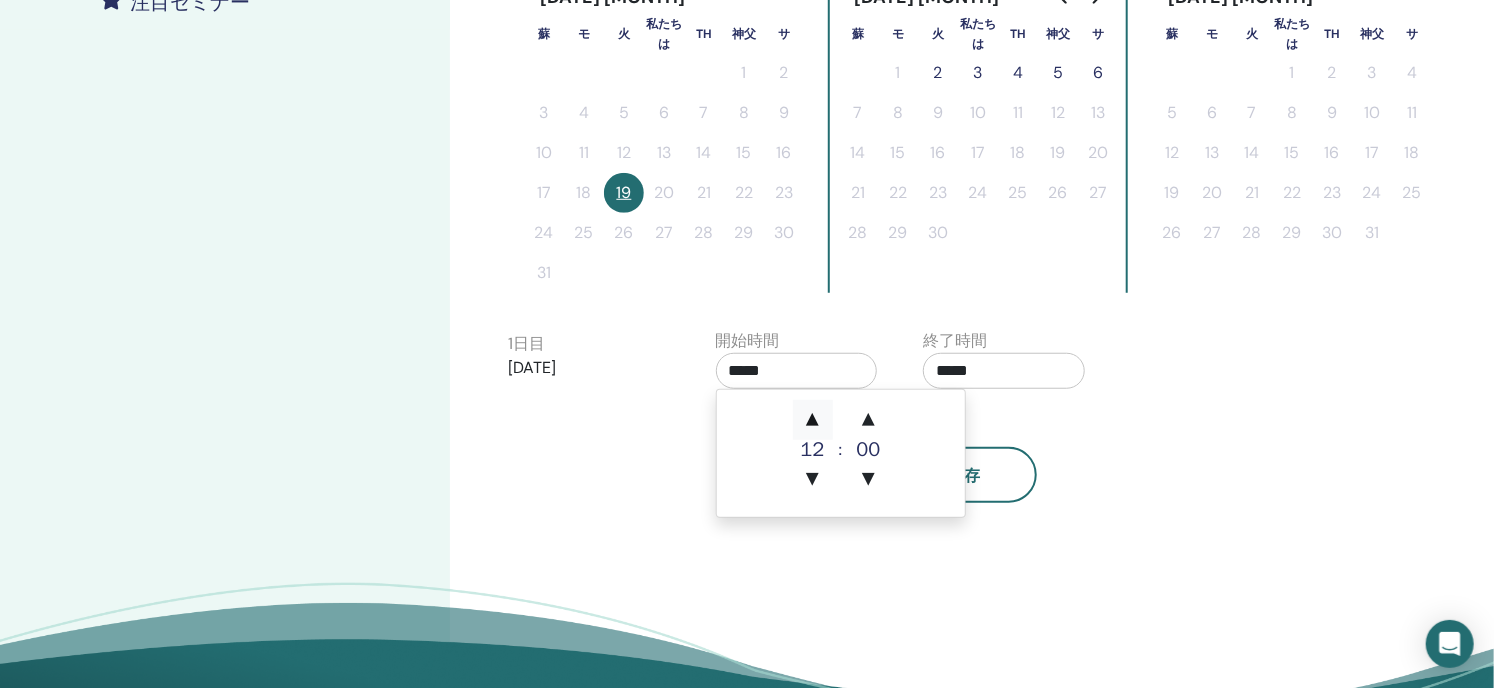 click on "▲" at bounding box center (813, 420) 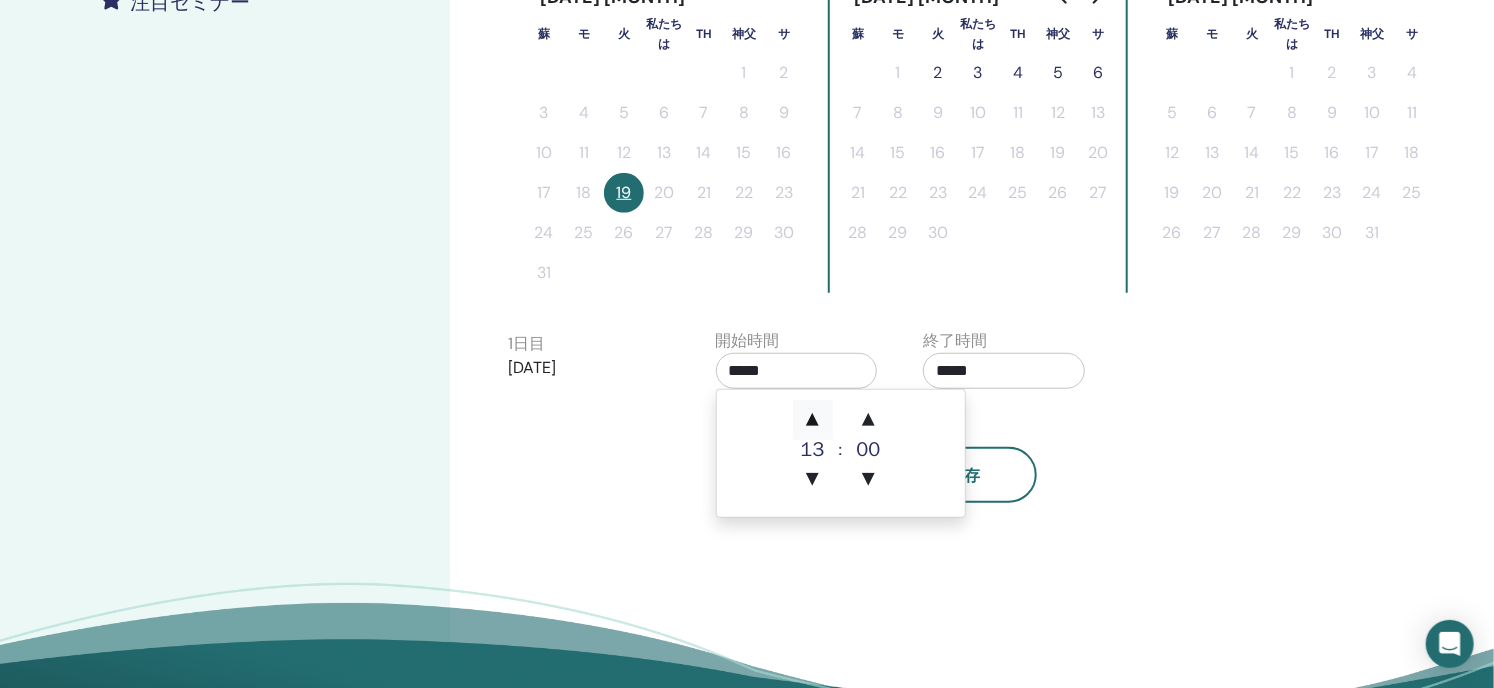 click on "▲" at bounding box center [813, 420] 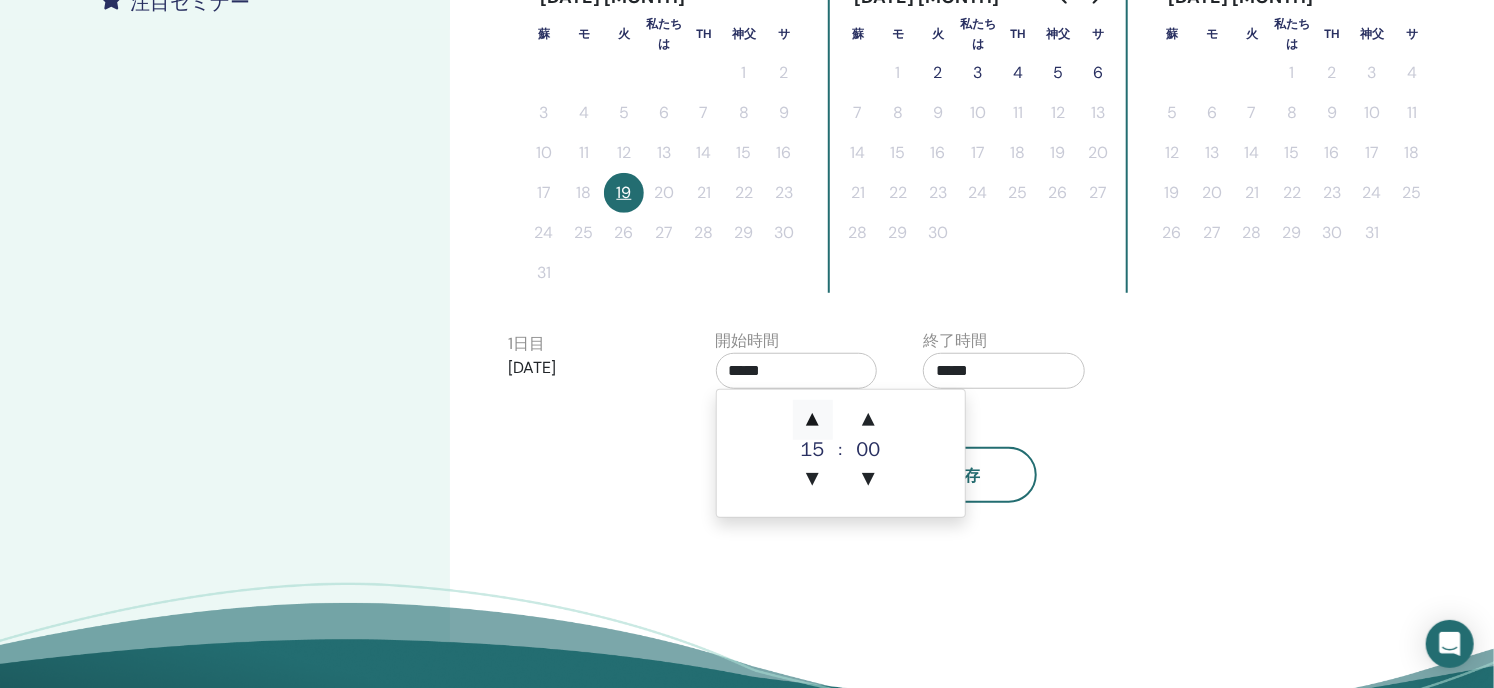 click on "▲" at bounding box center [813, 420] 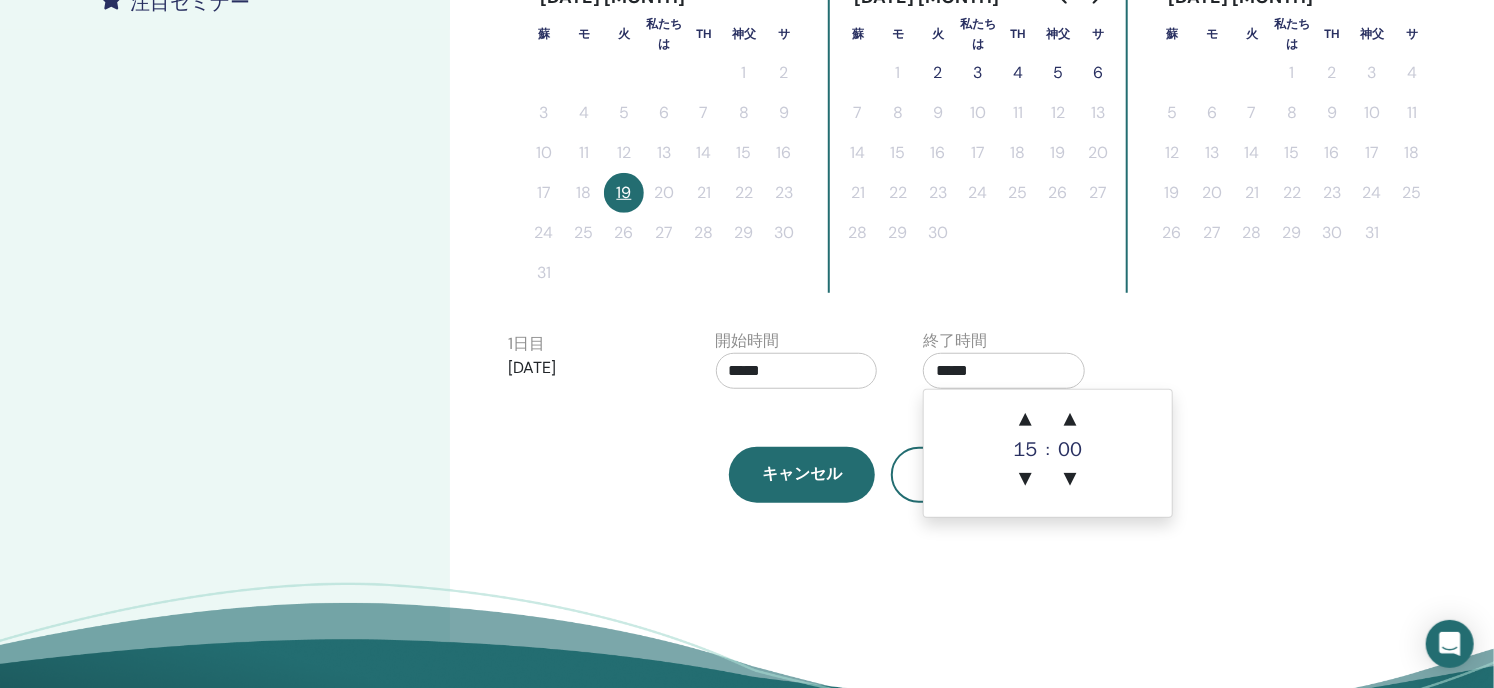 click on "*****" at bounding box center (1004, 371) 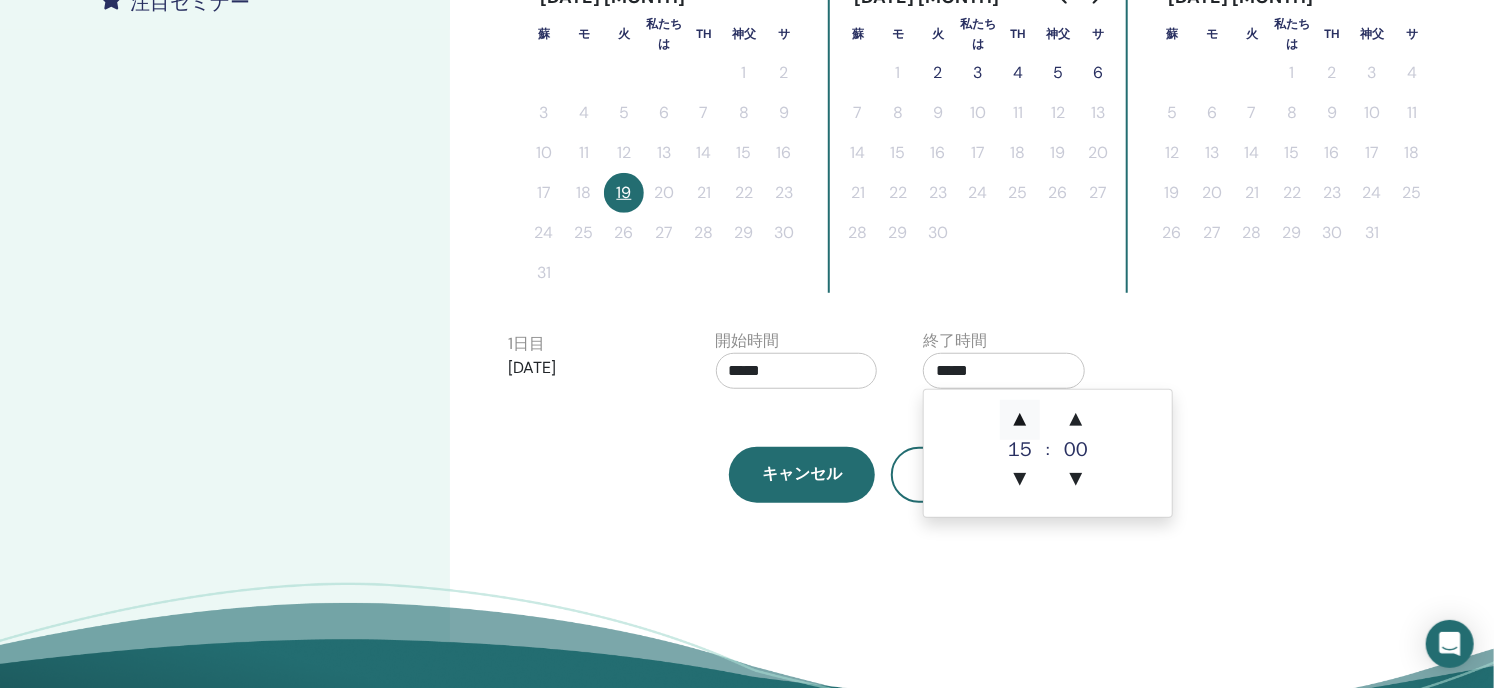 click on "▲" at bounding box center [1020, 420] 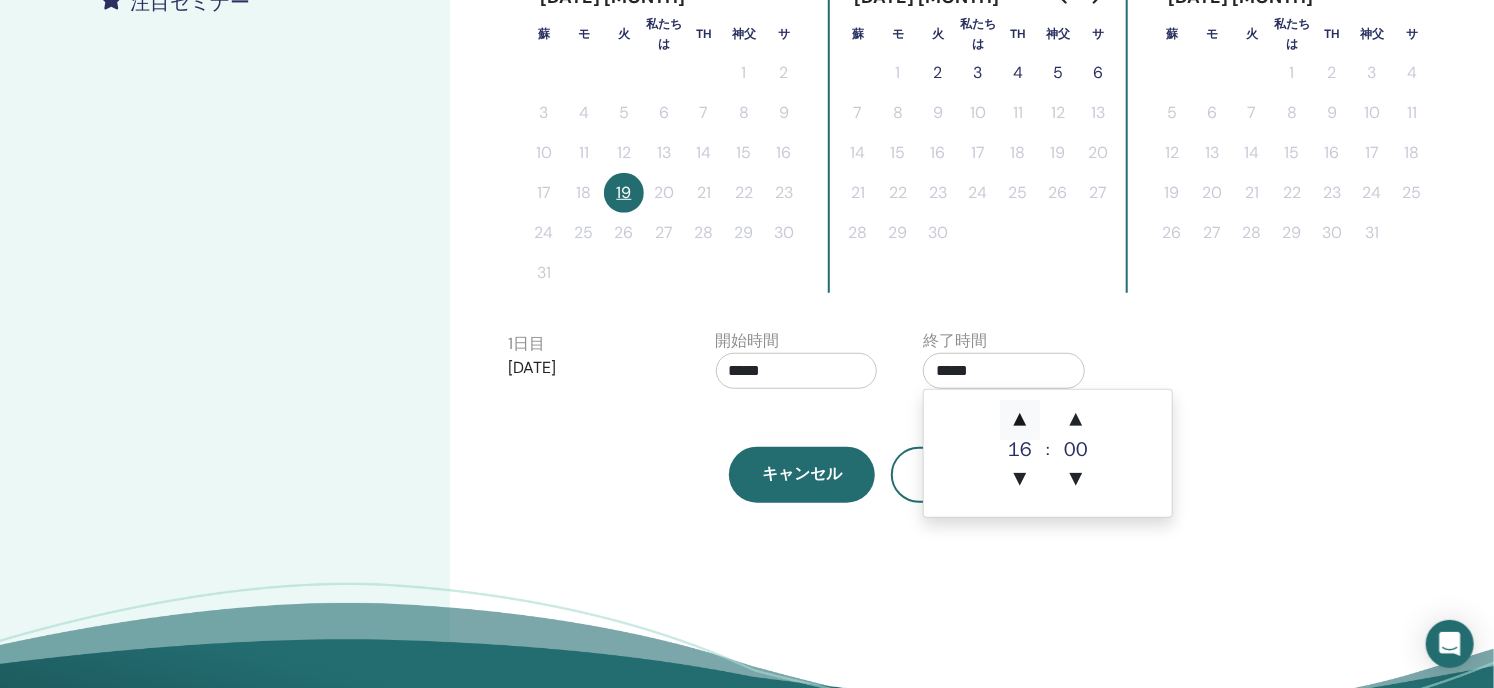 click on "▲" at bounding box center [1020, 420] 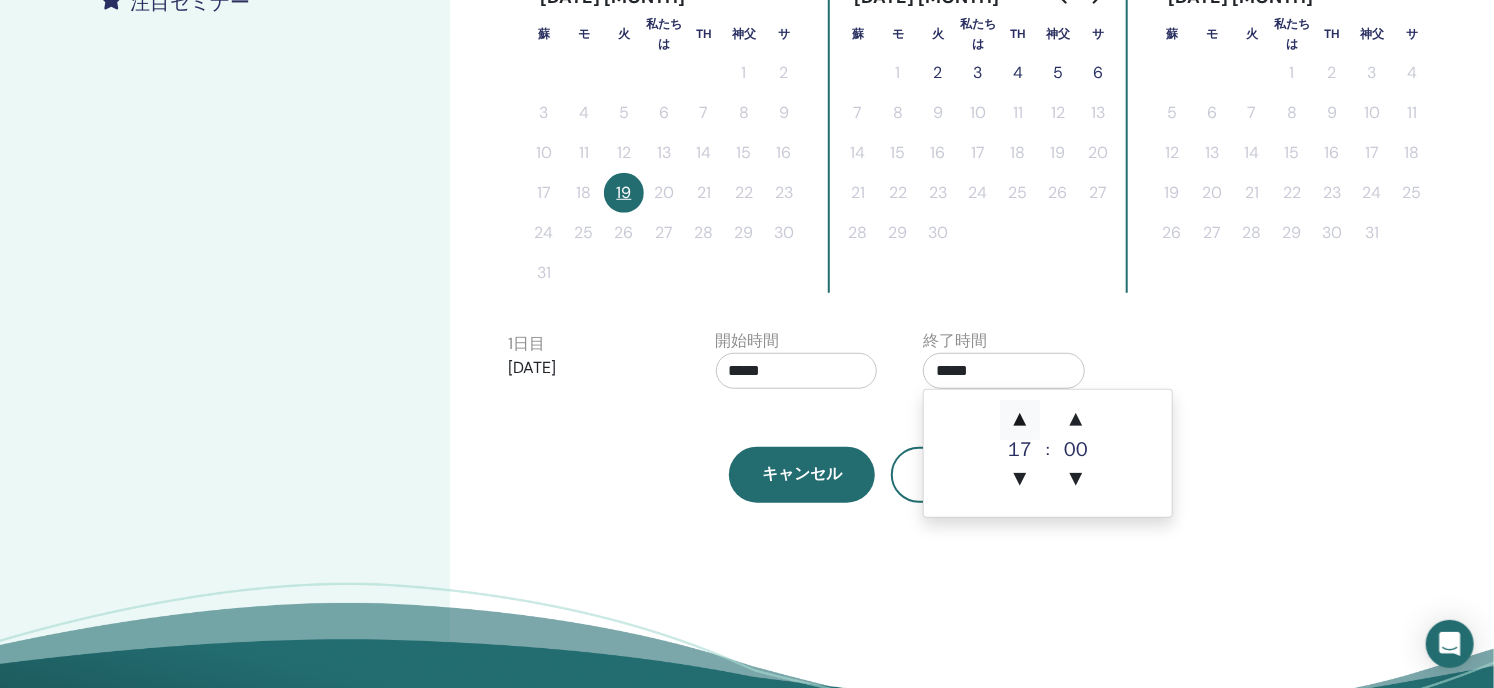 click on "▲" at bounding box center [1020, 420] 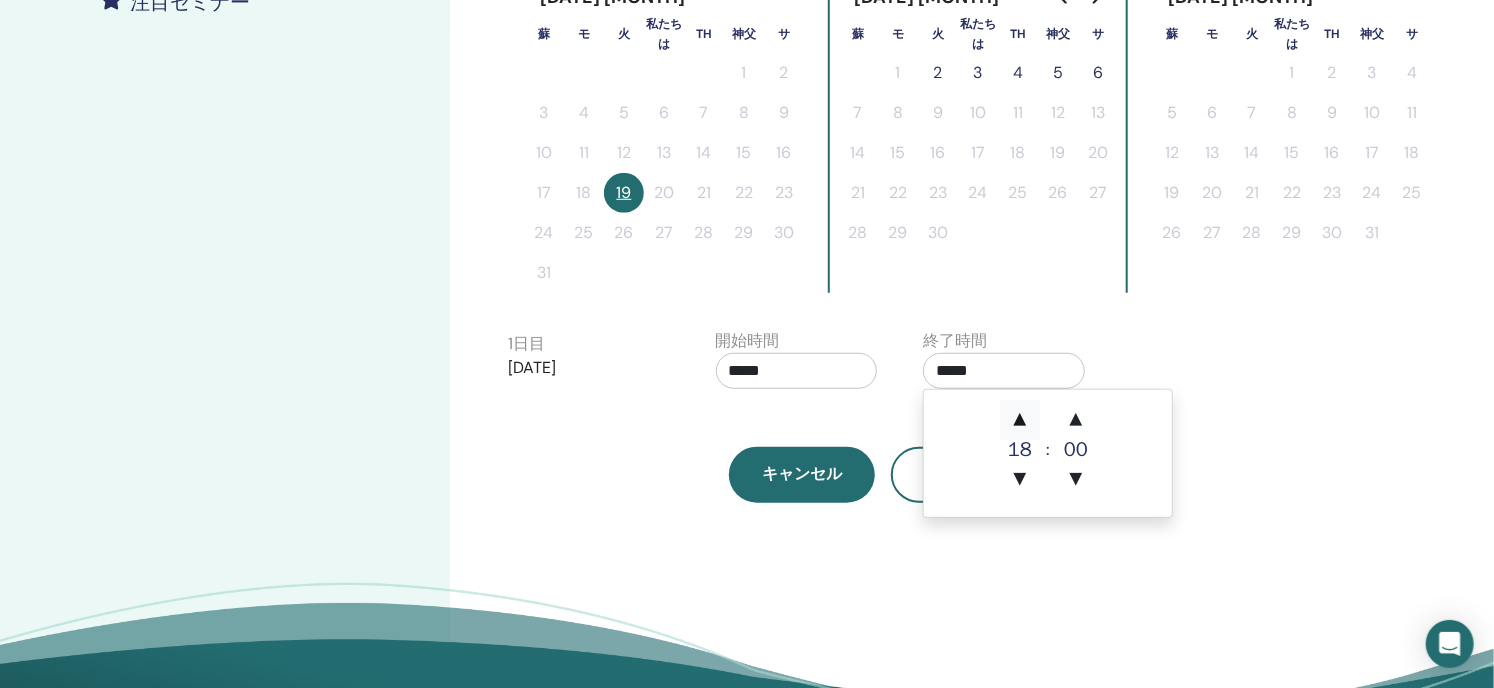 click on "▲" at bounding box center [1020, 420] 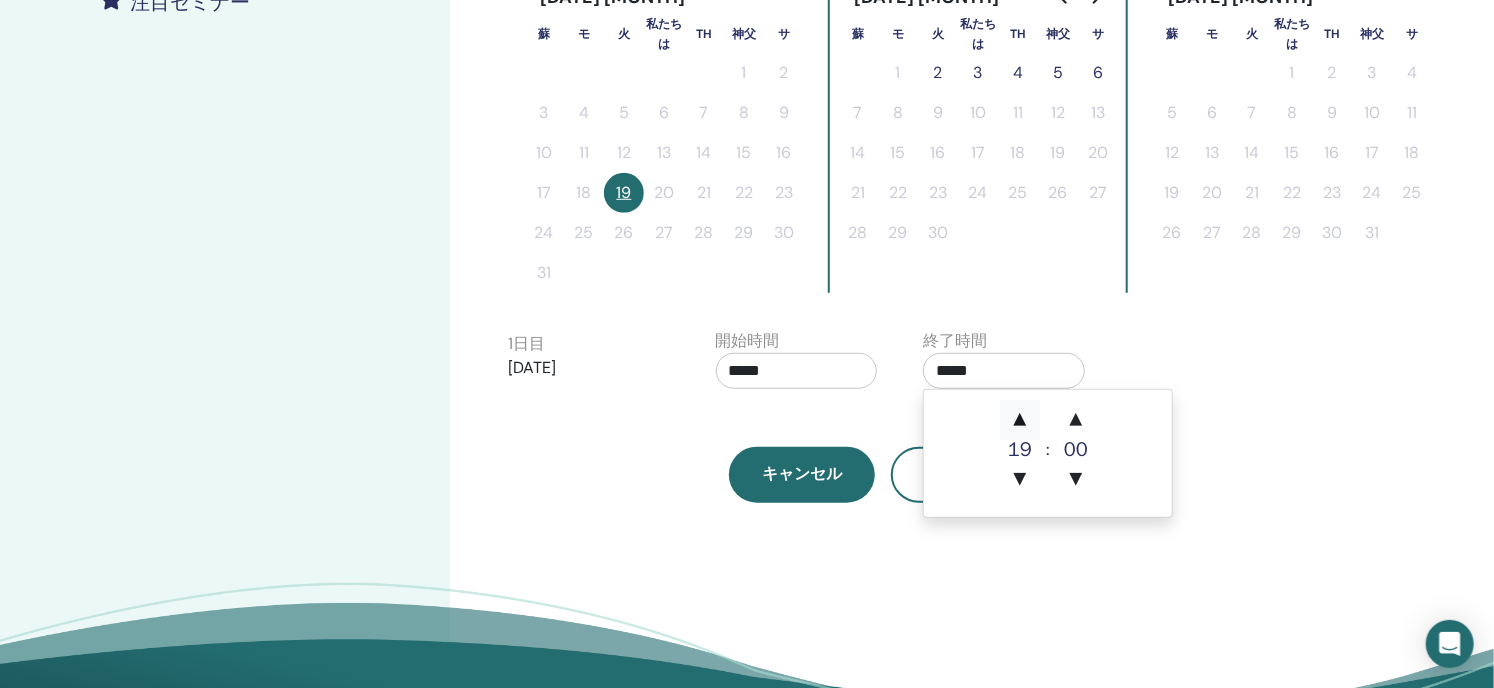 click on "▲" at bounding box center (1020, 420) 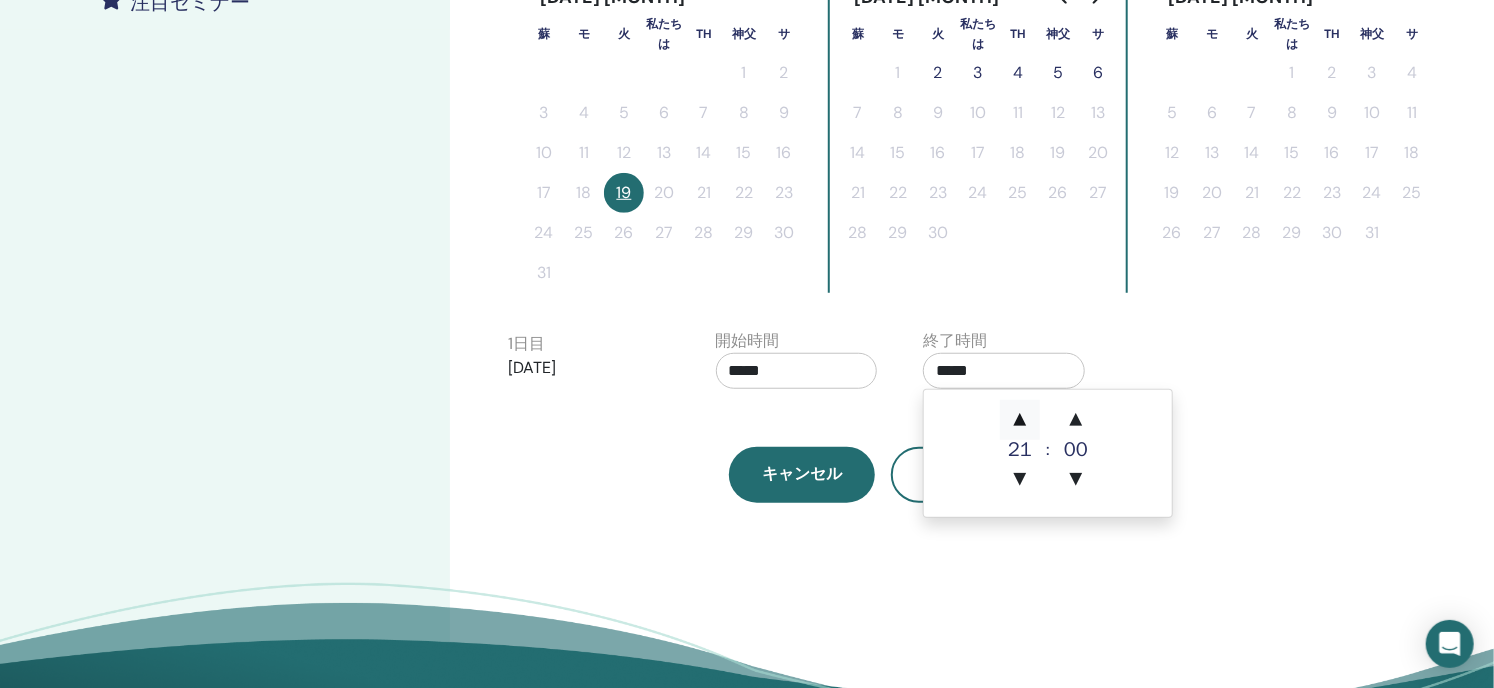 click on "▲" at bounding box center [1020, 420] 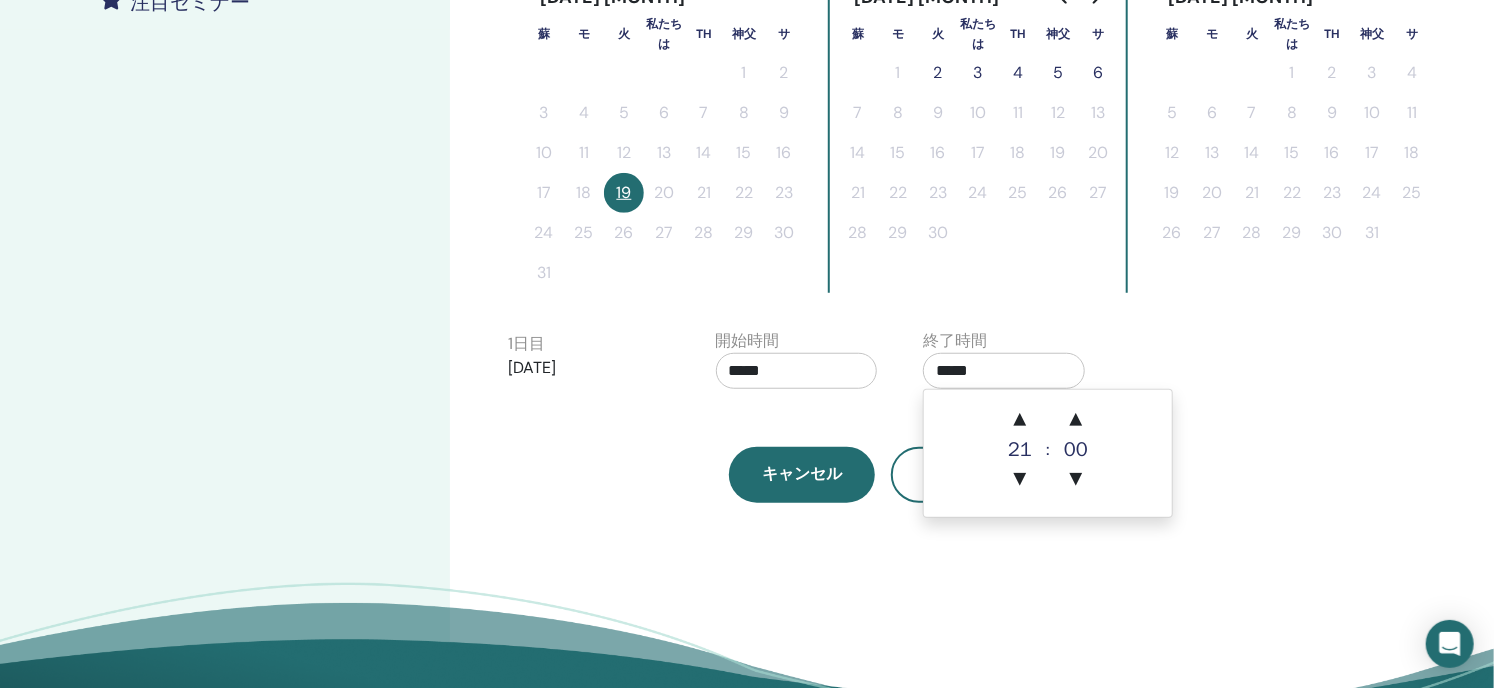 click on "*****" at bounding box center [797, 371] 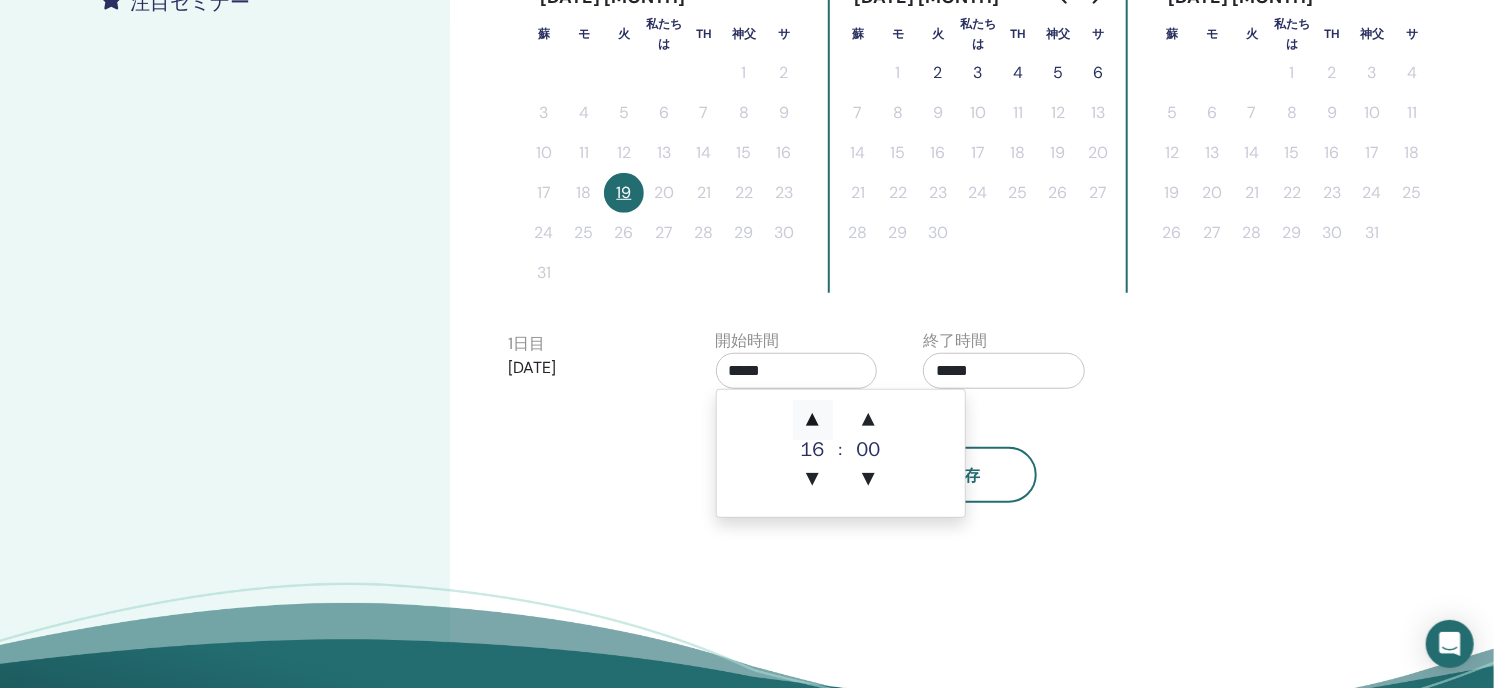 click on "▲" at bounding box center (813, 420) 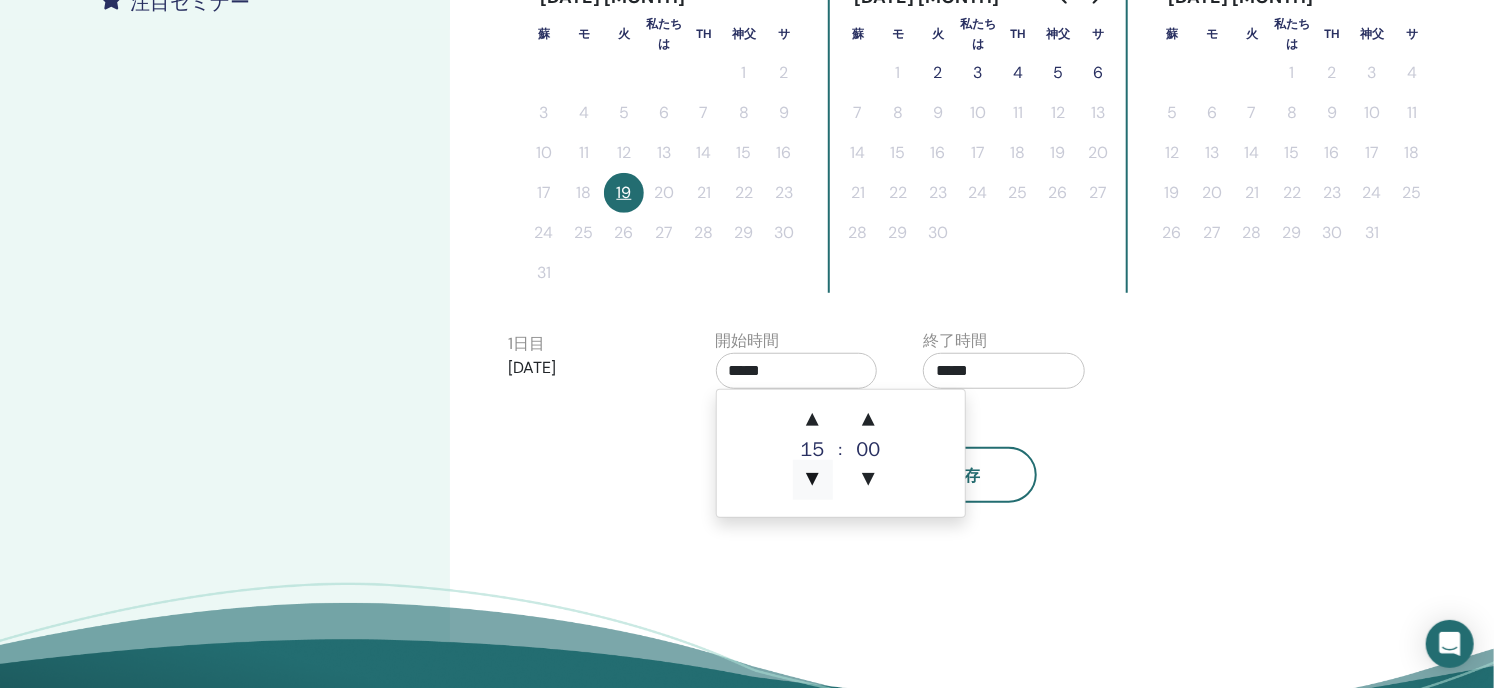 click on "▼" at bounding box center [813, 480] 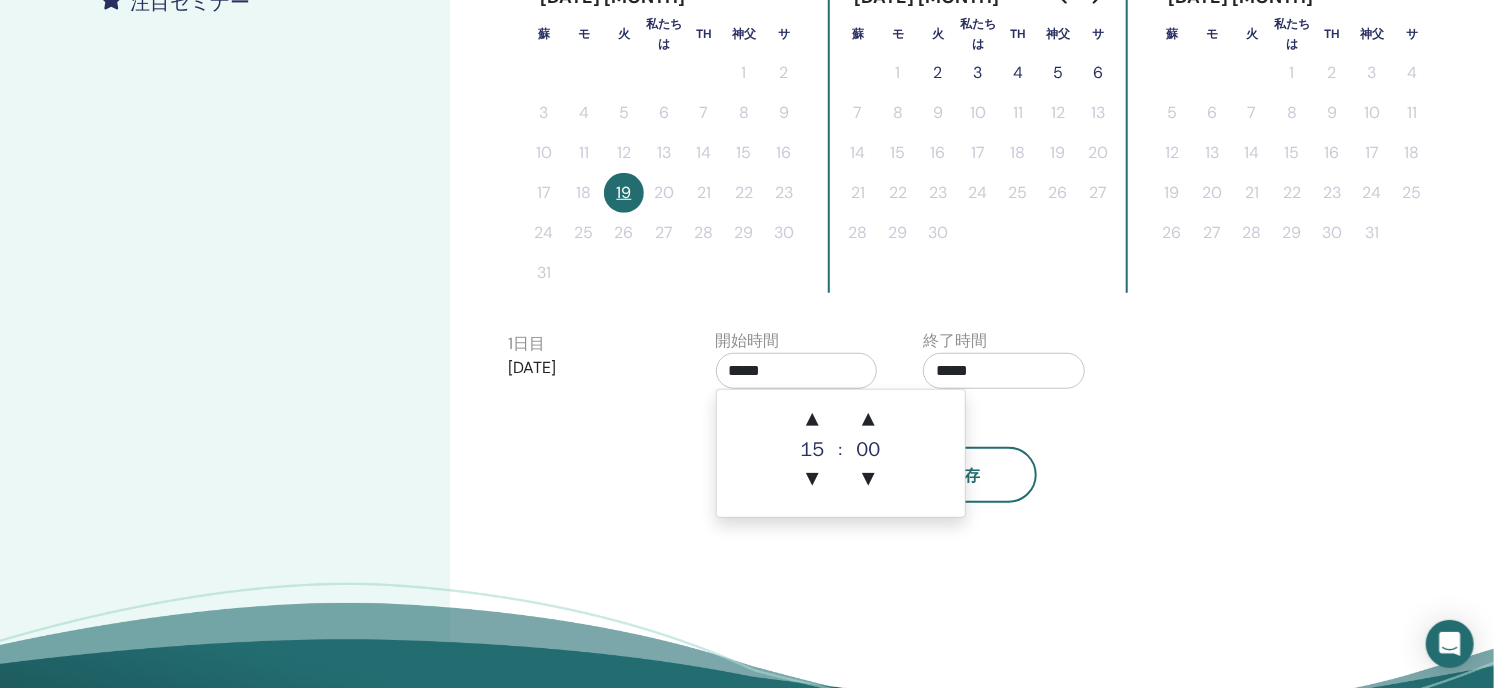 click on "*****" at bounding box center [797, 371] 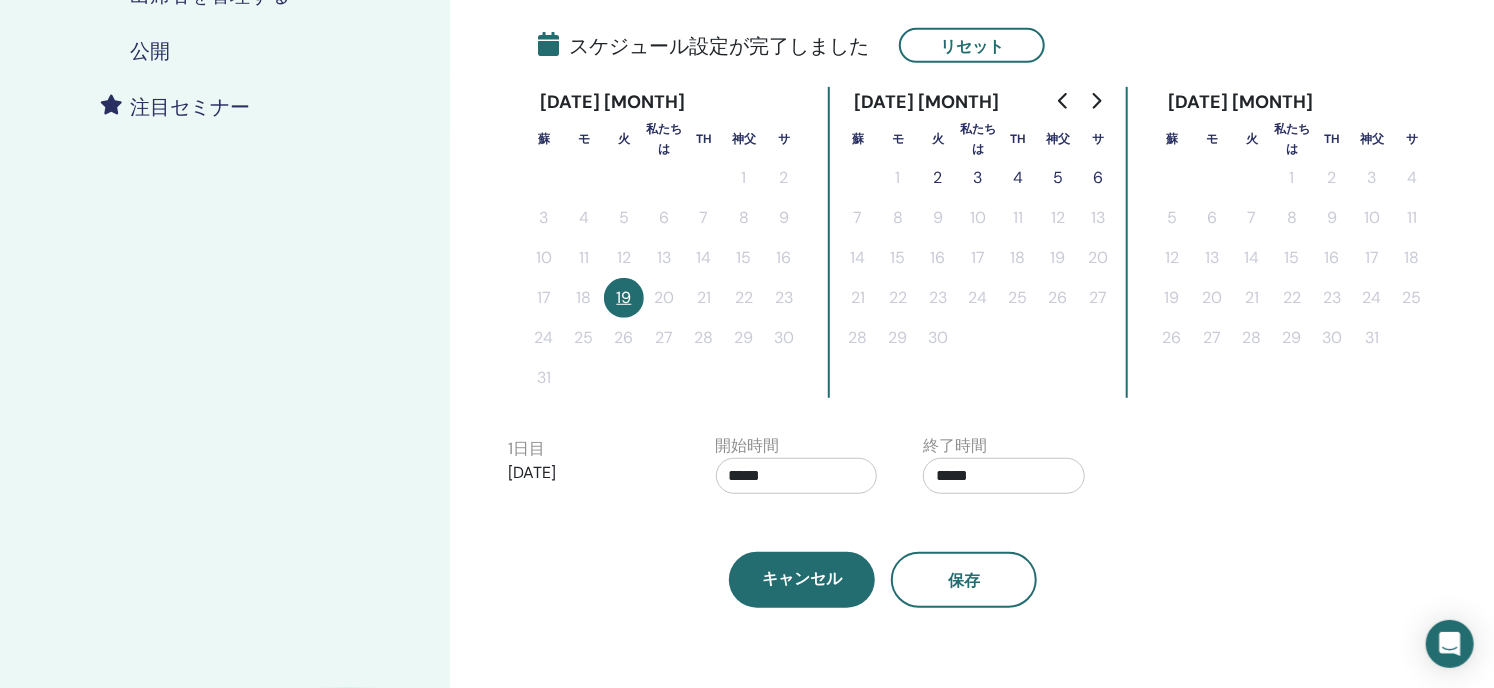 scroll, scrollTop: 500, scrollLeft: 0, axis: vertical 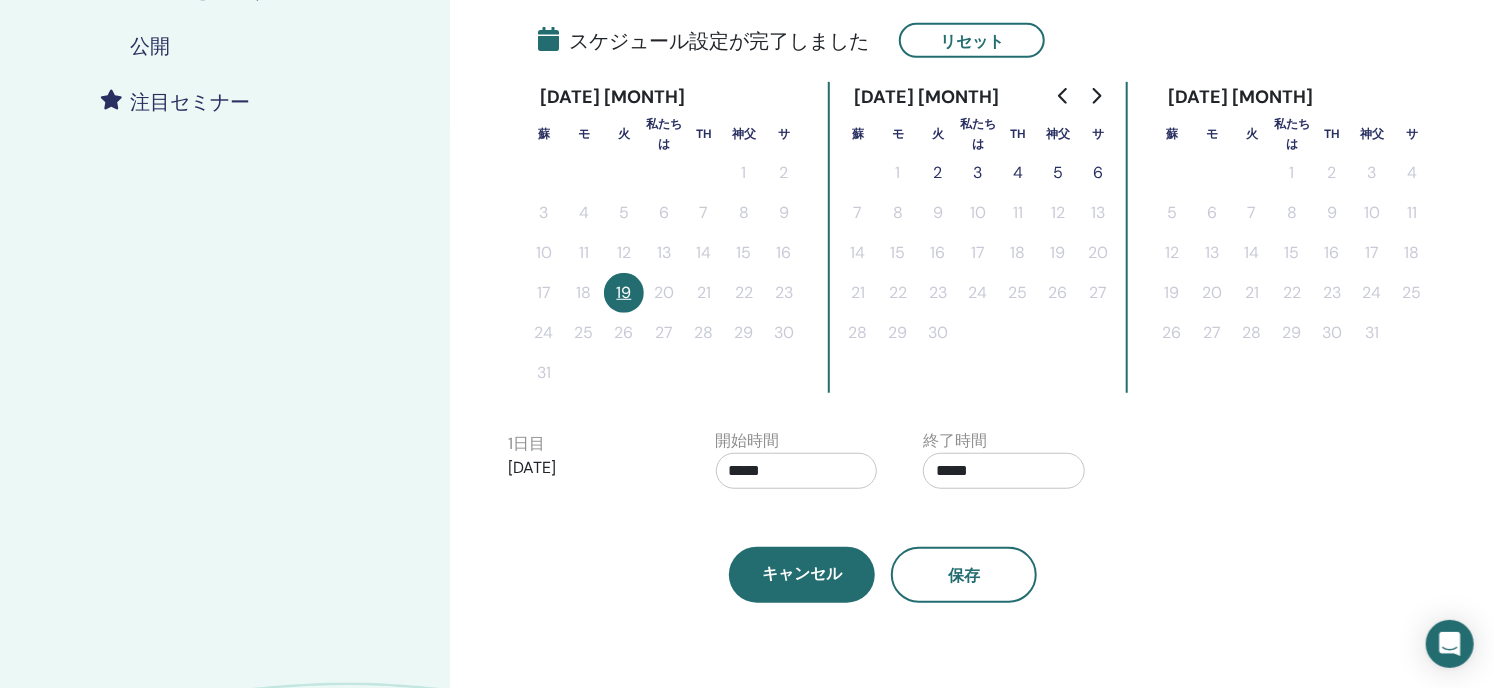 click on "6" at bounding box center [1098, 172] 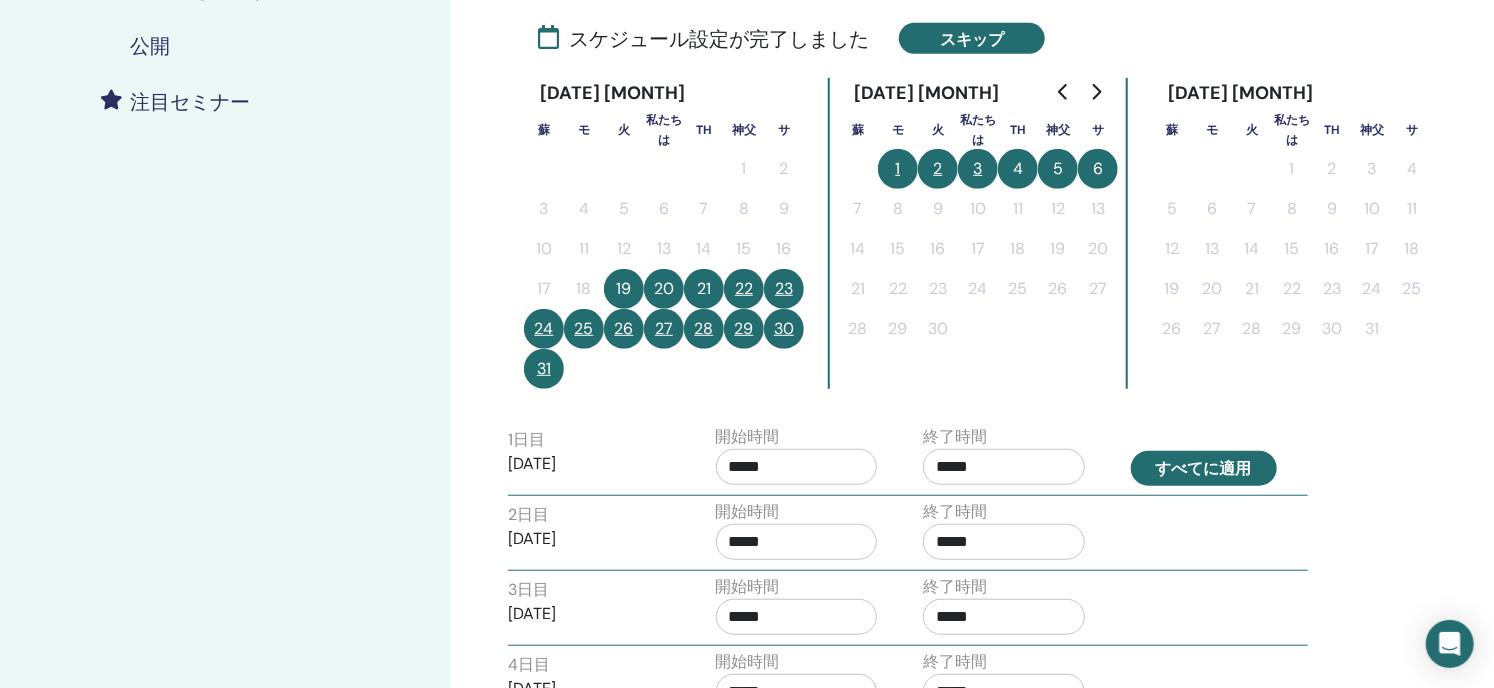 click on "すべてに適用" at bounding box center (1204, 469) 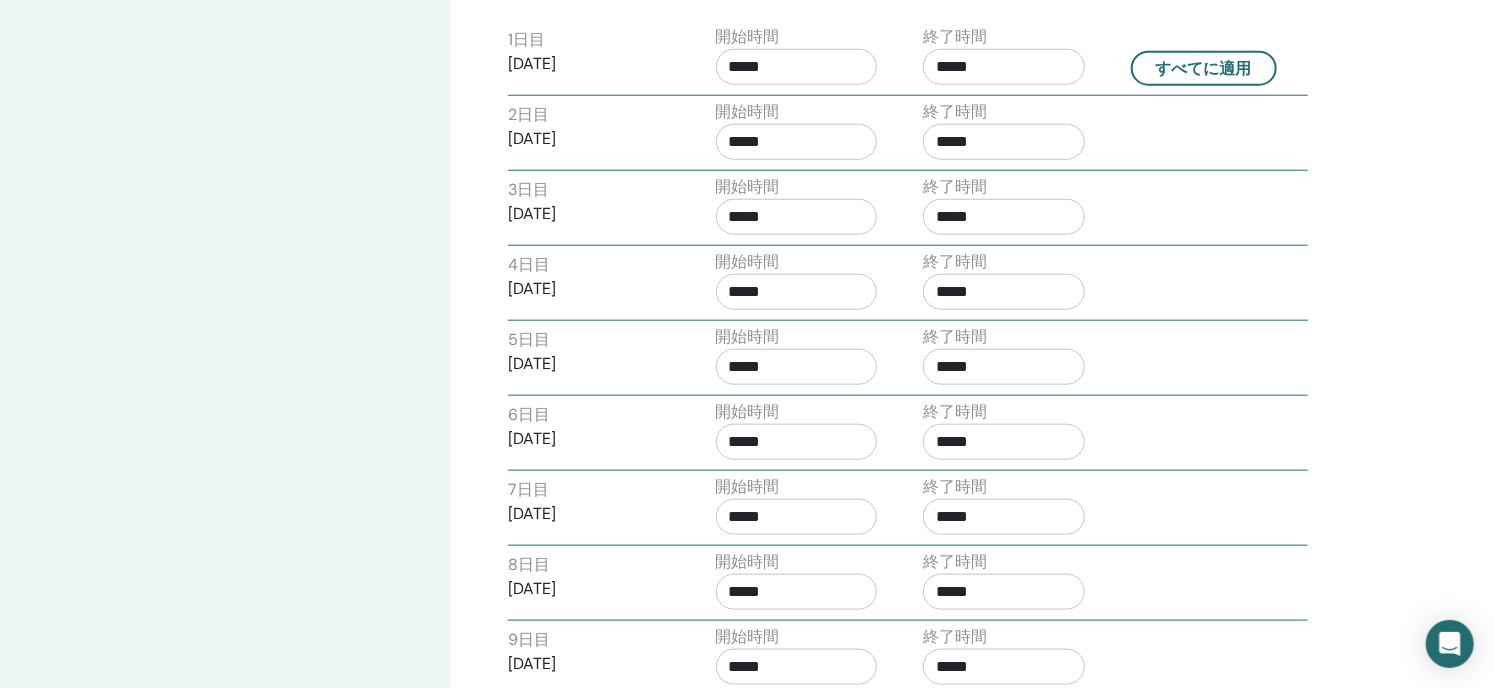 scroll, scrollTop: 500, scrollLeft: 0, axis: vertical 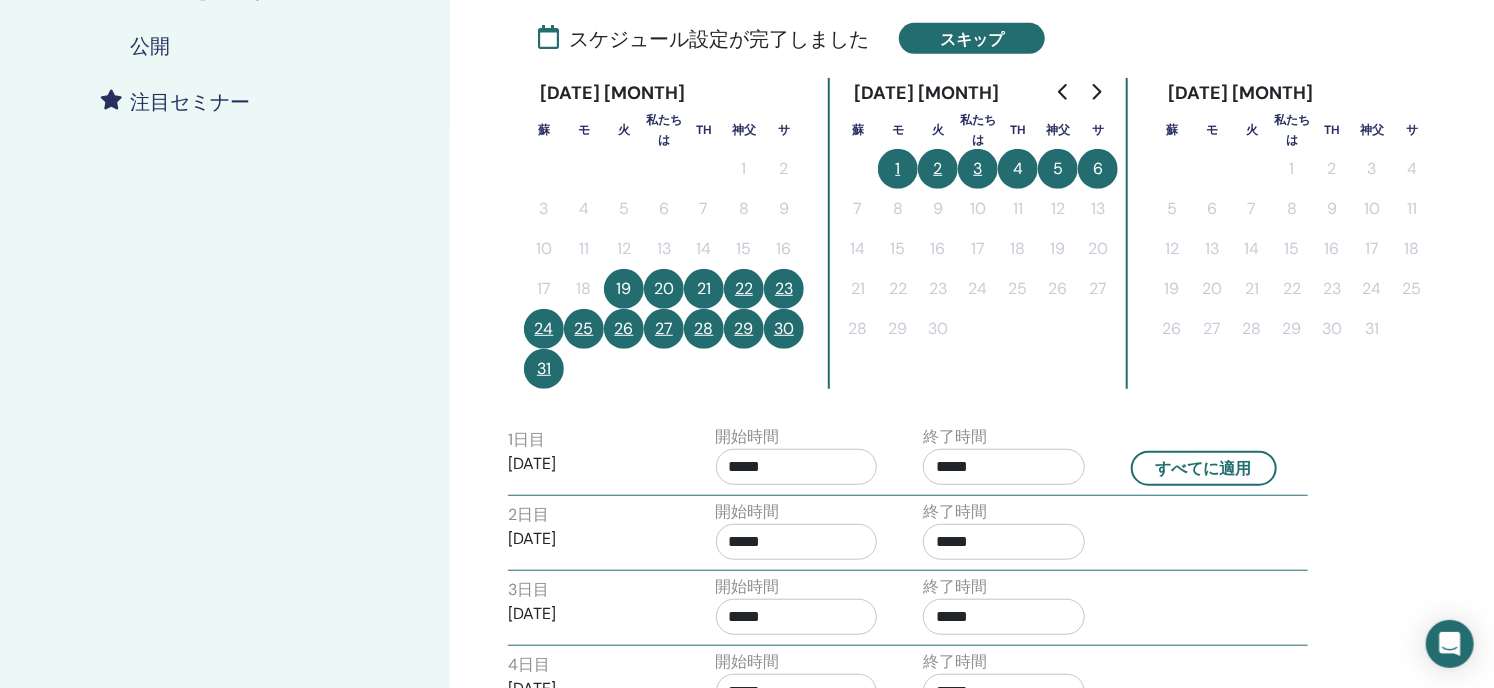 click on "24" at bounding box center (544, 328) 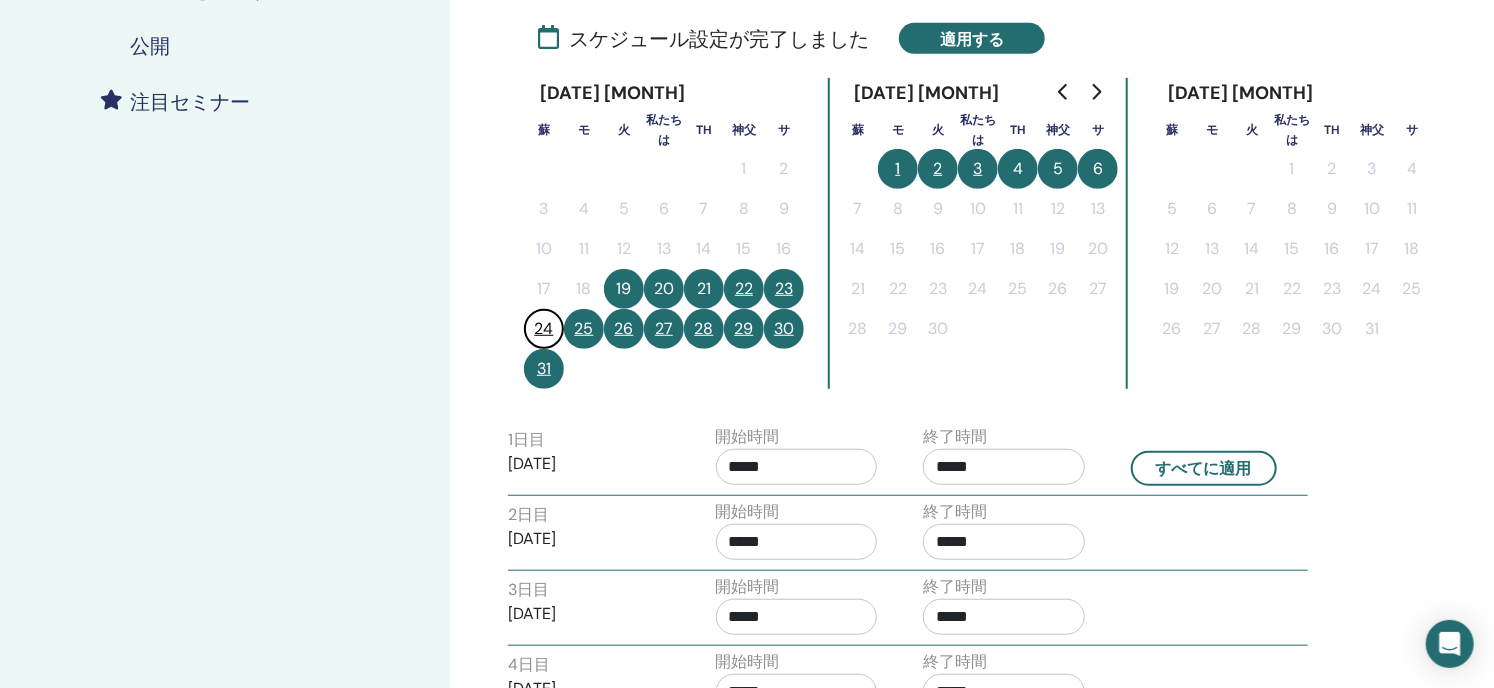 click on "30" at bounding box center [784, 328] 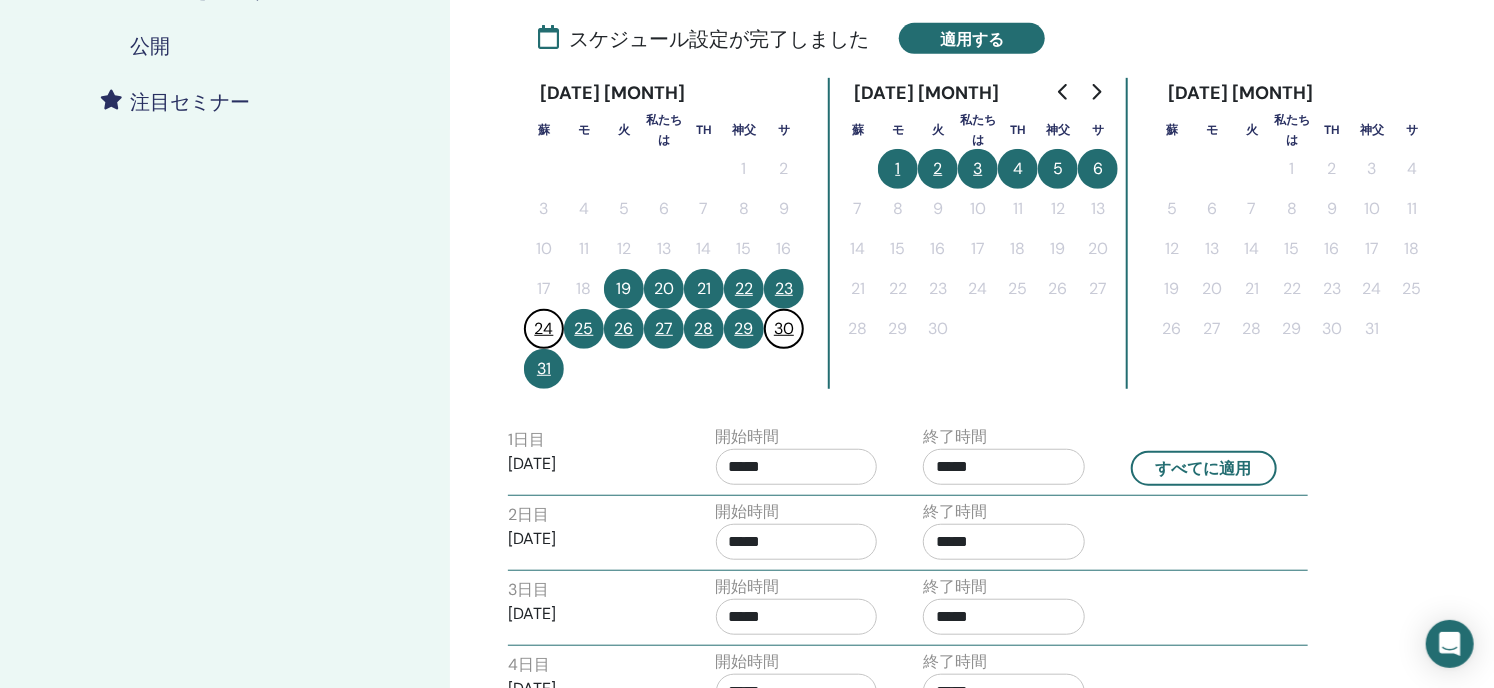 click on "31" at bounding box center (544, 368) 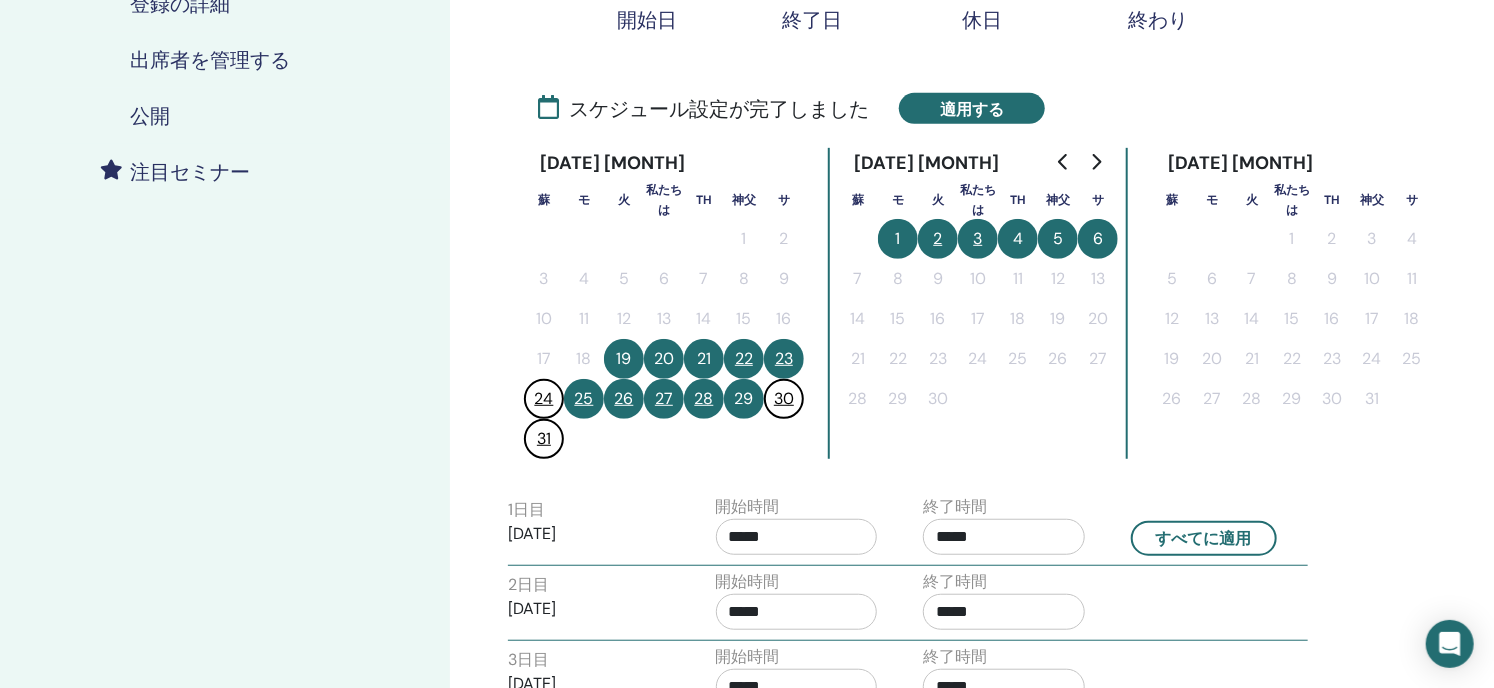 scroll, scrollTop: 400, scrollLeft: 0, axis: vertical 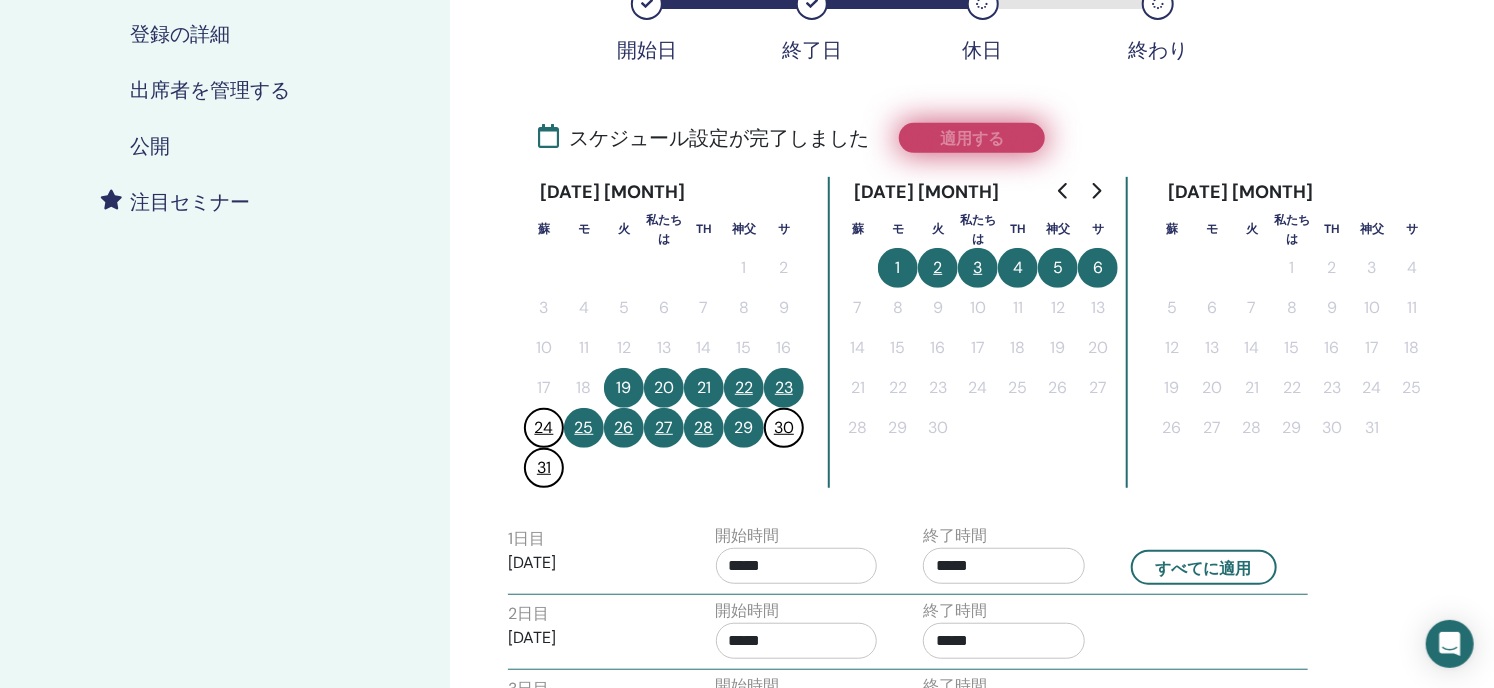 click on "適用する" at bounding box center (972, 138) 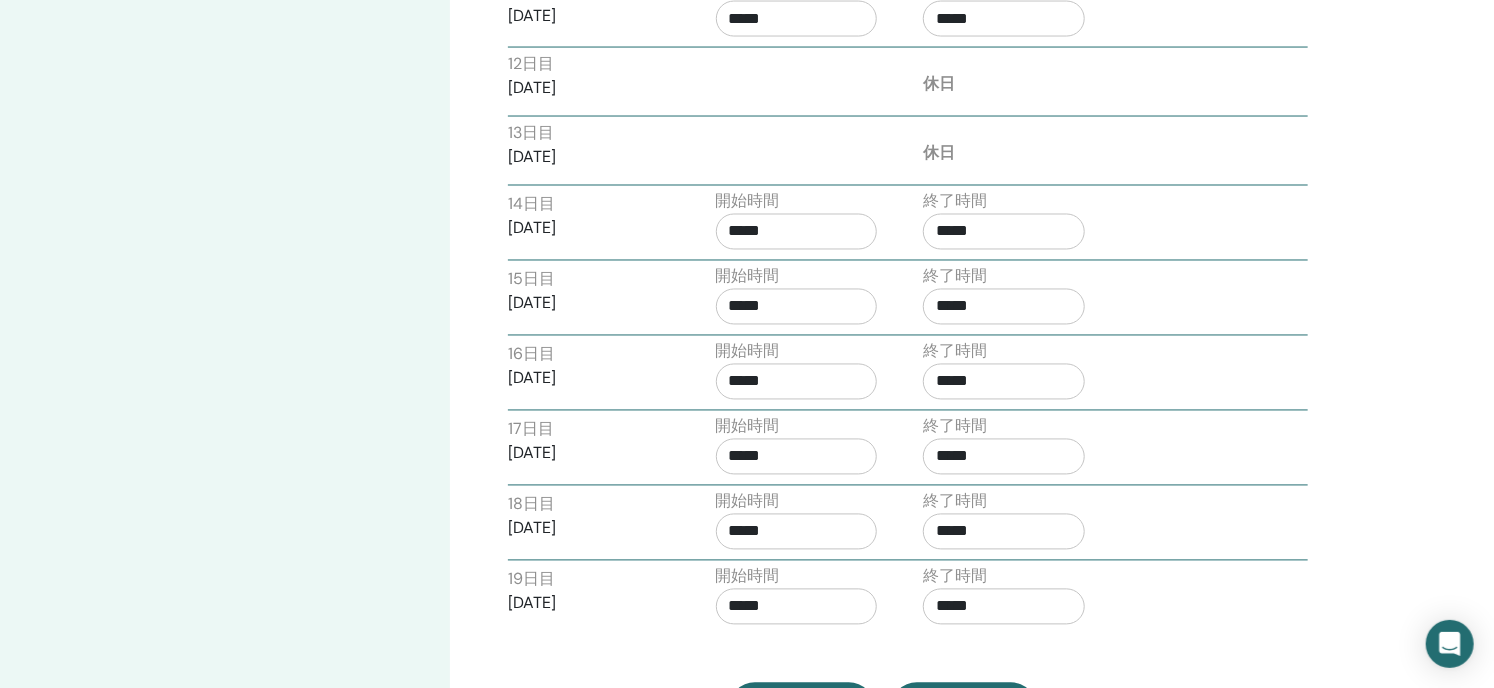 scroll, scrollTop: 1900, scrollLeft: 0, axis: vertical 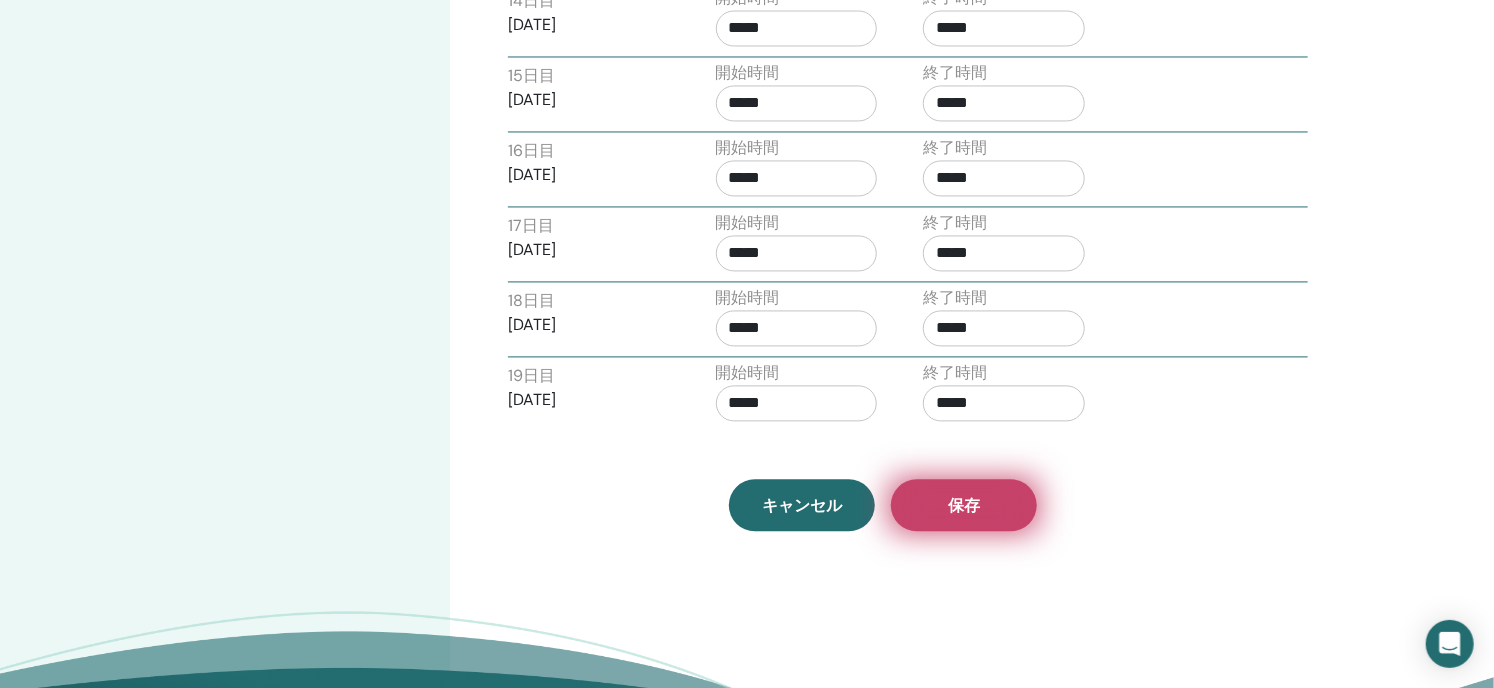 click on "保存" at bounding box center [964, 505] 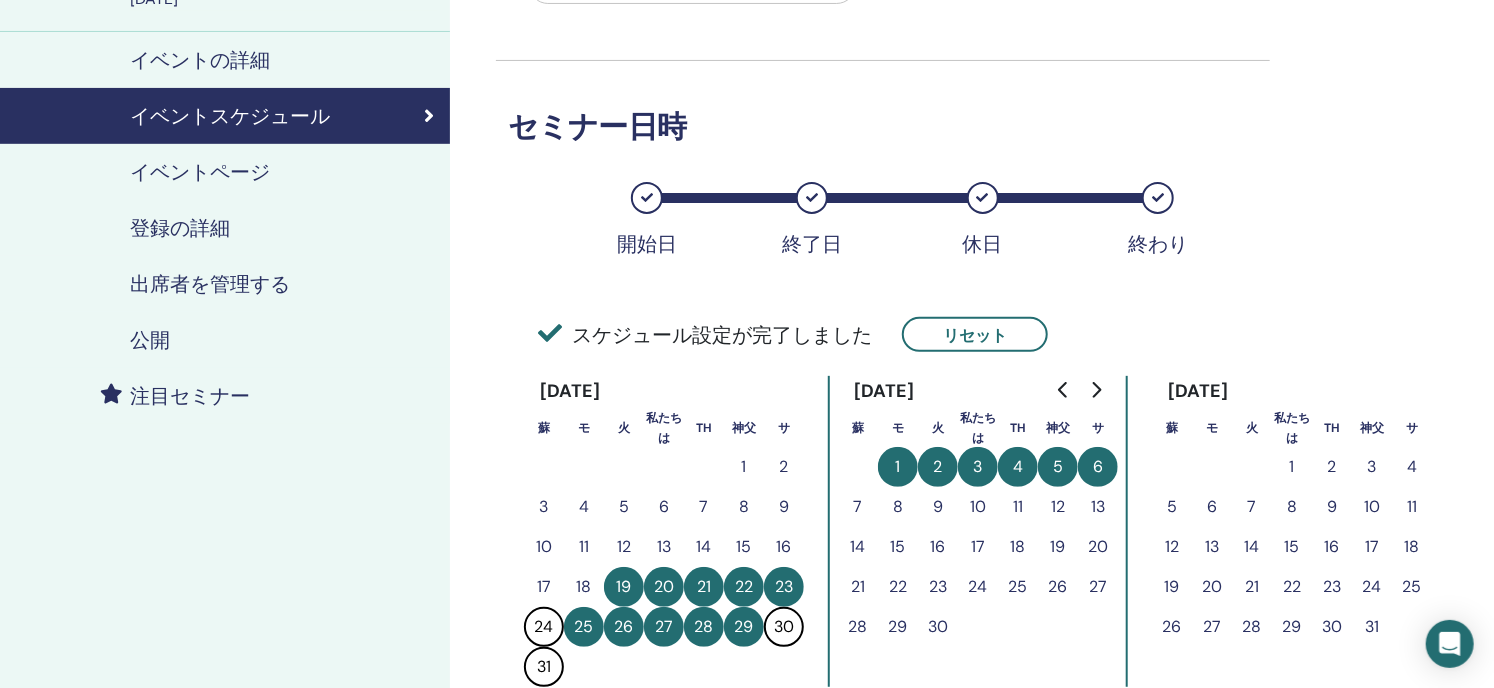 scroll, scrollTop: 200, scrollLeft: 0, axis: vertical 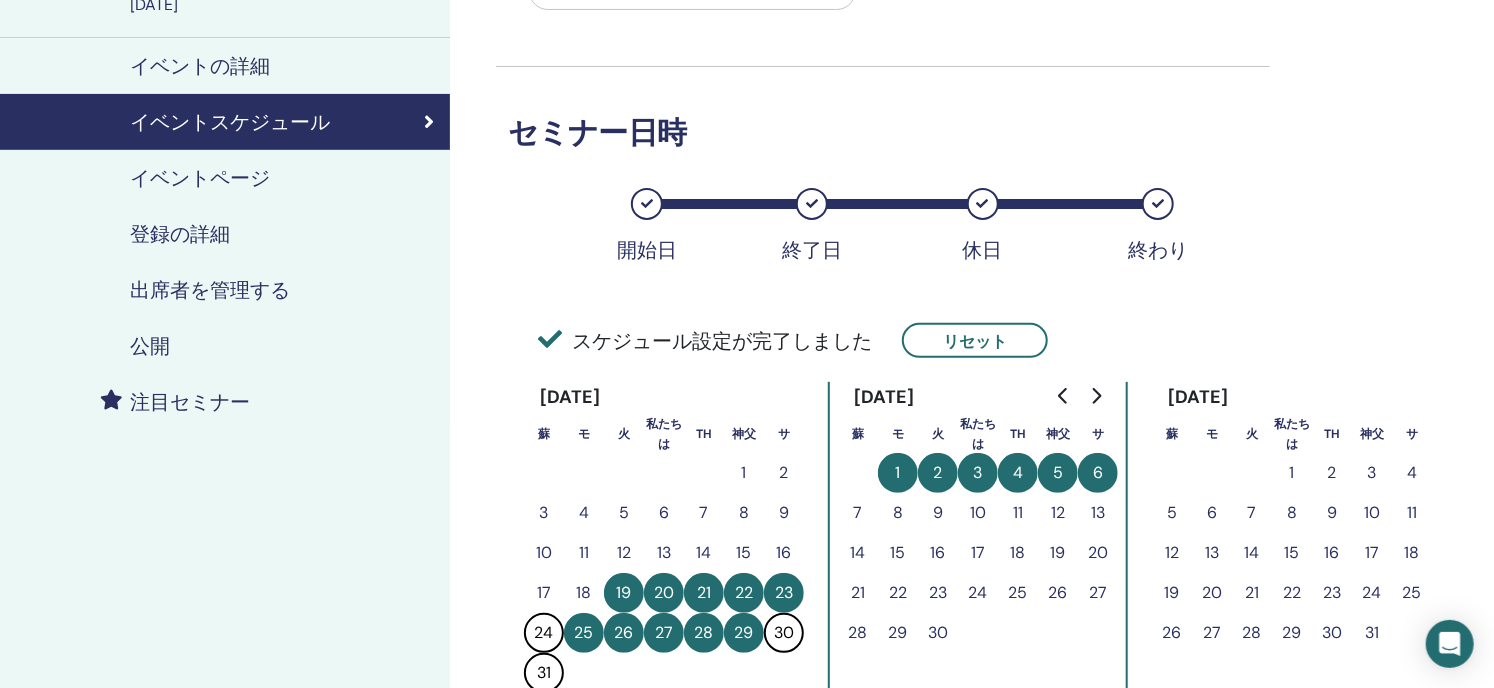 click on "イベントページ" at bounding box center [200, 178] 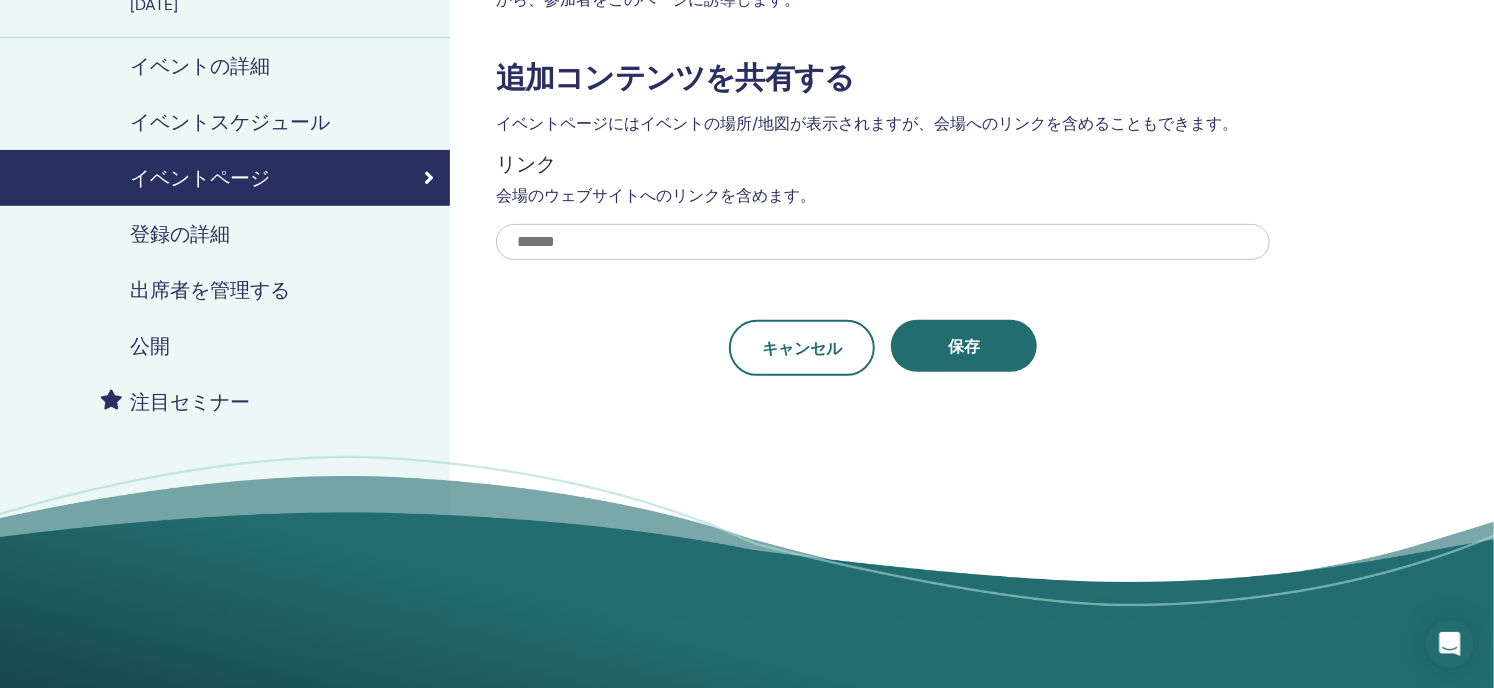 click on "登録の詳細" at bounding box center (180, 234) 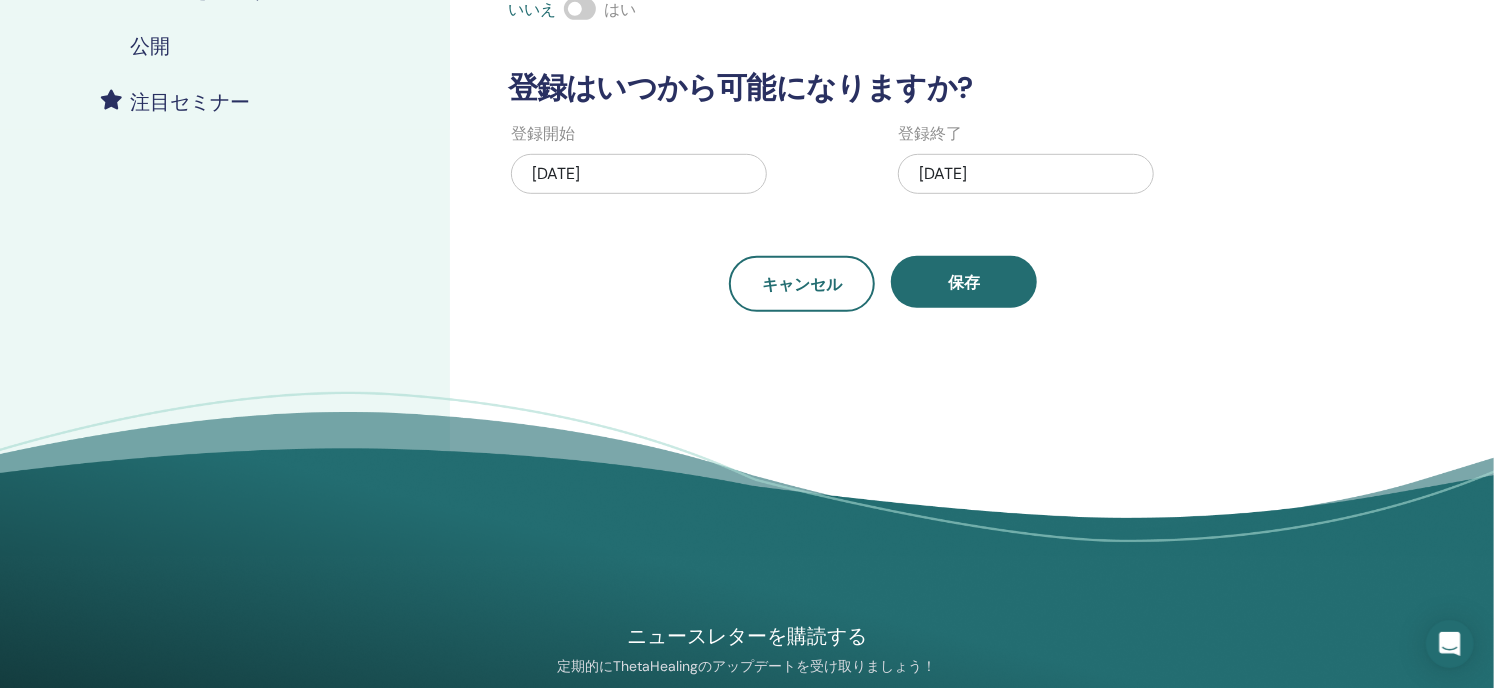 scroll, scrollTop: 400, scrollLeft: 0, axis: vertical 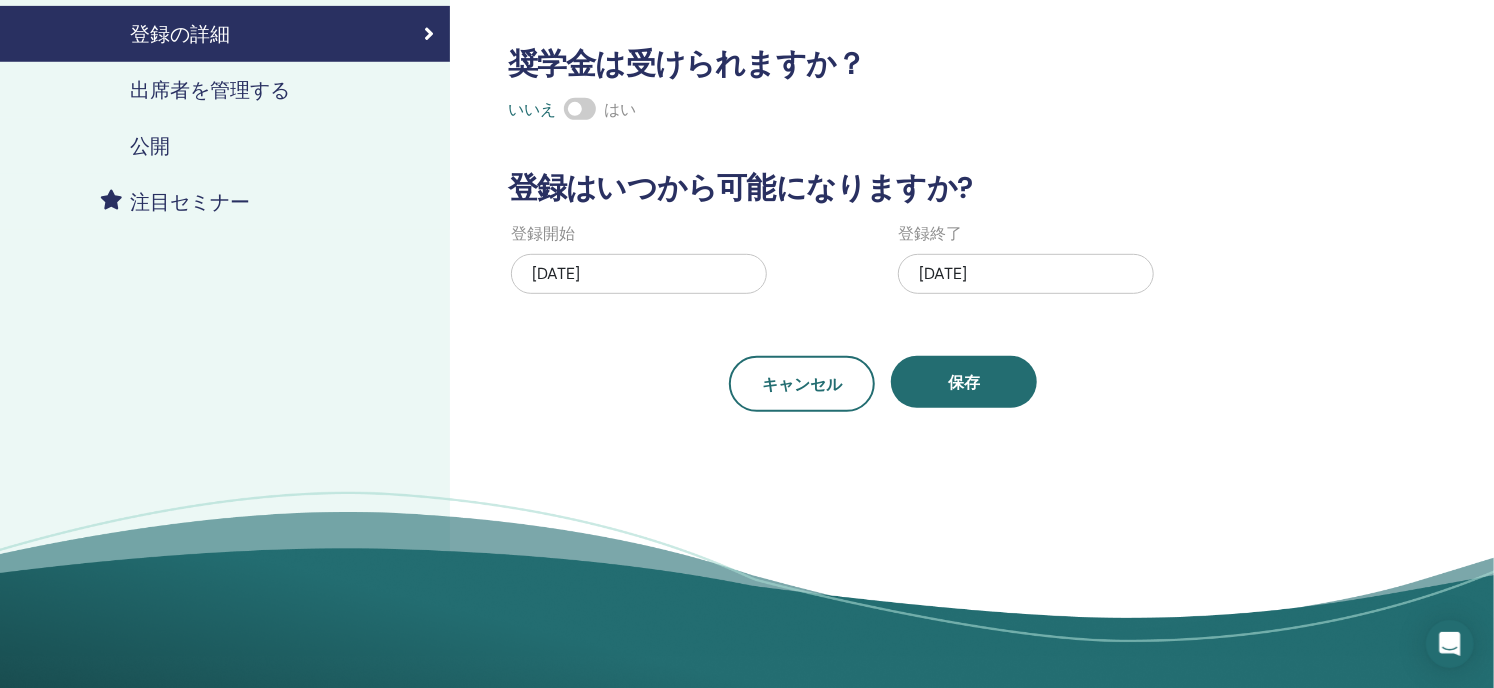 click on "出席者を管理する" at bounding box center (210, 90) 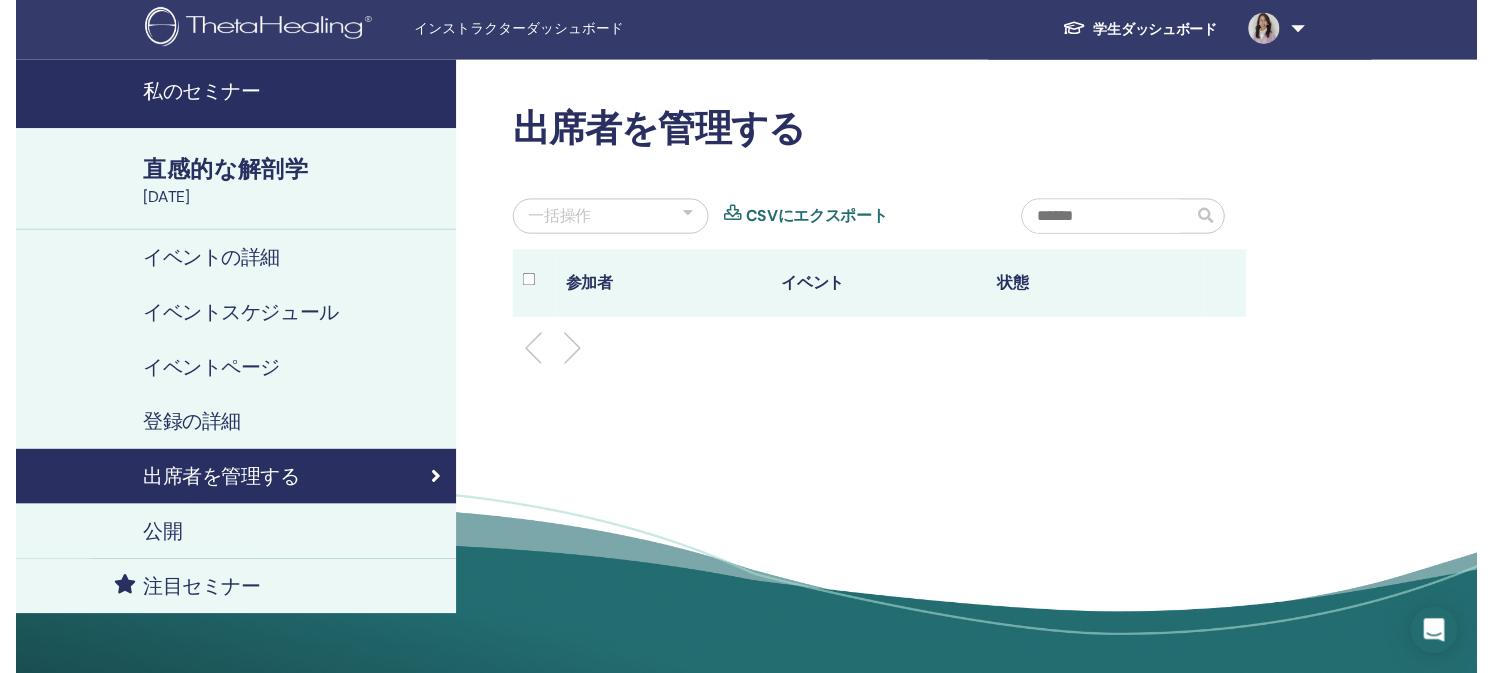 scroll, scrollTop: 0, scrollLeft: 0, axis: both 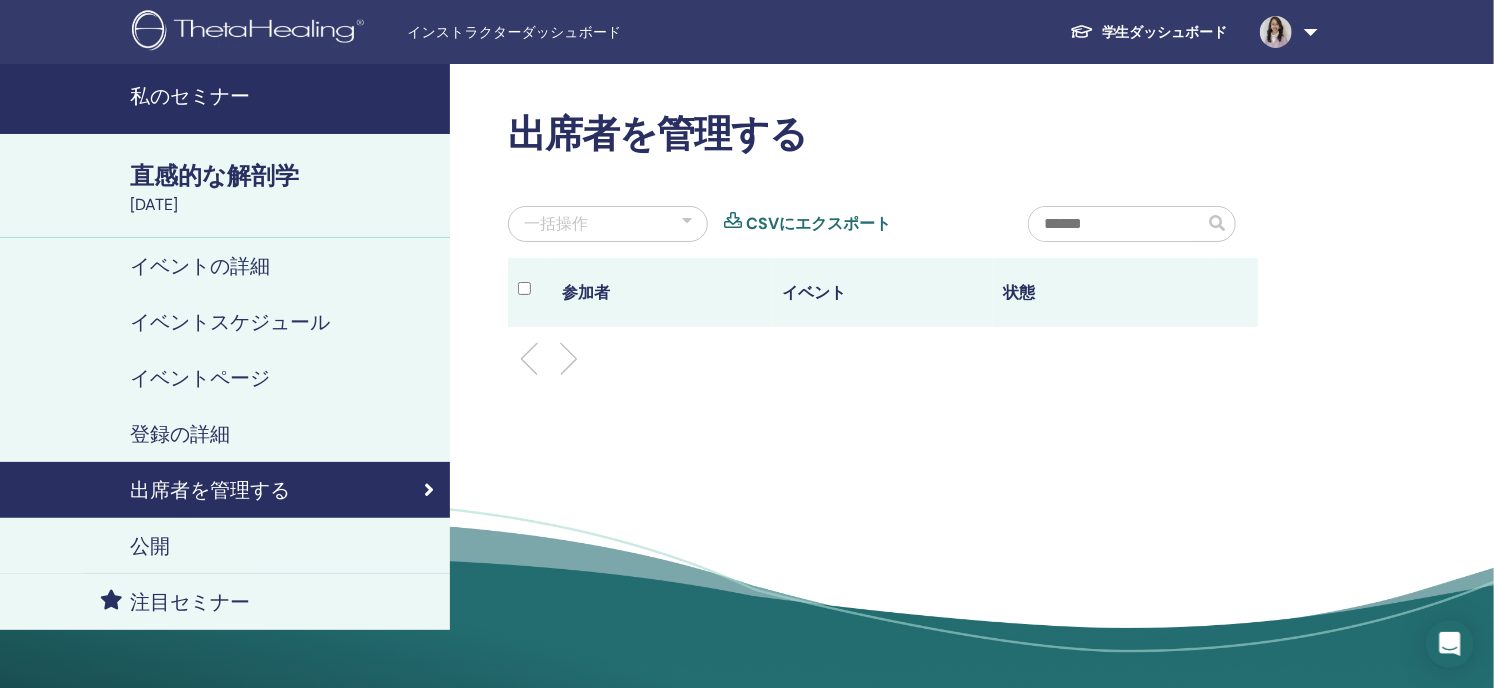 click on "公開" at bounding box center (150, 546) 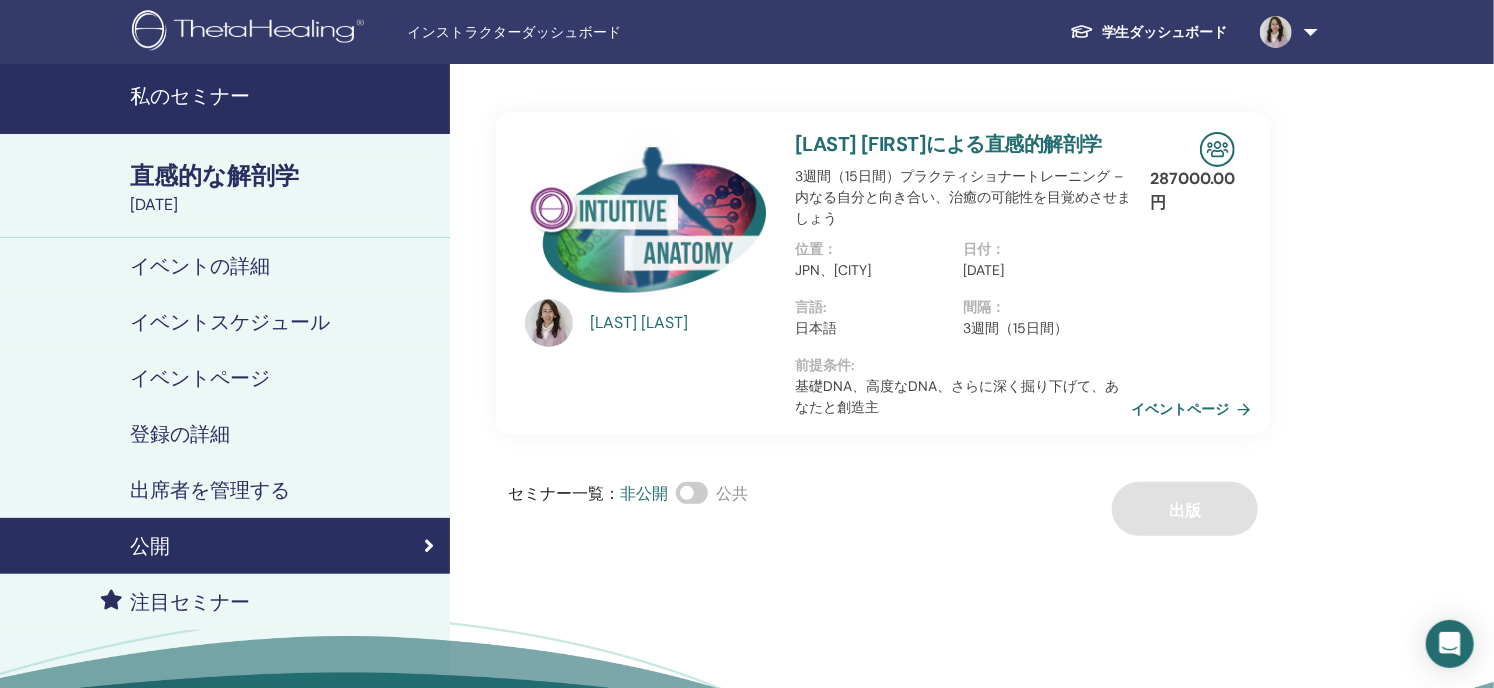 click at bounding box center (692, 493) 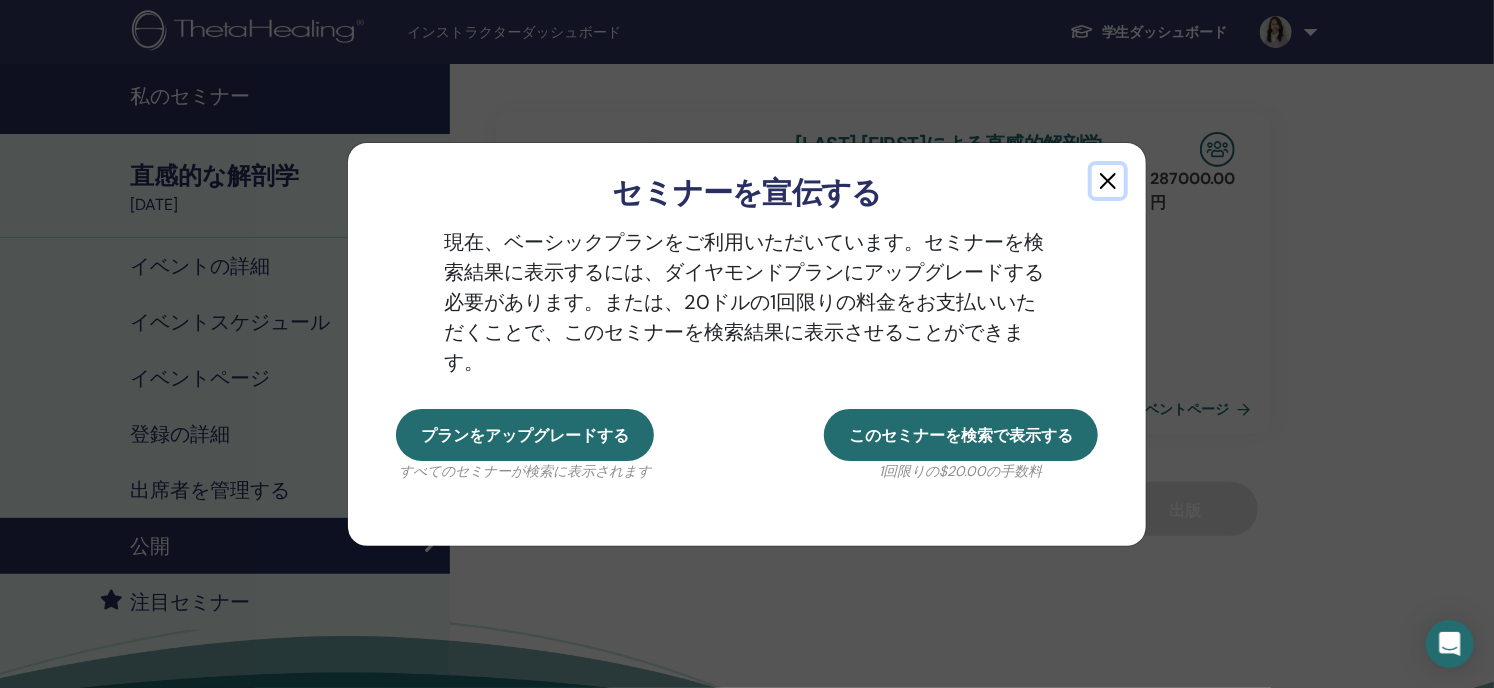 click at bounding box center (1108, 181) 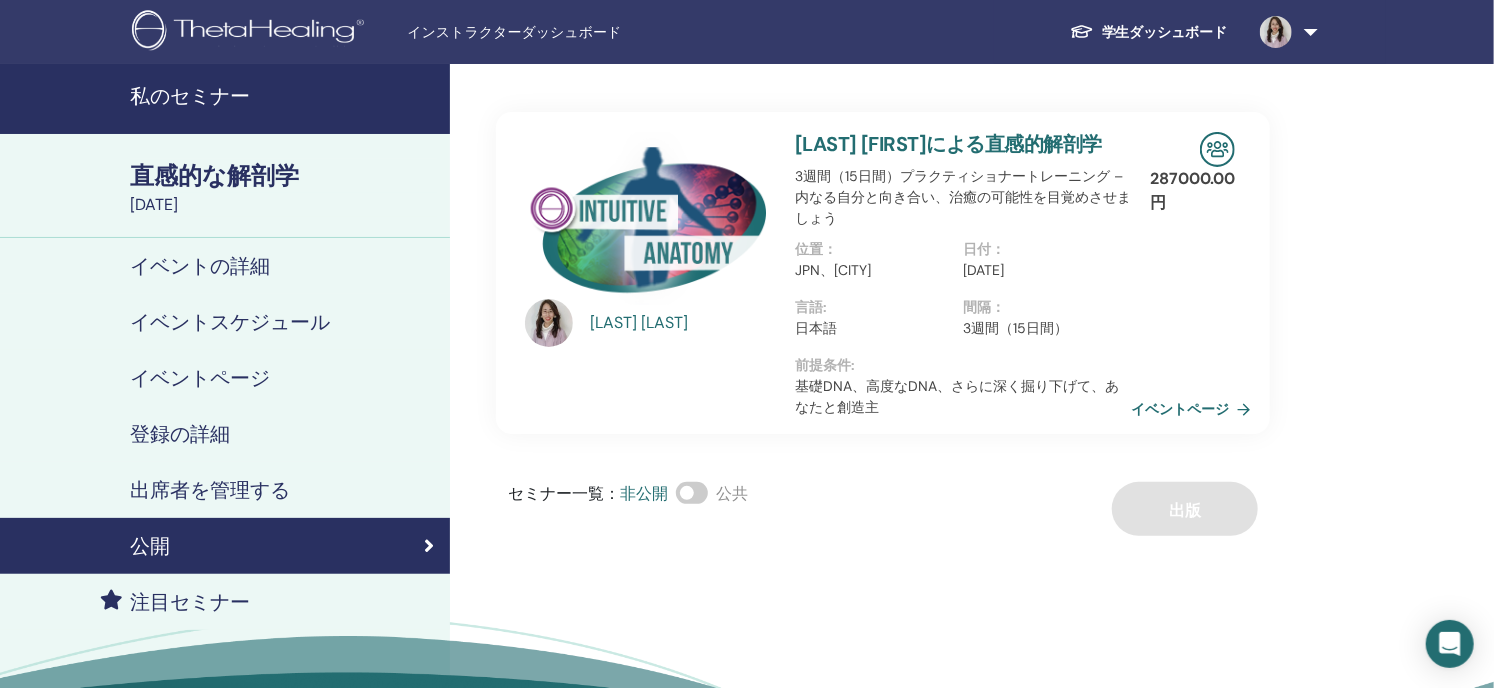 click on "注目セミナー" at bounding box center (190, 602) 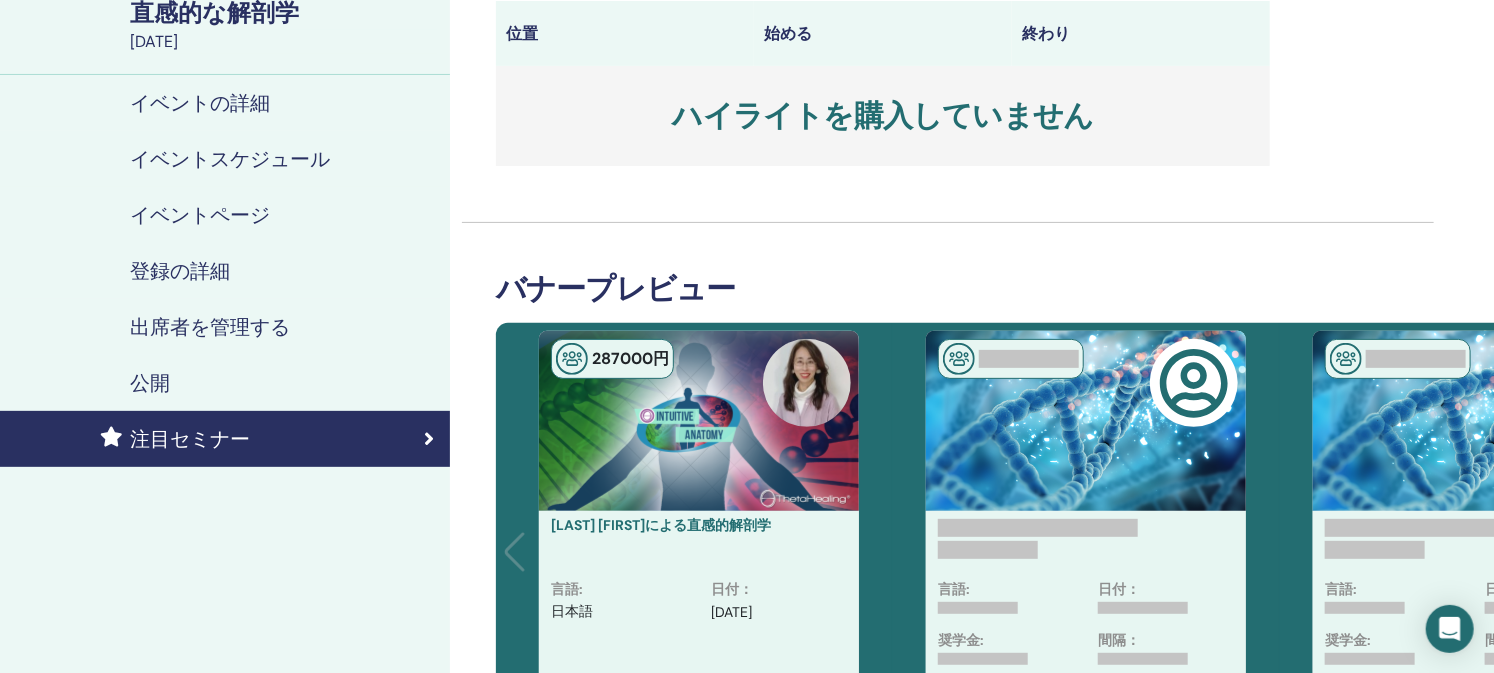 scroll, scrollTop: 0, scrollLeft: 0, axis: both 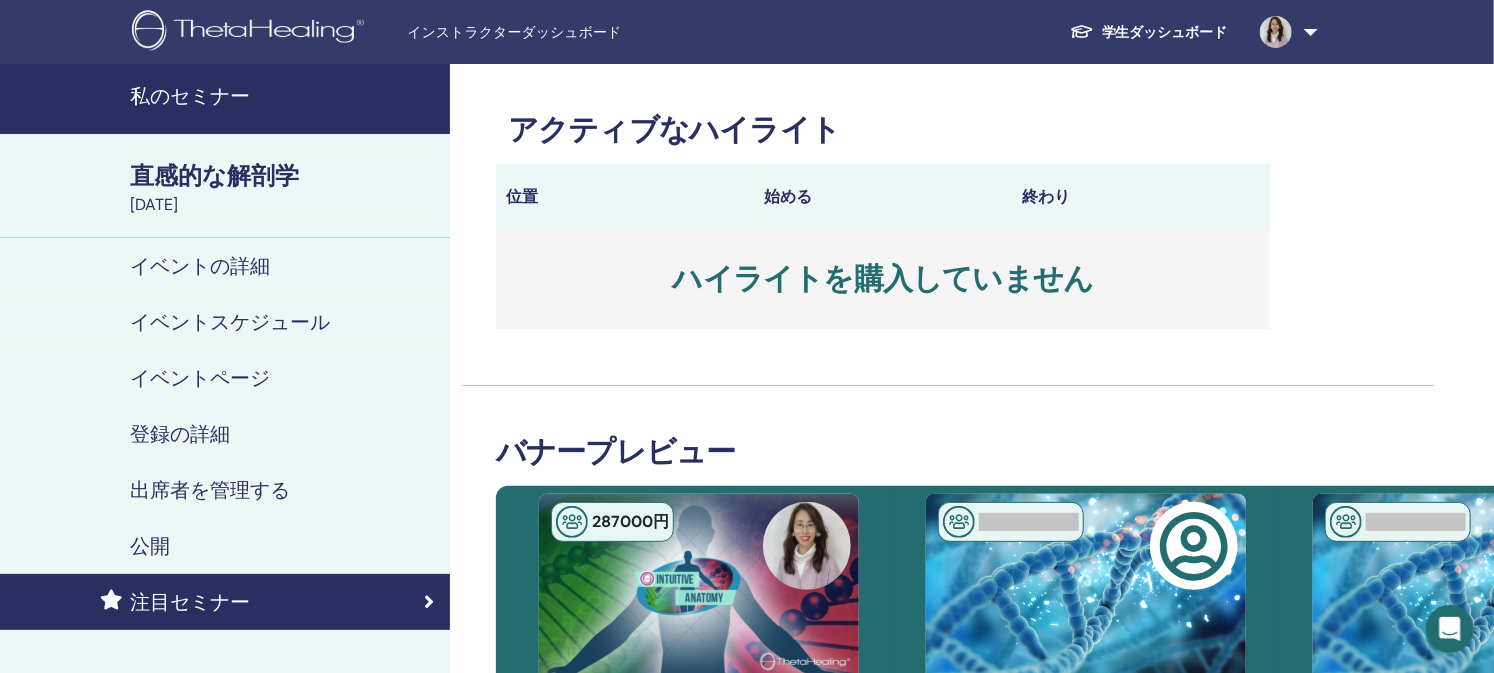 click on "私のセミナー" at bounding box center (190, 96) 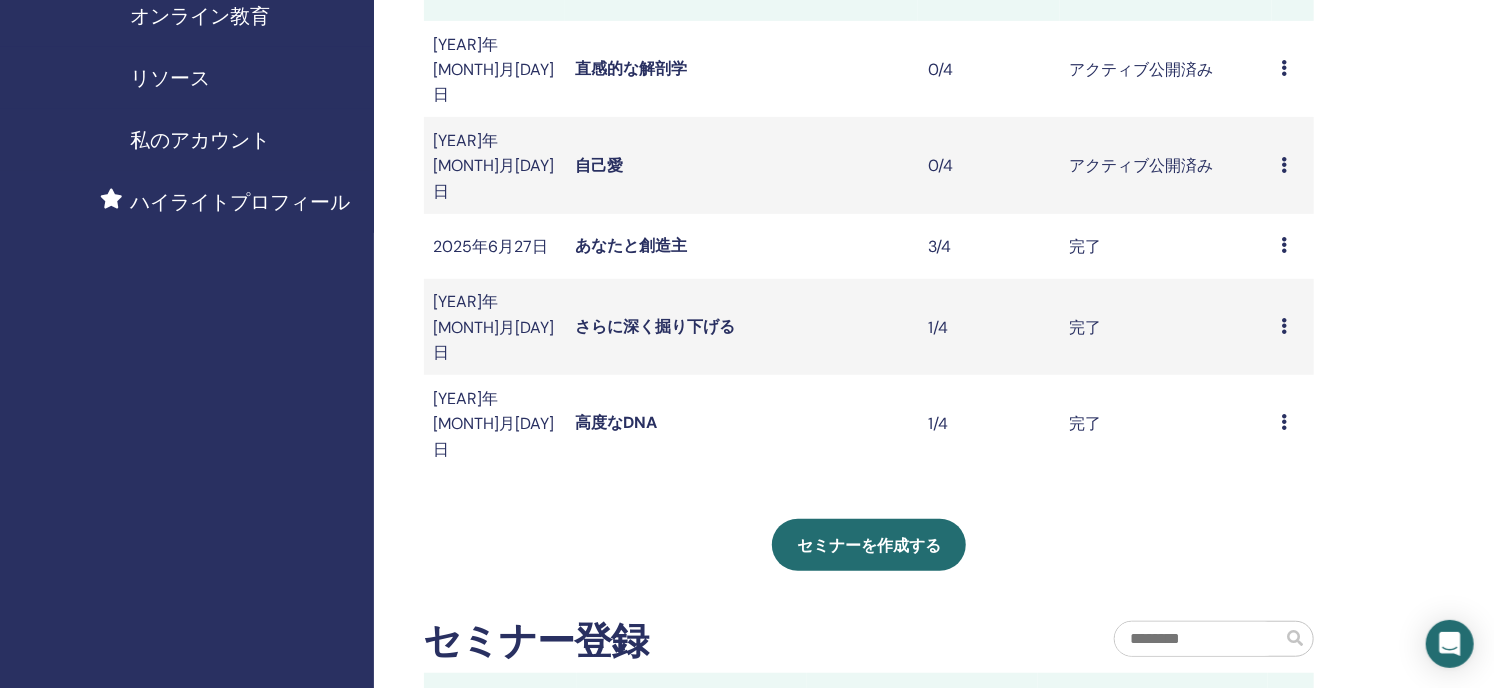 scroll, scrollTop: 500, scrollLeft: 0, axis: vertical 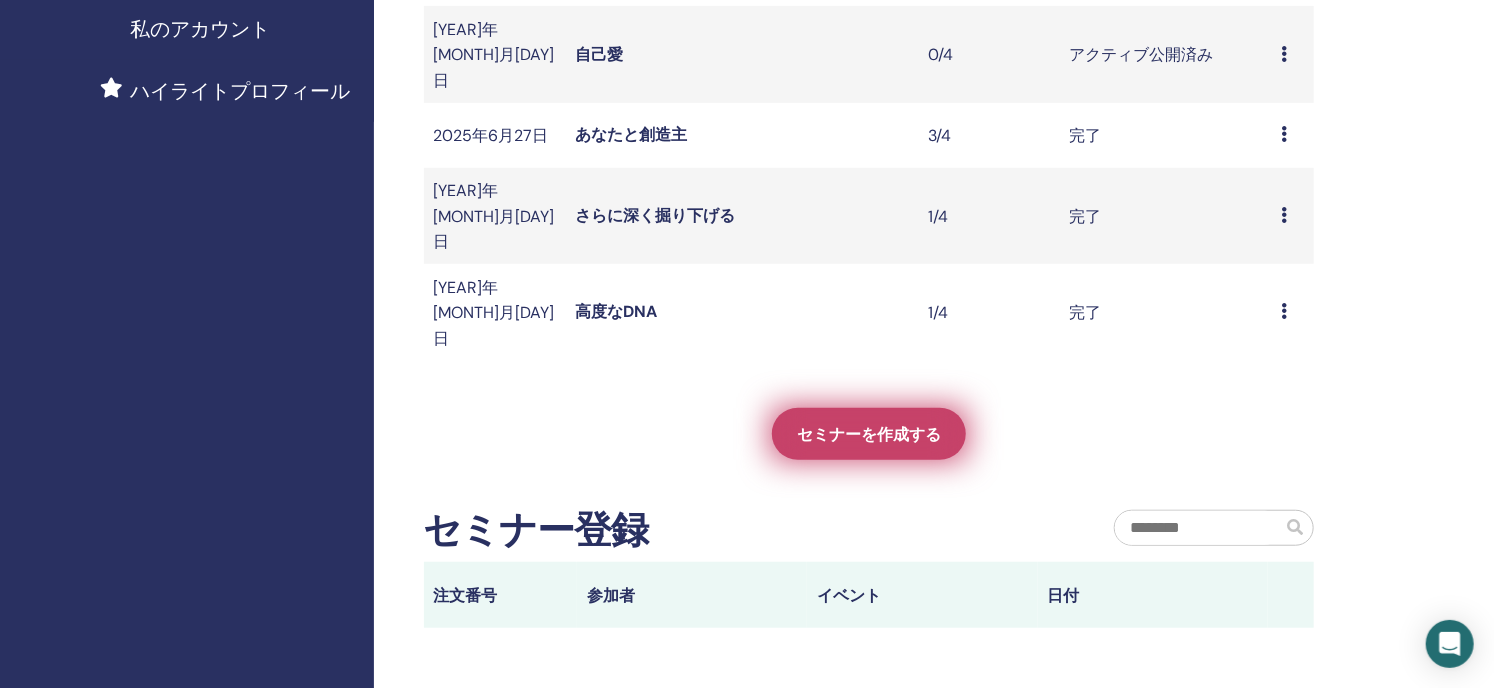 click on "セミナーを作成する" at bounding box center (869, 434) 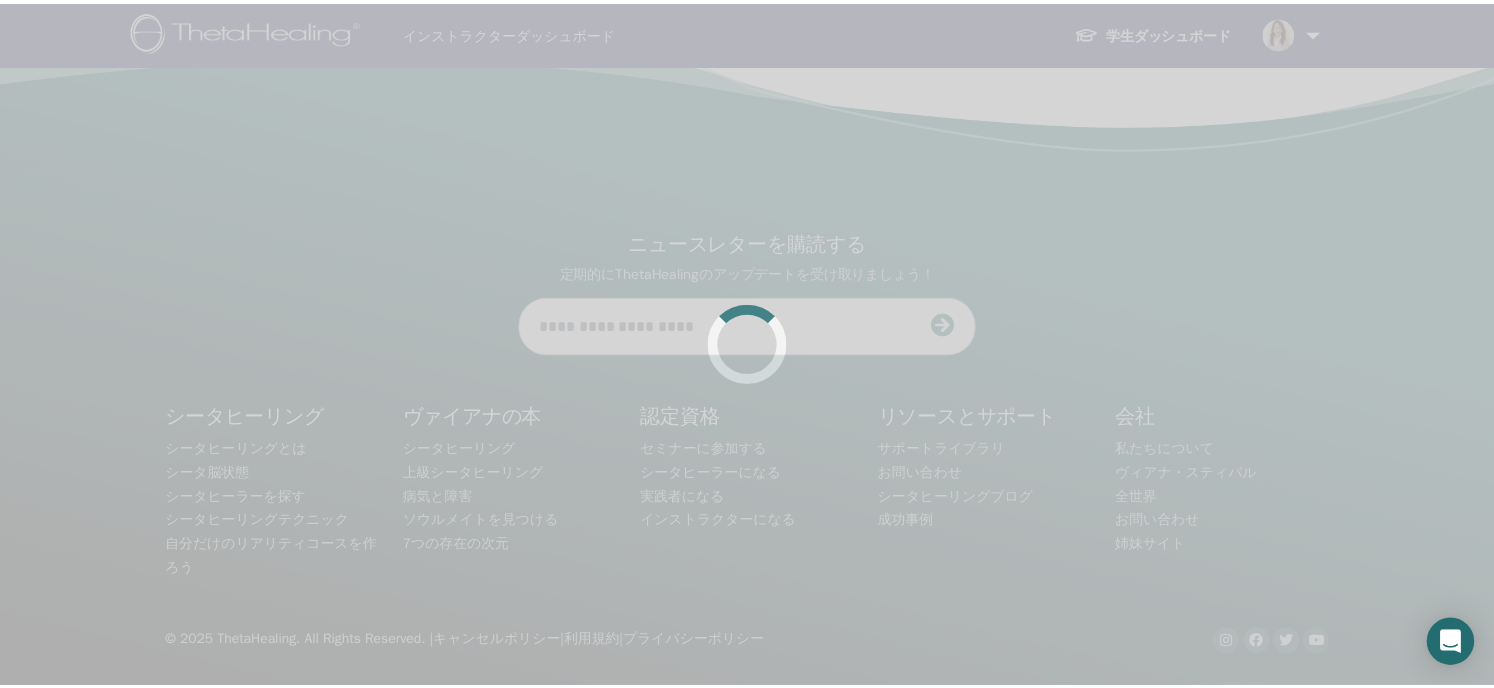 scroll, scrollTop: 0, scrollLeft: 0, axis: both 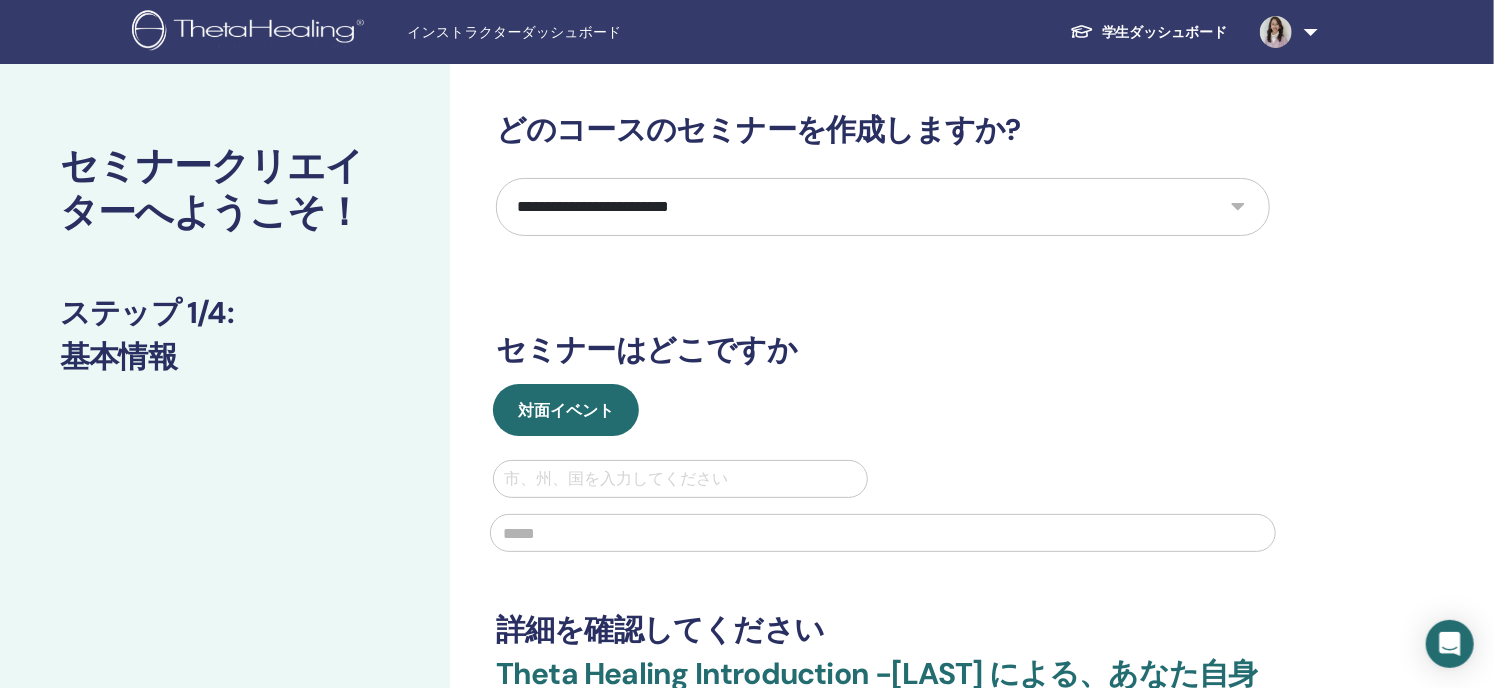 click on "**********" at bounding box center [883, 207] 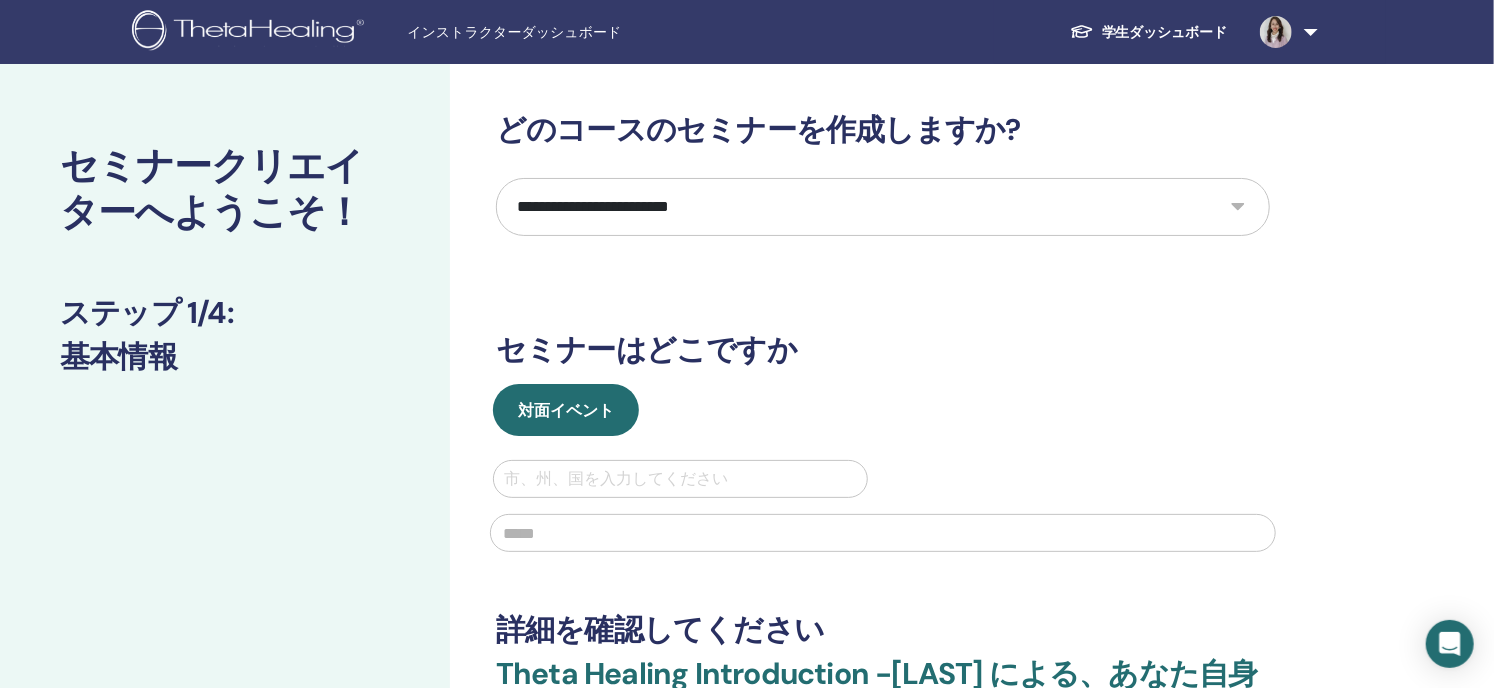 select on "*" 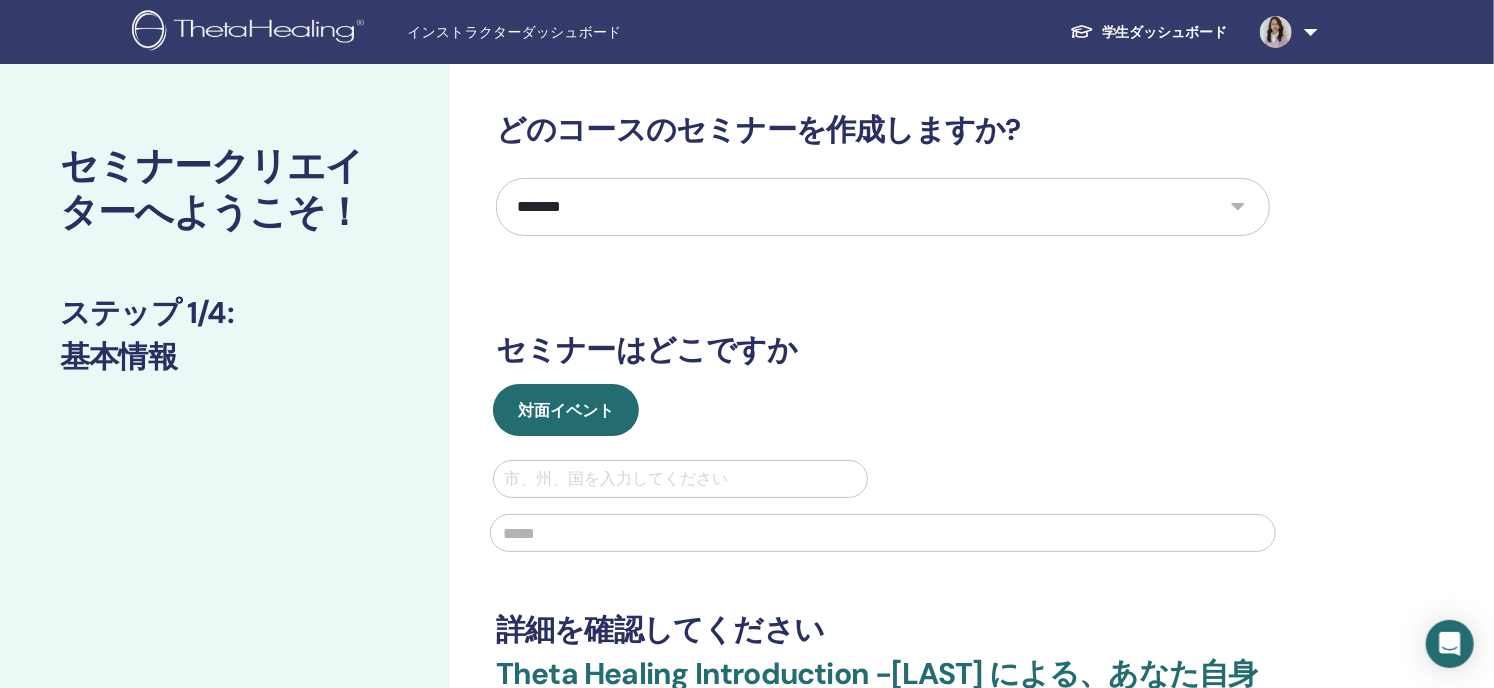 click on "**********" at bounding box center [883, 207] 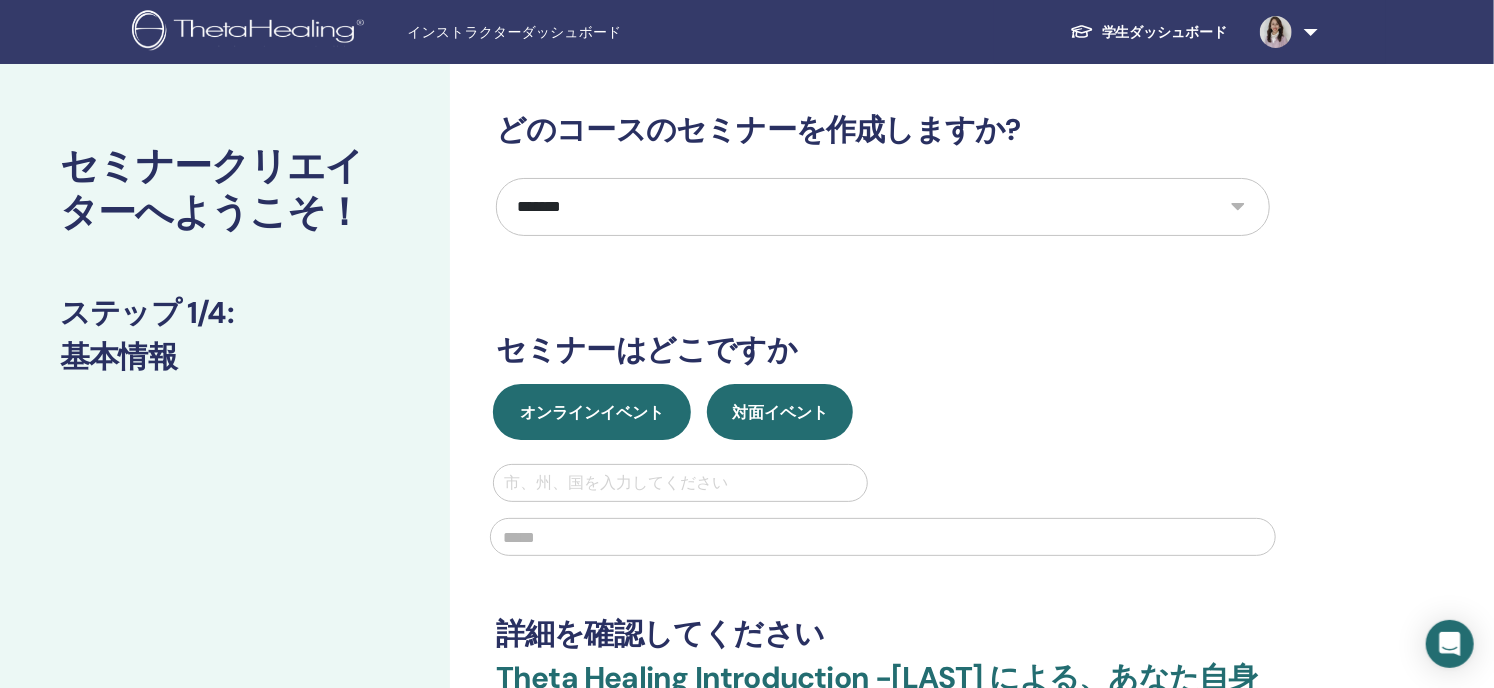 click on "オンラインイベント" at bounding box center [592, 412] 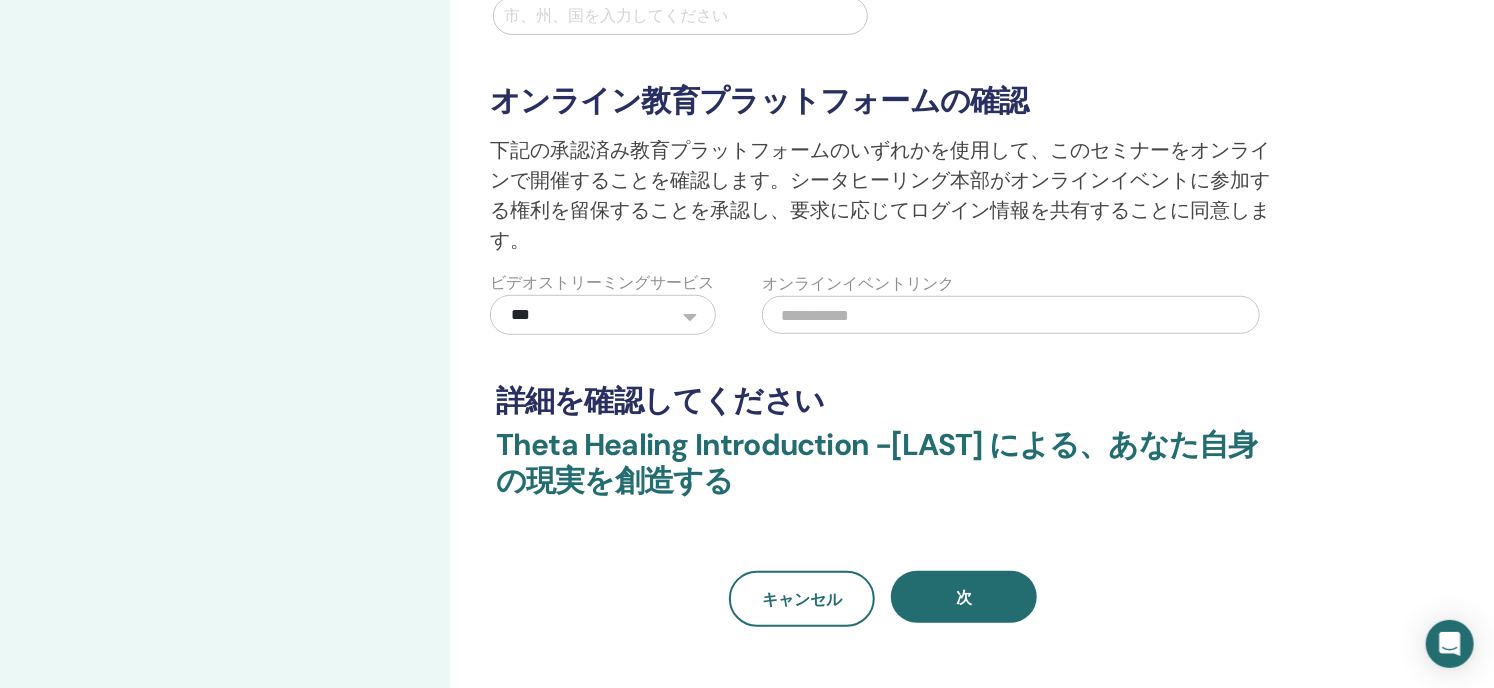 scroll, scrollTop: 500, scrollLeft: 0, axis: vertical 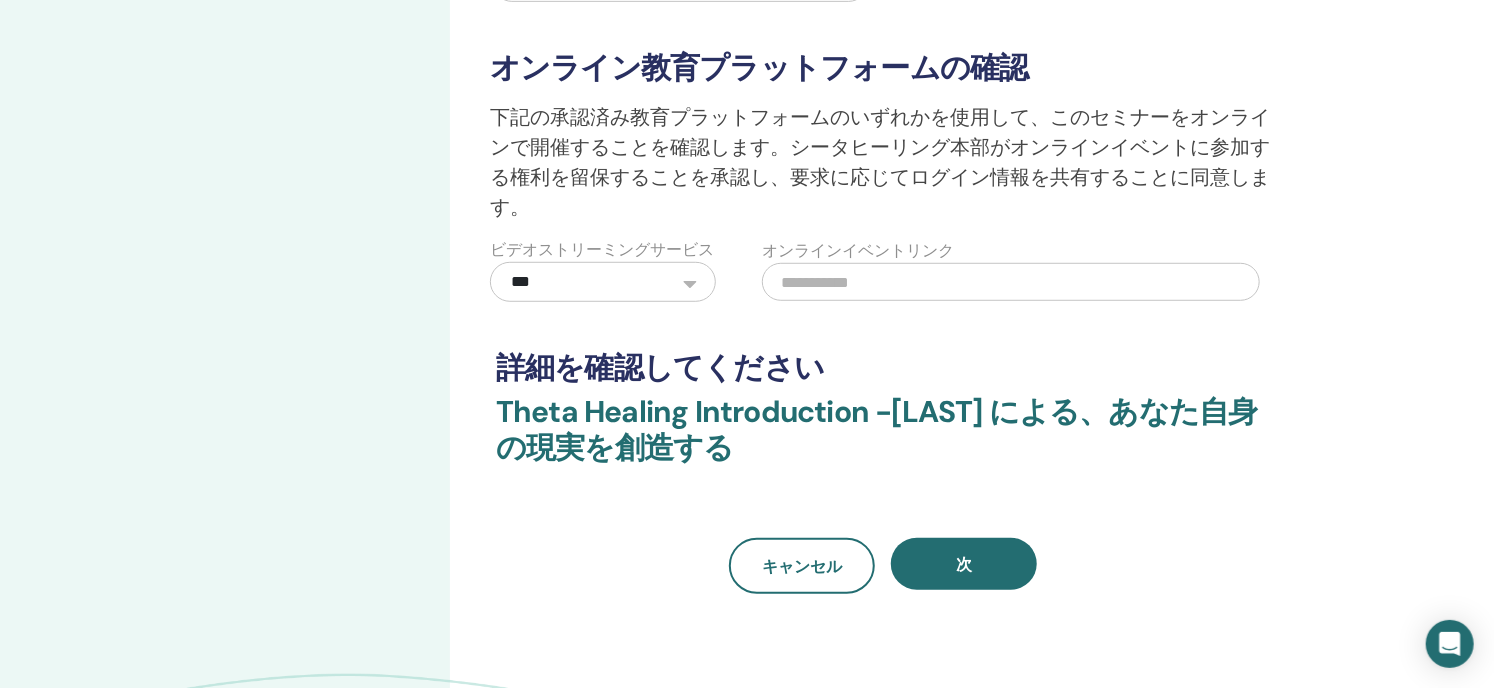 click at bounding box center (1011, 282) 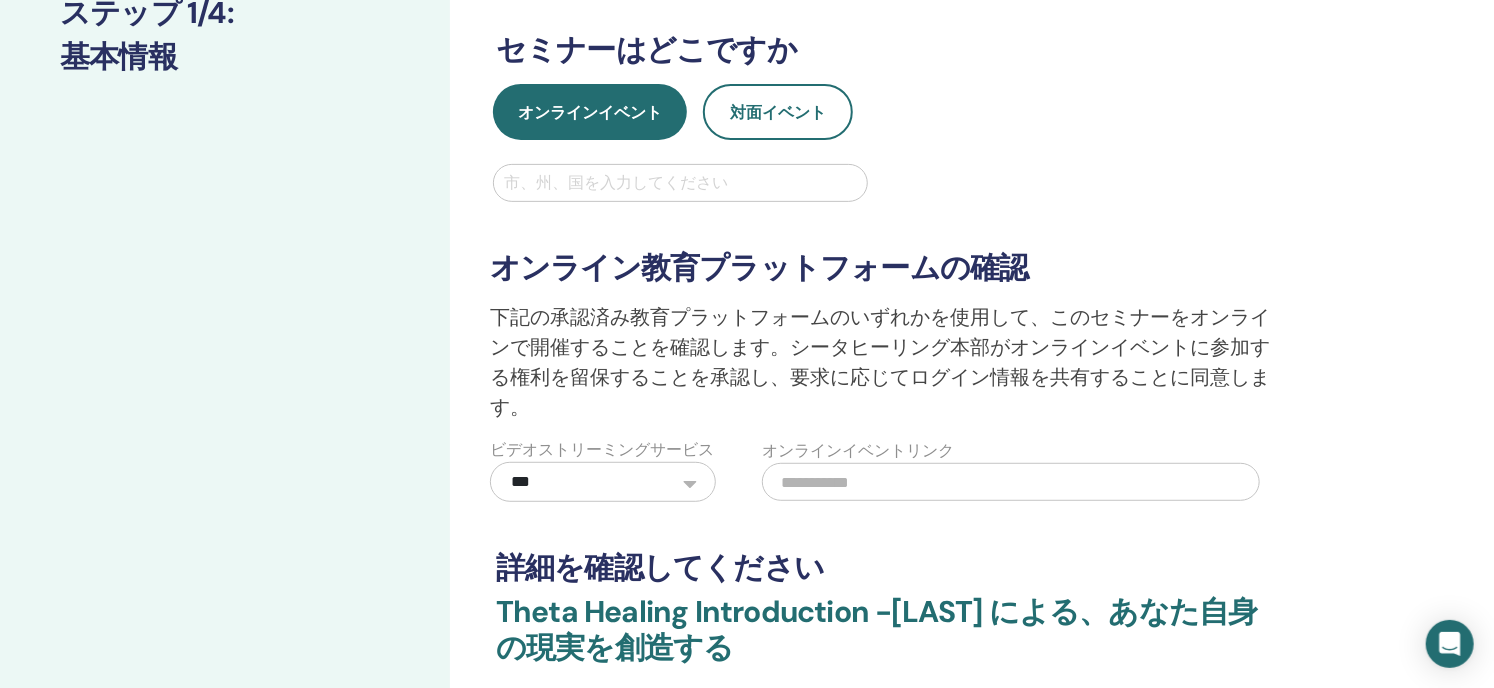 scroll, scrollTop: 700, scrollLeft: 0, axis: vertical 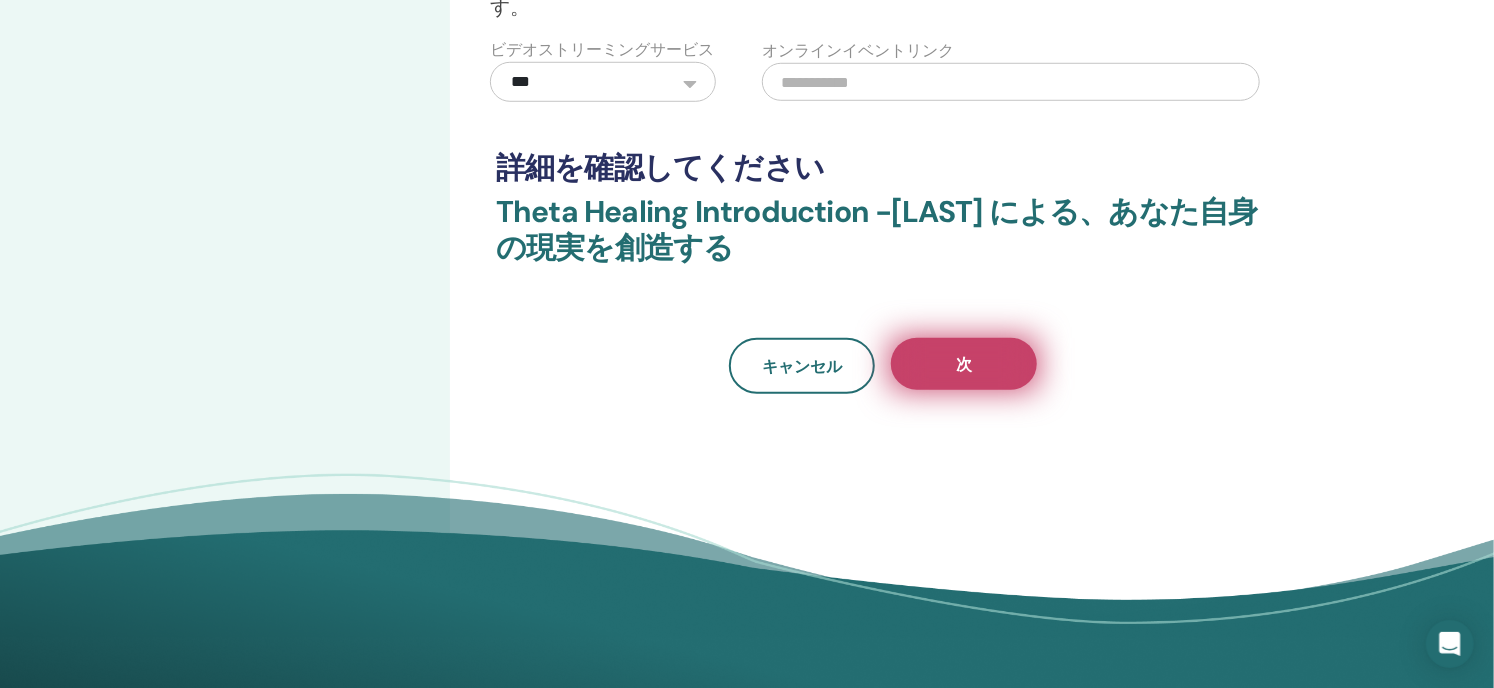 click on "次" at bounding box center (964, 364) 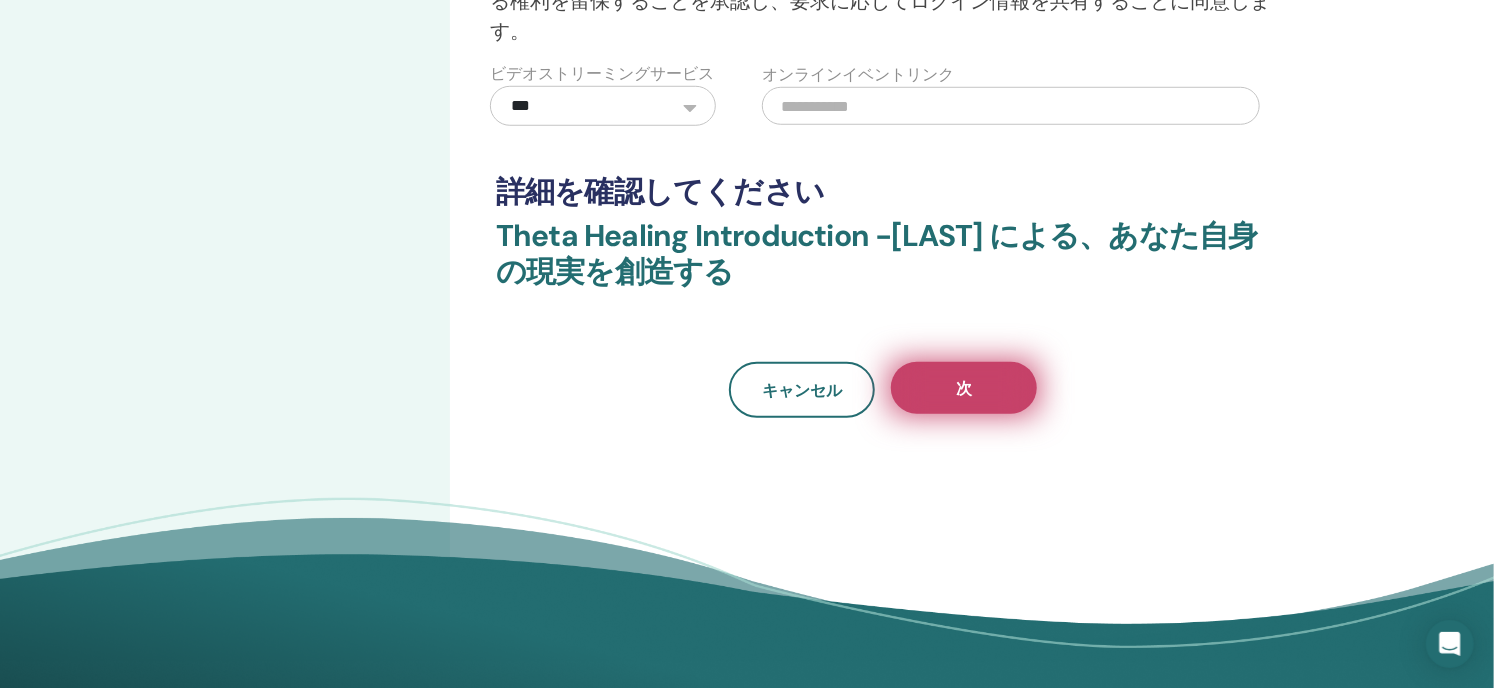 click on "次" at bounding box center (964, 388) 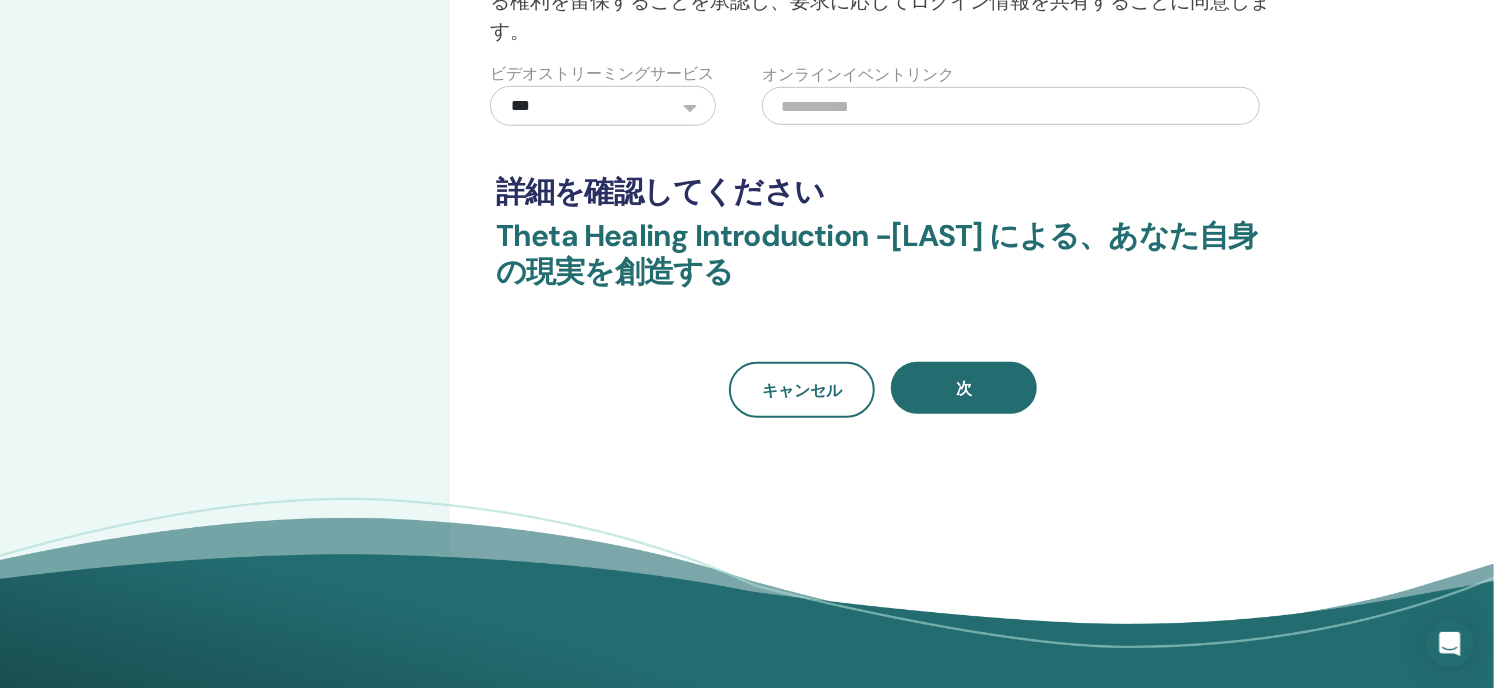 click at bounding box center [1011, 106] 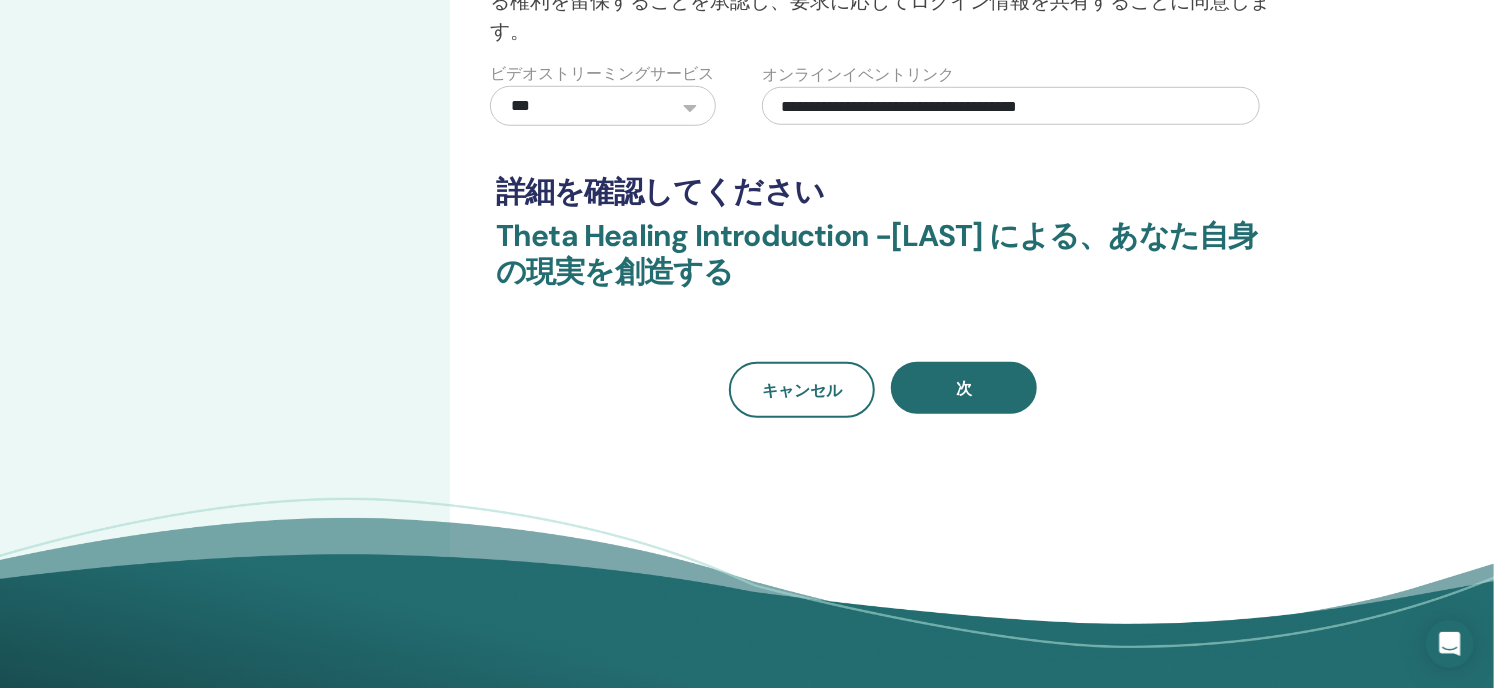 scroll, scrollTop: 0, scrollLeft: 0, axis: both 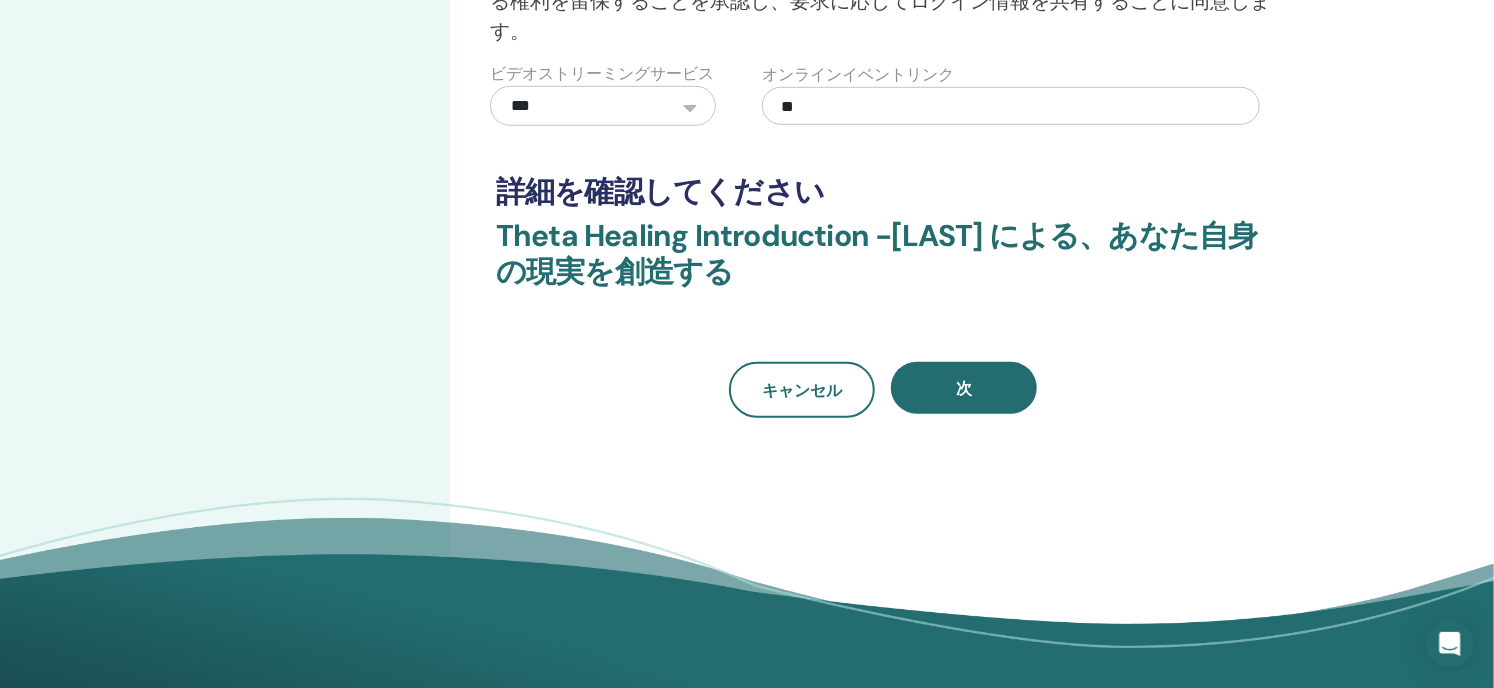 type on "*" 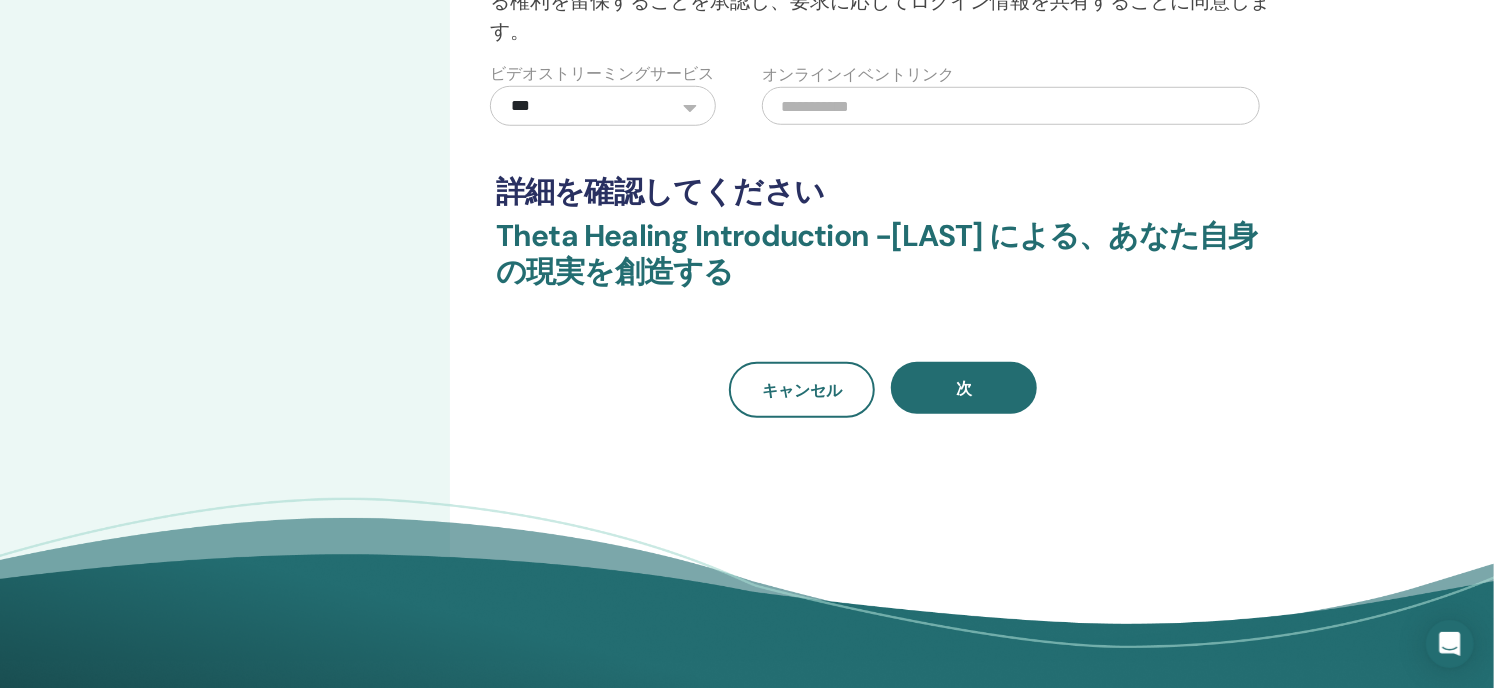 paste on "**********" 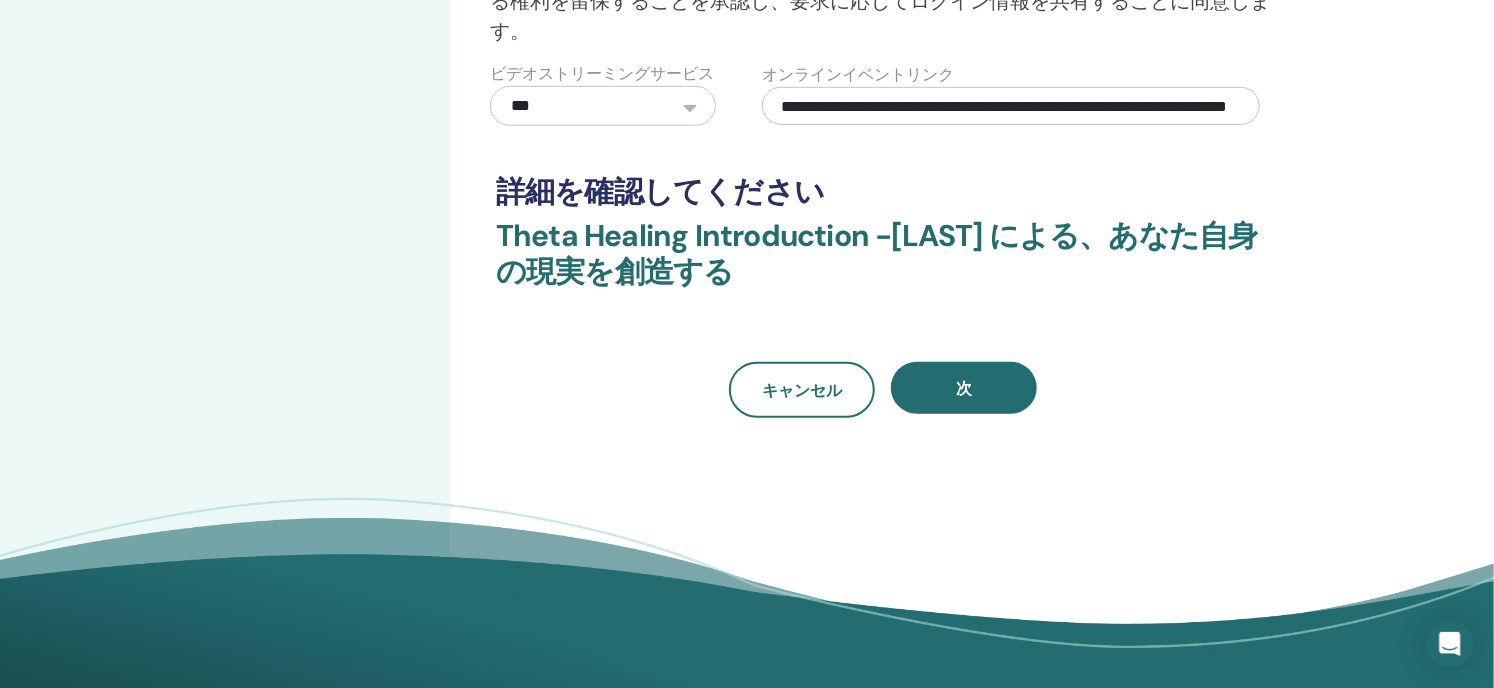 scroll, scrollTop: 0, scrollLeft: 168, axis: horizontal 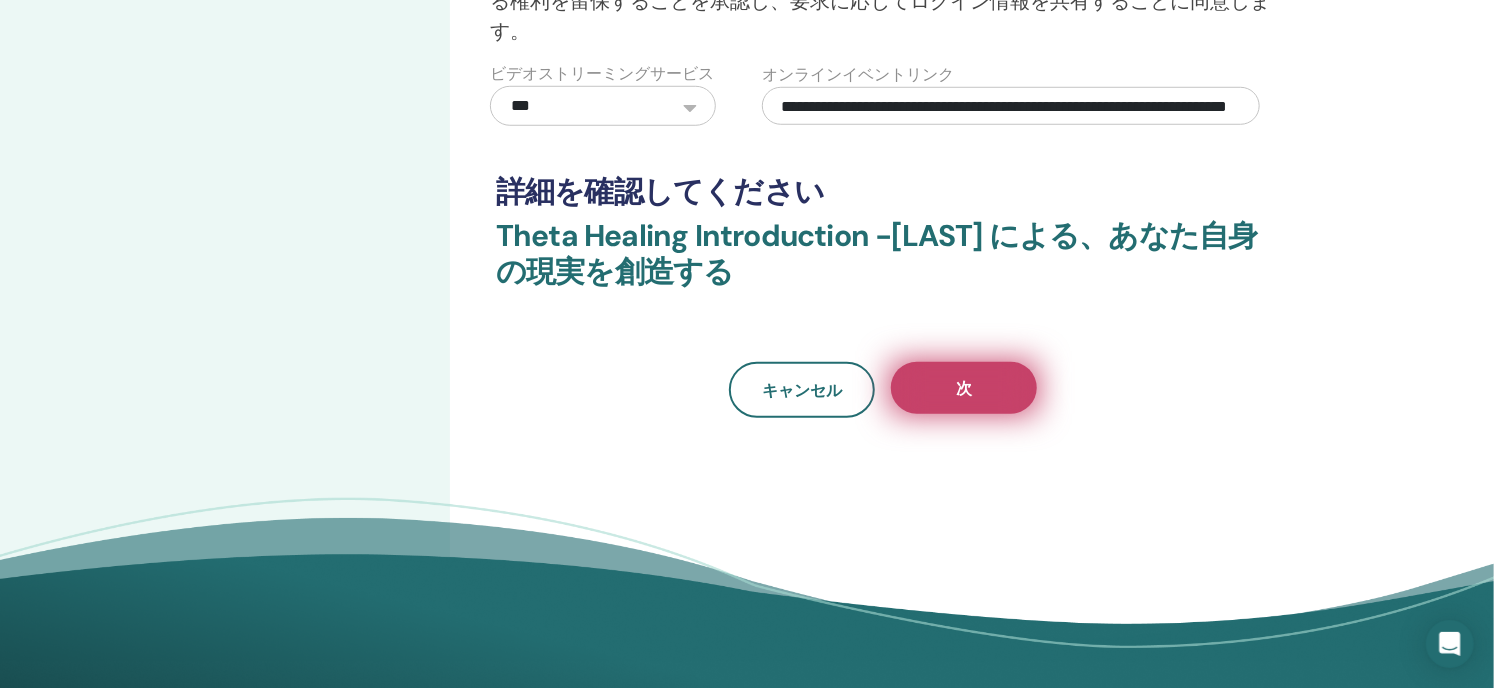 click on "次" at bounding box center [964, 388] 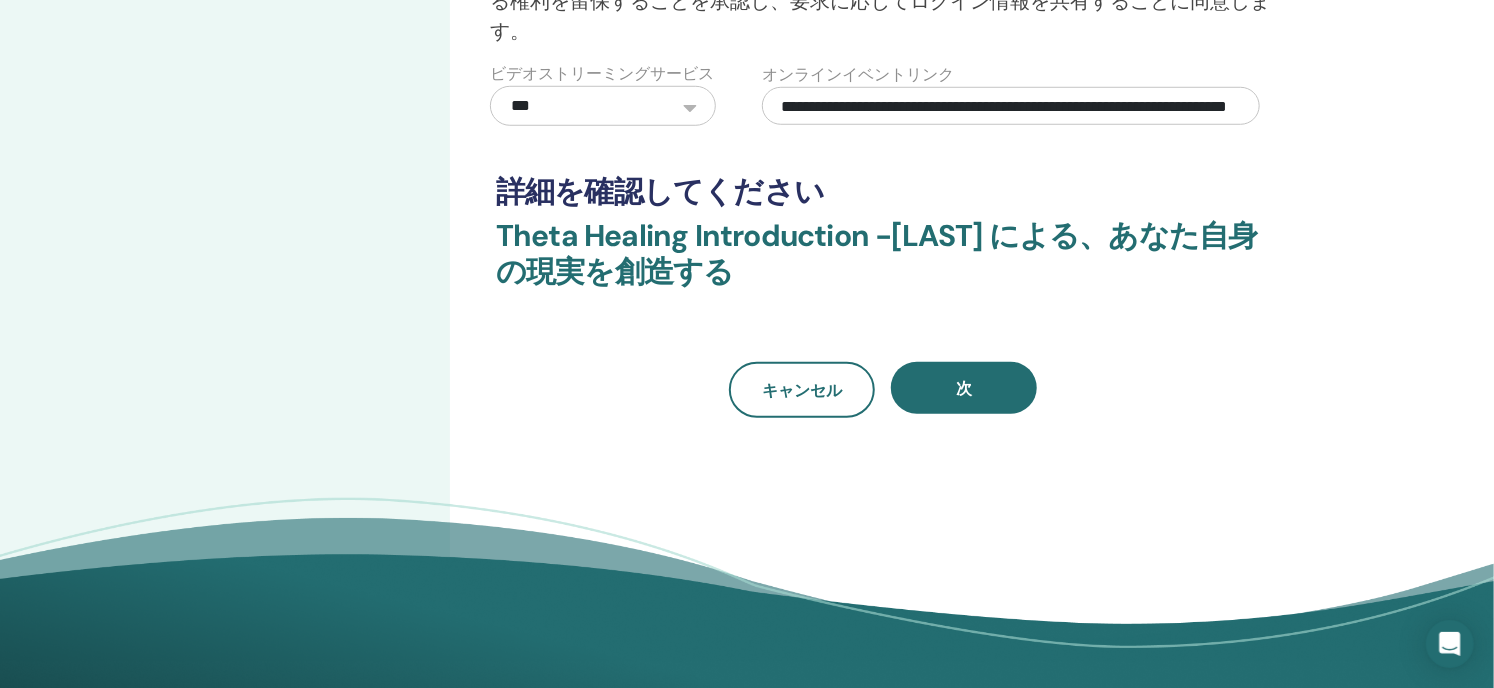 drag, startPoint x: 1248, startPoint y: 103, endPoint x: 707, endPoint y: 116, distance: 541.1562 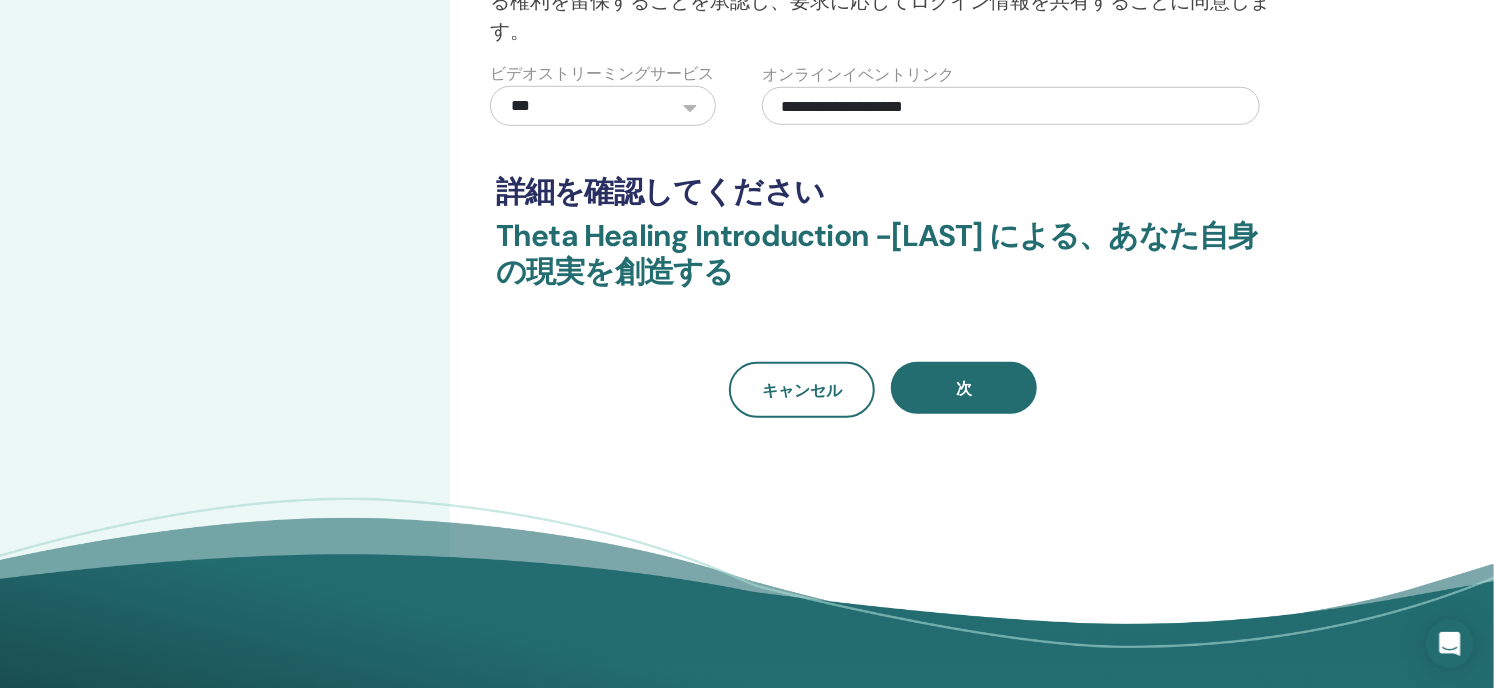 drag, startPoint x: 994, startPoint y: 98, endPoint x: 599, endPoint y: 95, distance: 395.01138 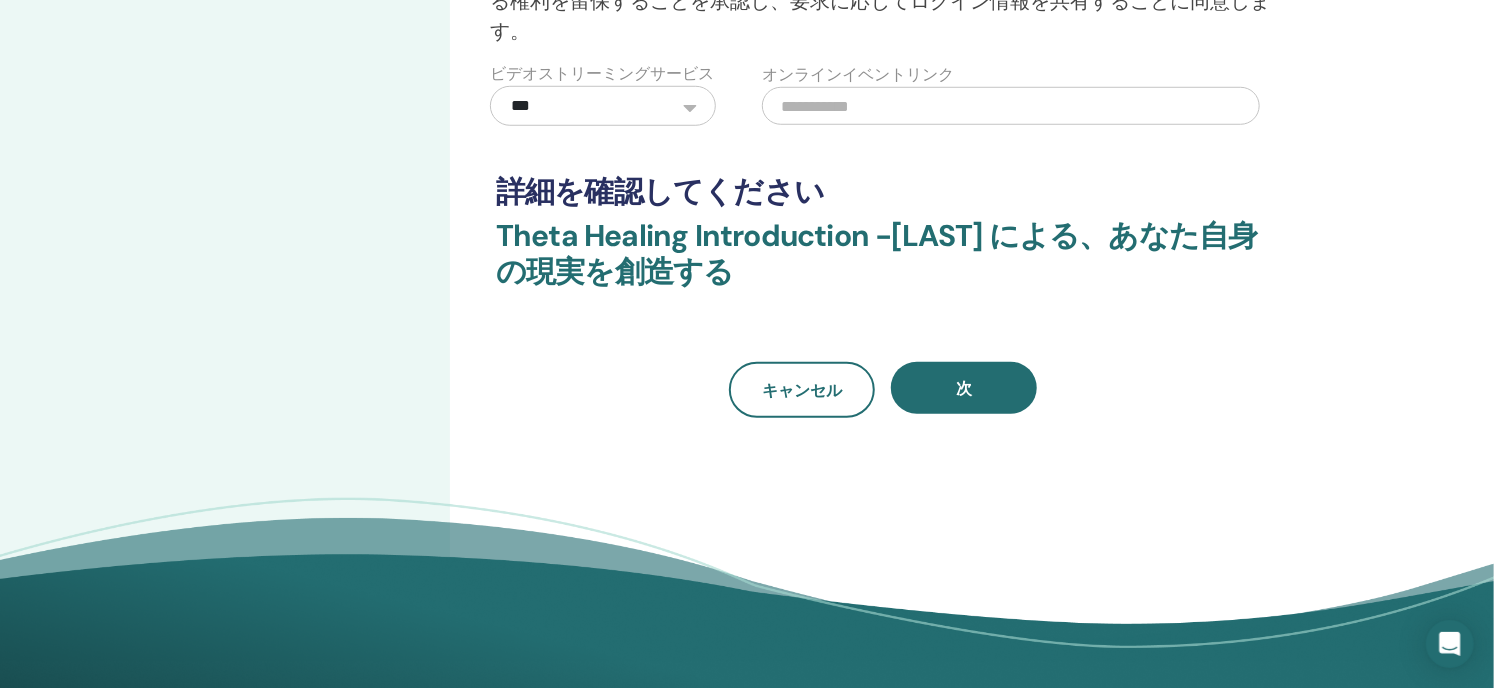 paste on "**********" 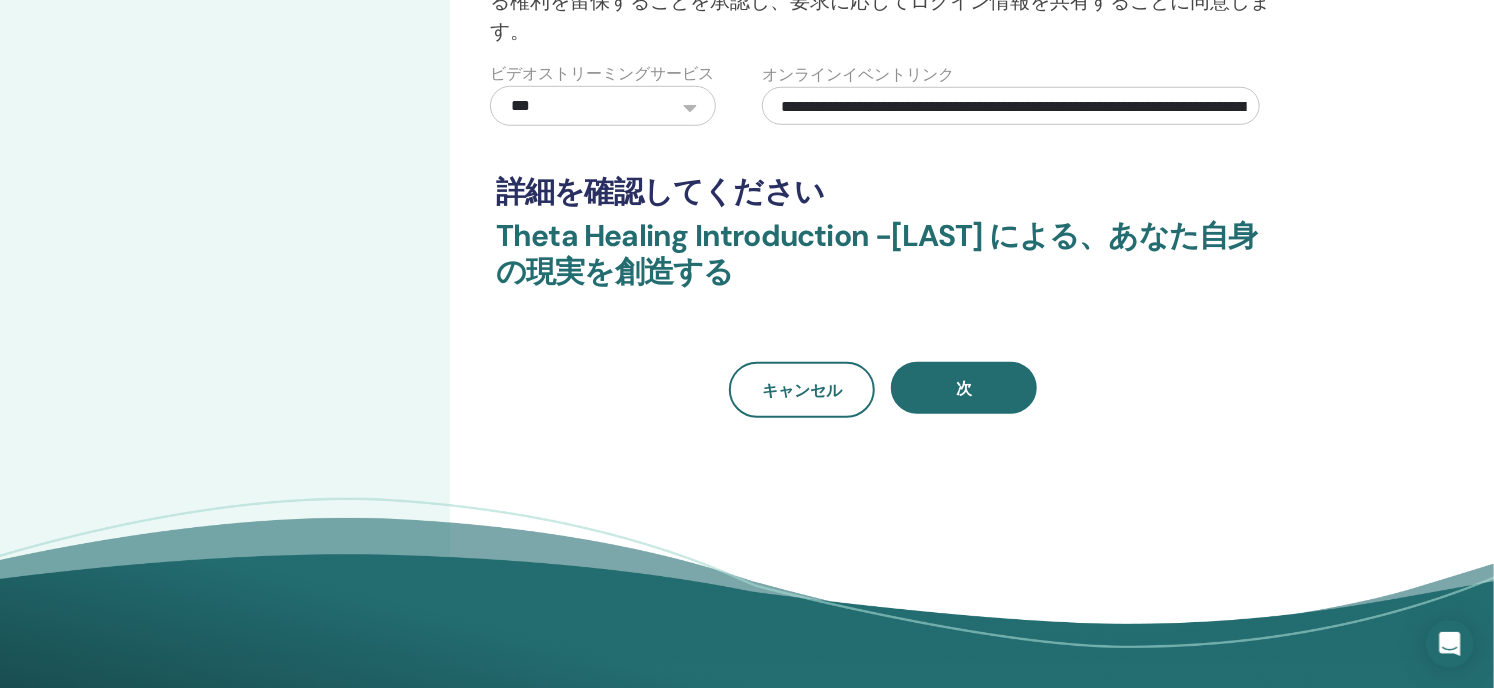 scroll, scrollTop: 0, scrollLeft: 558, axis: horizontal 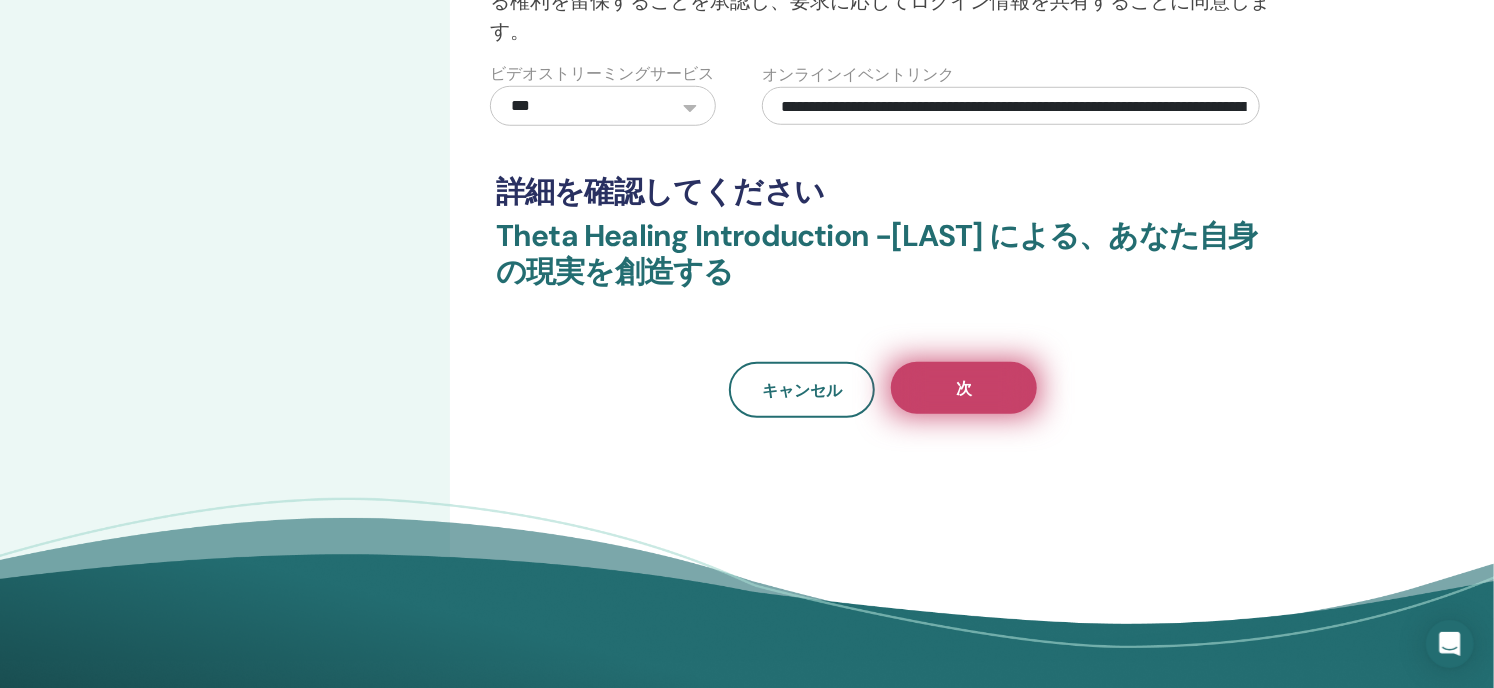 click on "次" at bounding box center (964, 388) 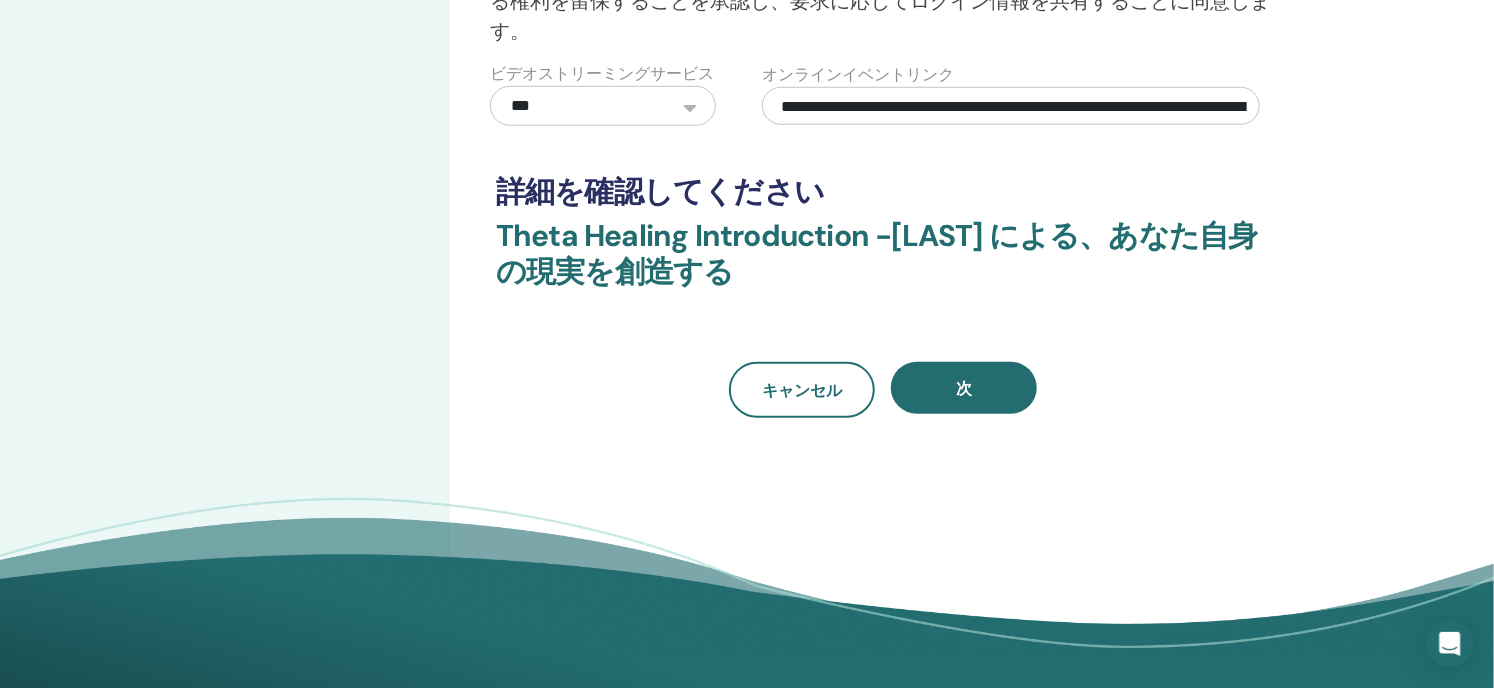 drag, startPoint x: 1252, startPoint y: 100, endPoint x: 660, endPoint y: 98, distance: 592.00336 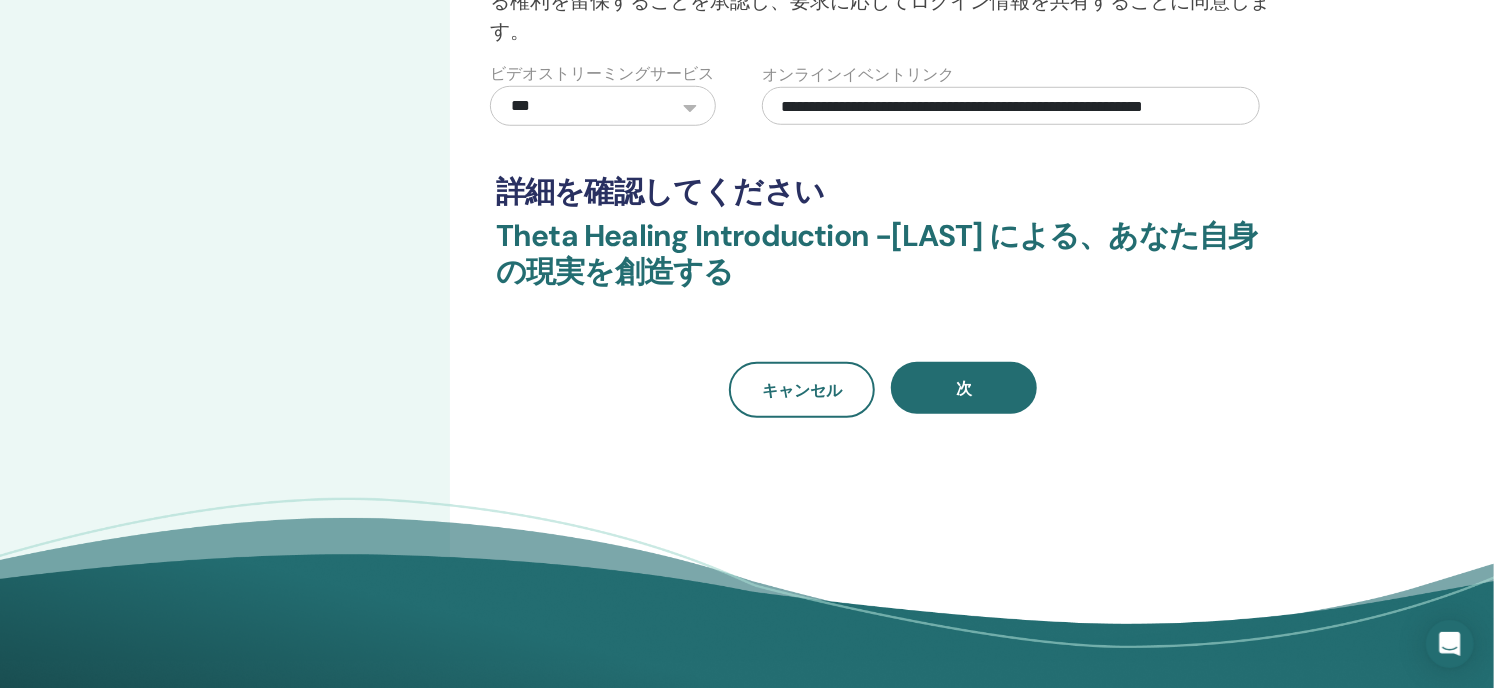 scroll, scrollTop: 0, scrollLeft: 0, axis: both 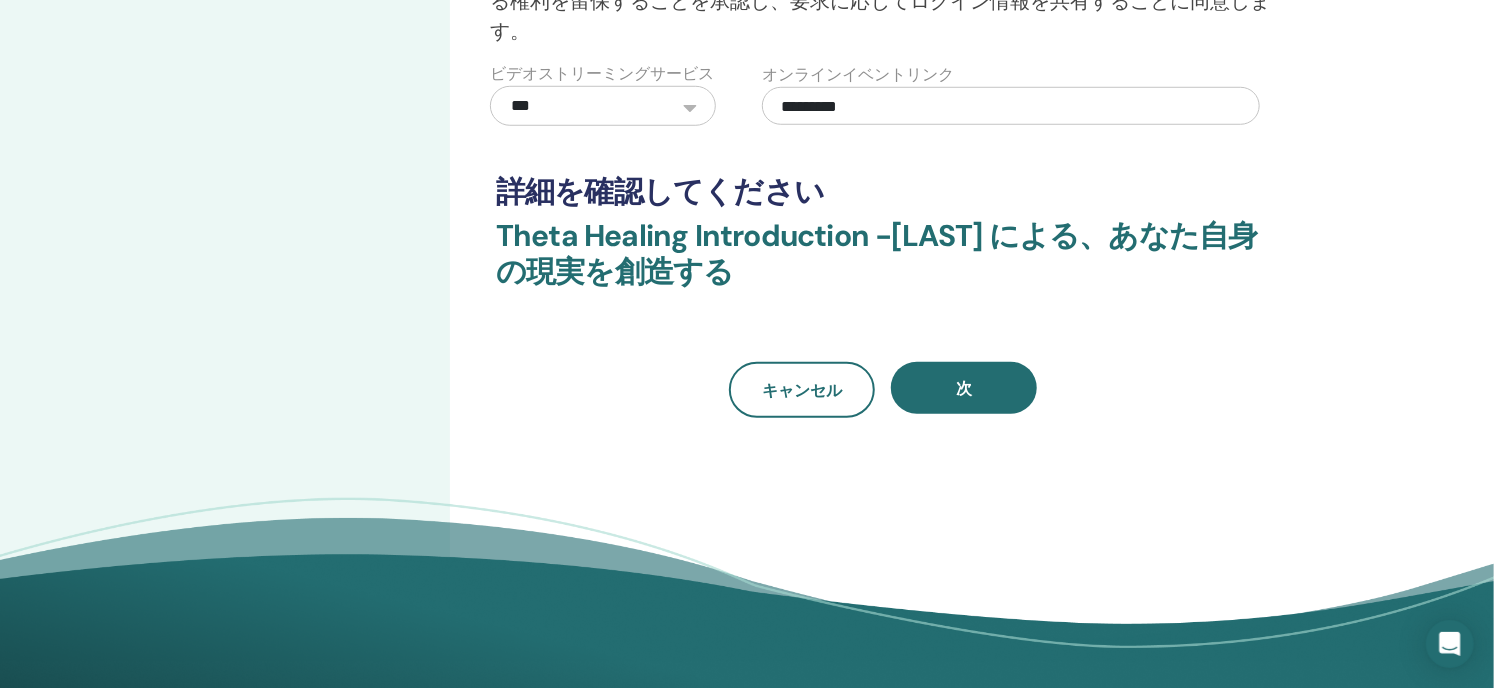 drag, startPoint x: 869, startPoint y: 103, endPoint x: 745, endPoint y: 99, distance: 124.0645 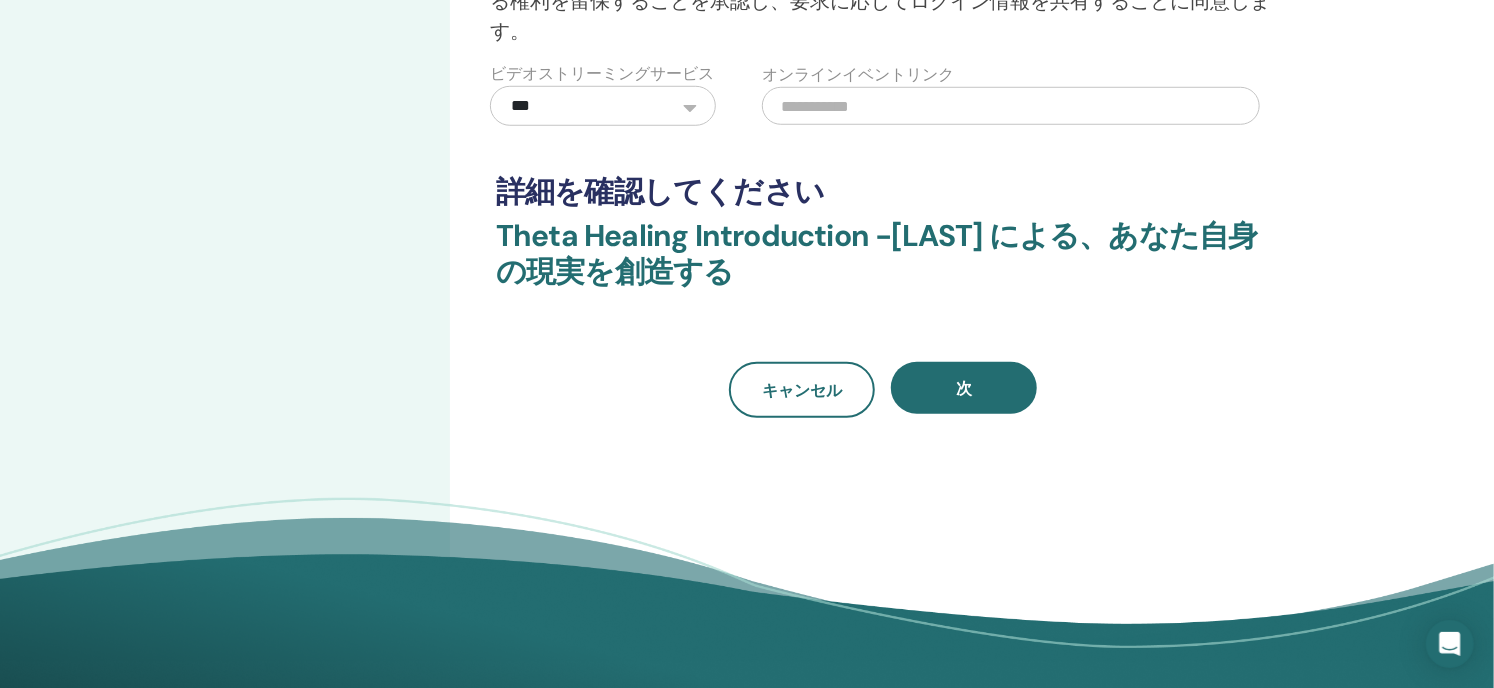 type 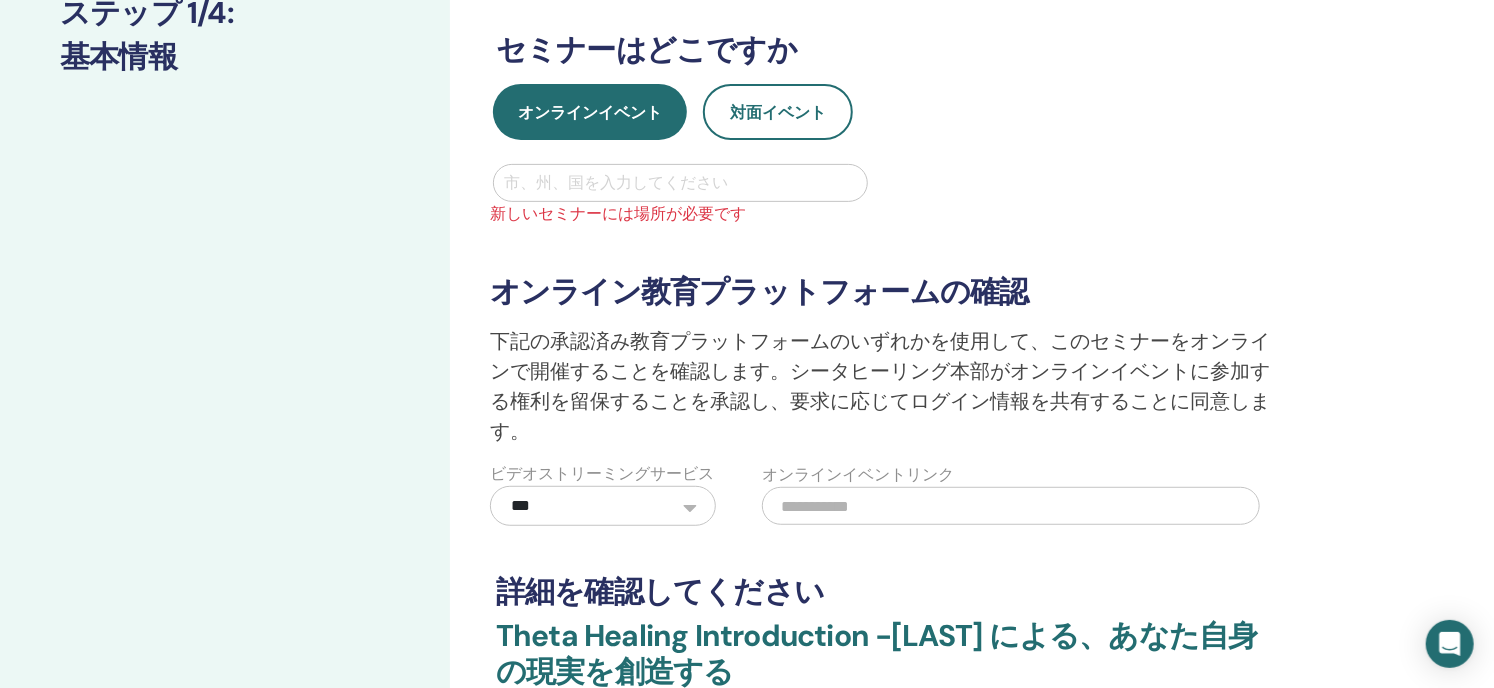 scroll, scrollTop: 200, scrollLeft: 0, axis: vertical 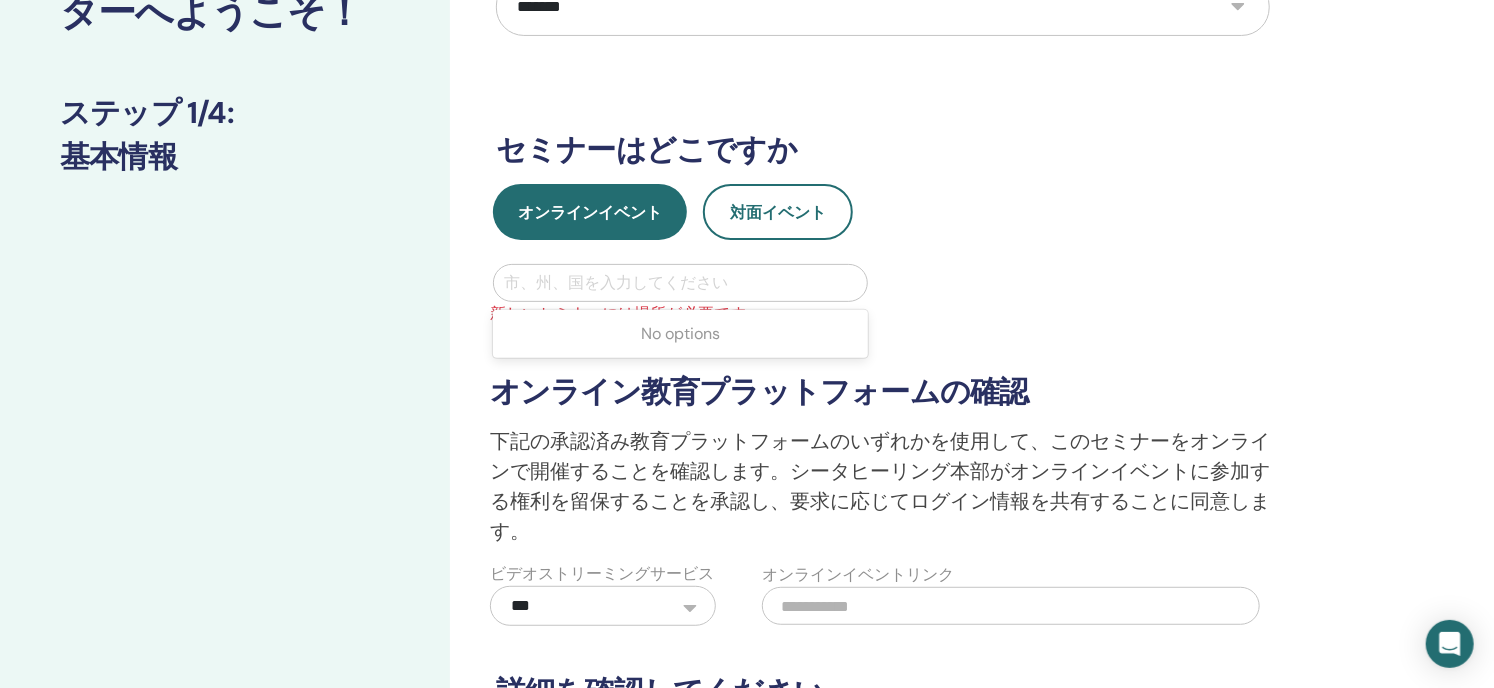 click at bounding box center (680, 283) 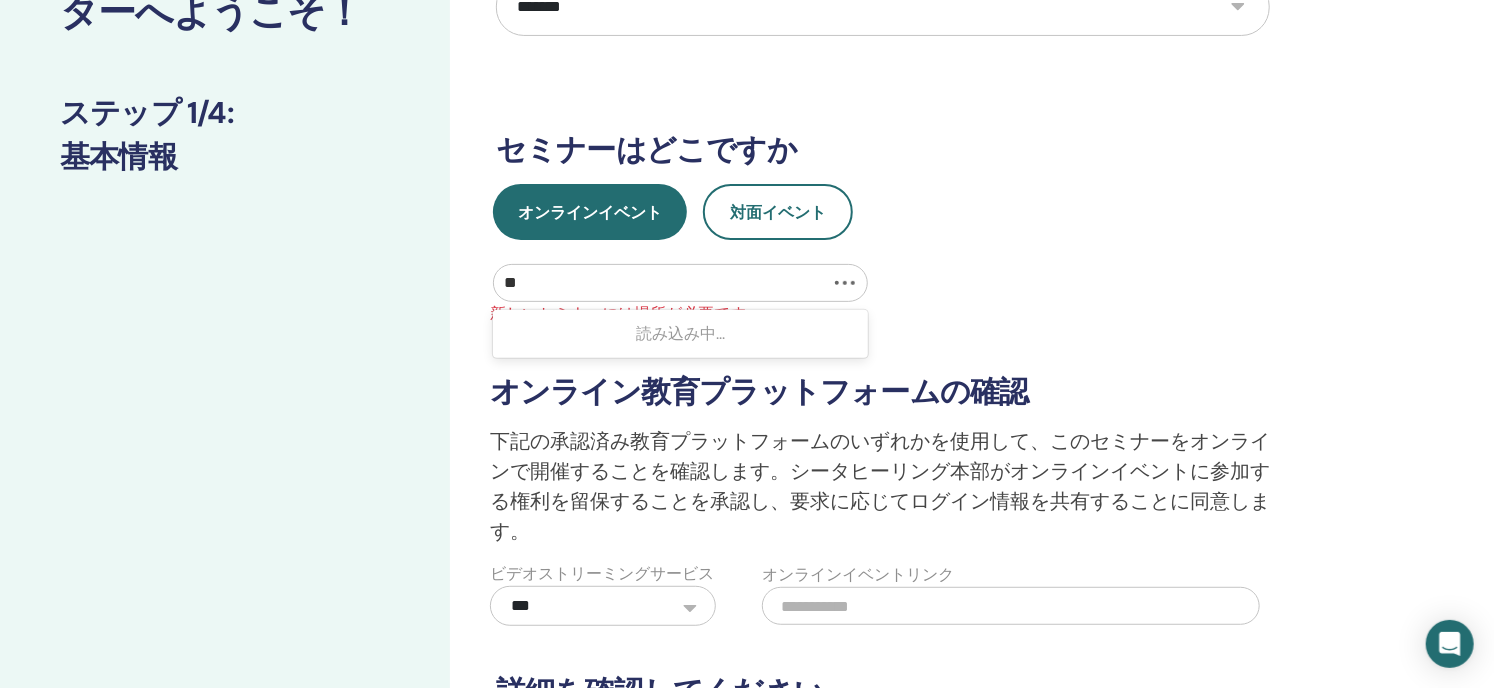 type on "*" 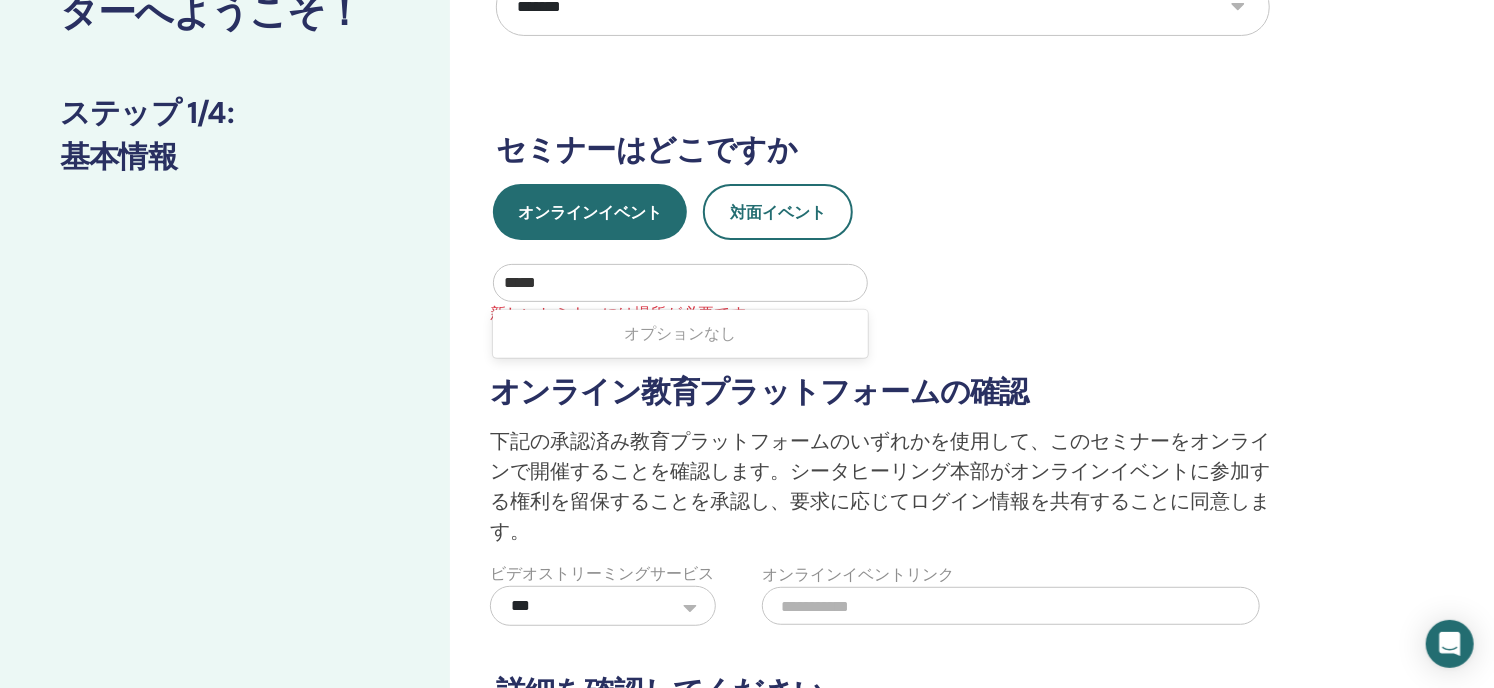 type on "*****" 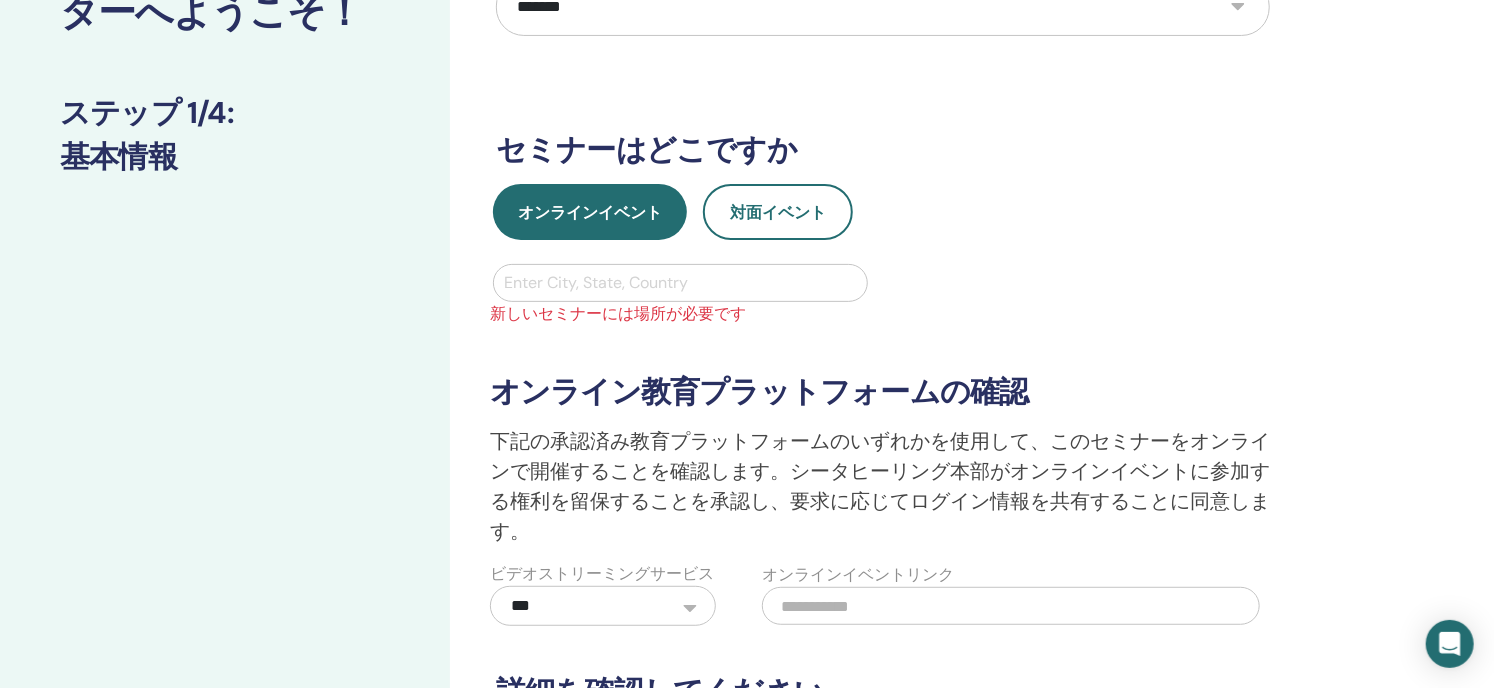 click on "**********" at bounding box center [883, 476] 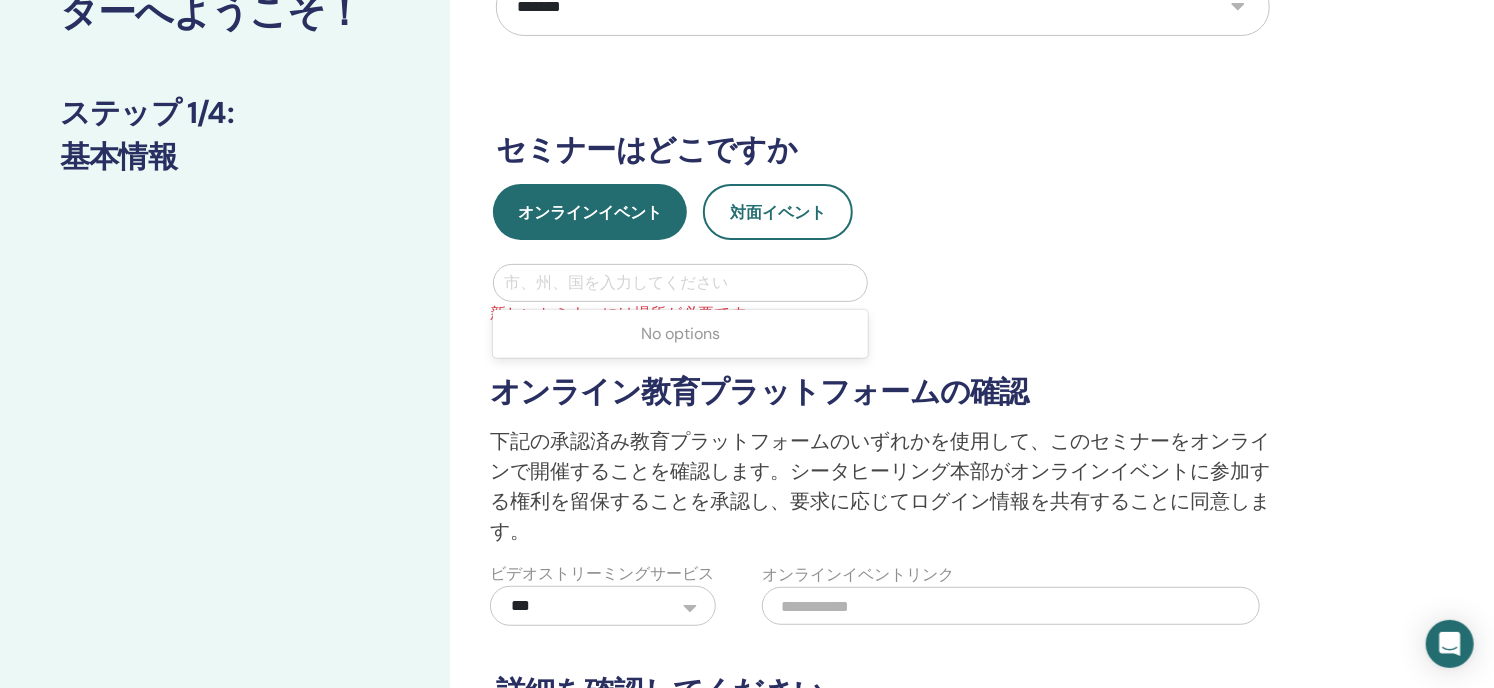 click at bounding box center (680, 283) 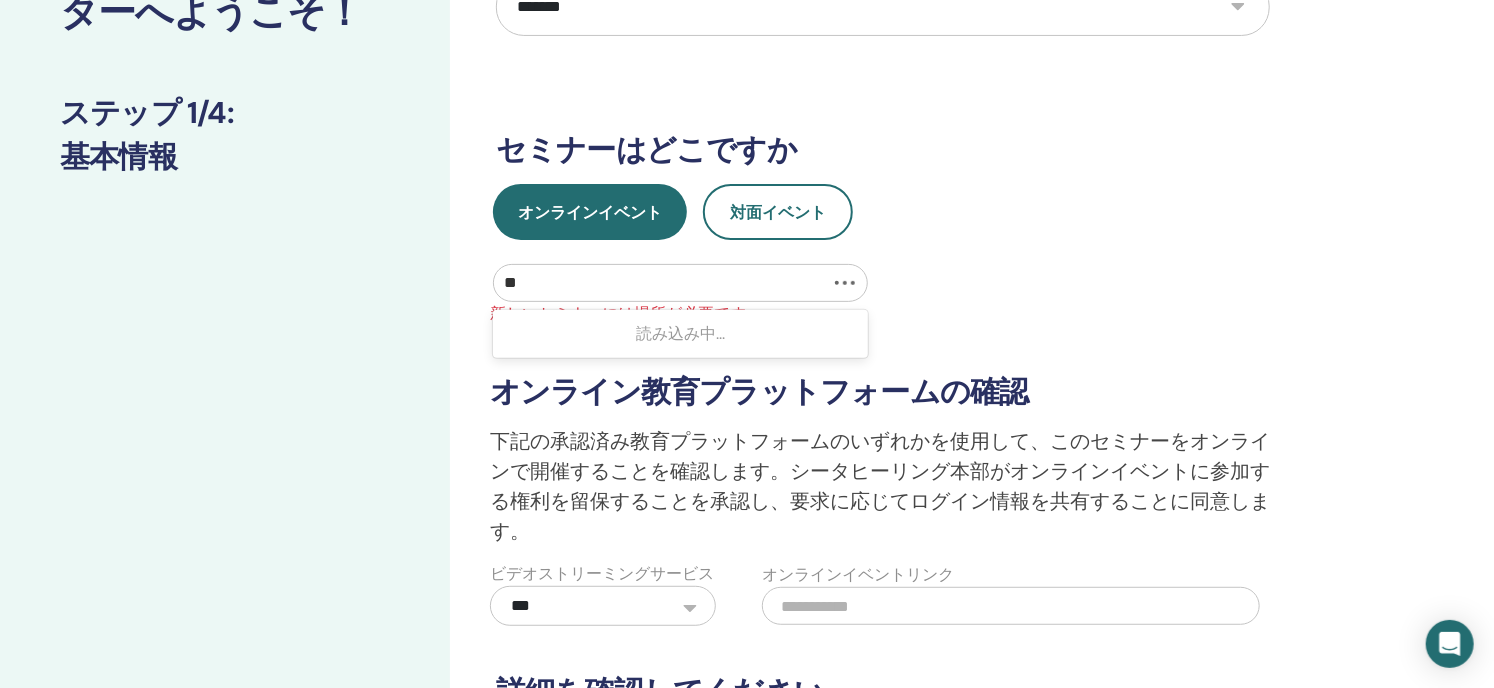 type on "*" 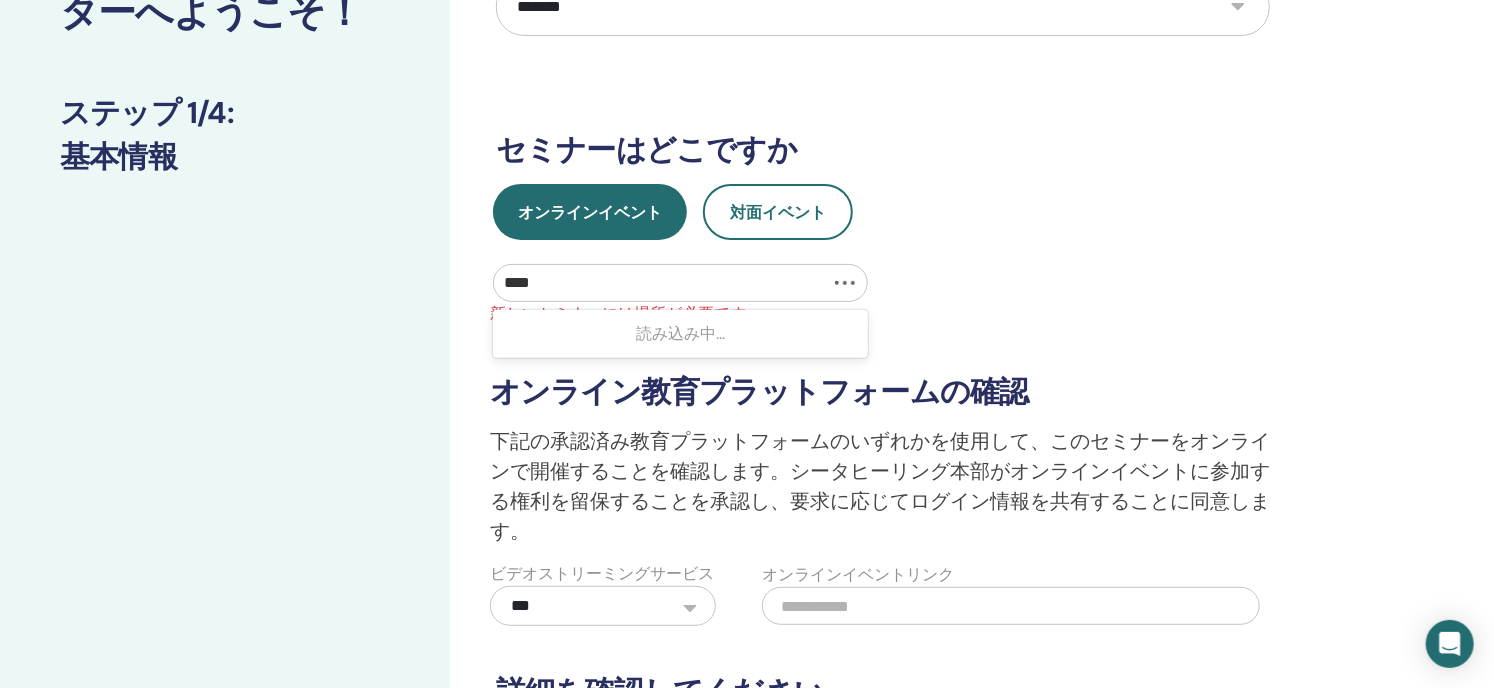 type on "***" 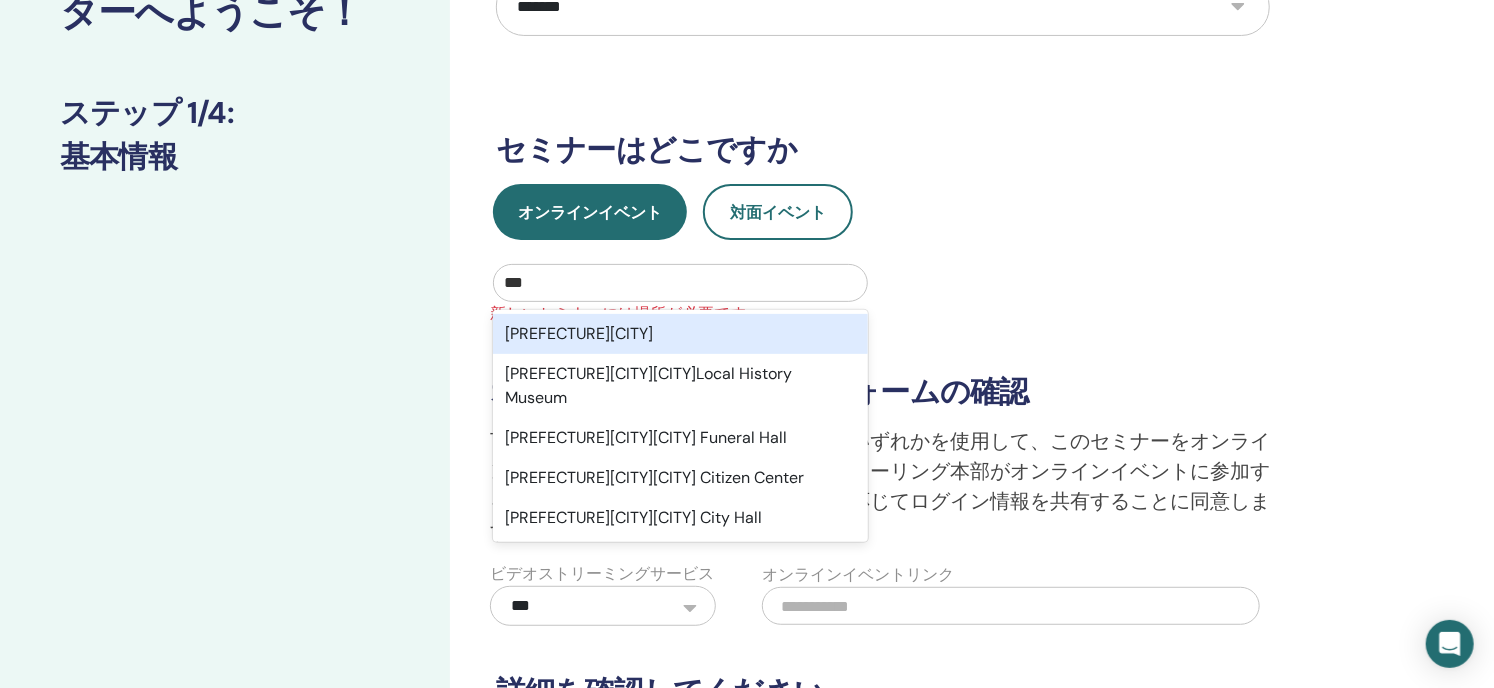 click on "三重県名張市" at bounding box center (579, 333) 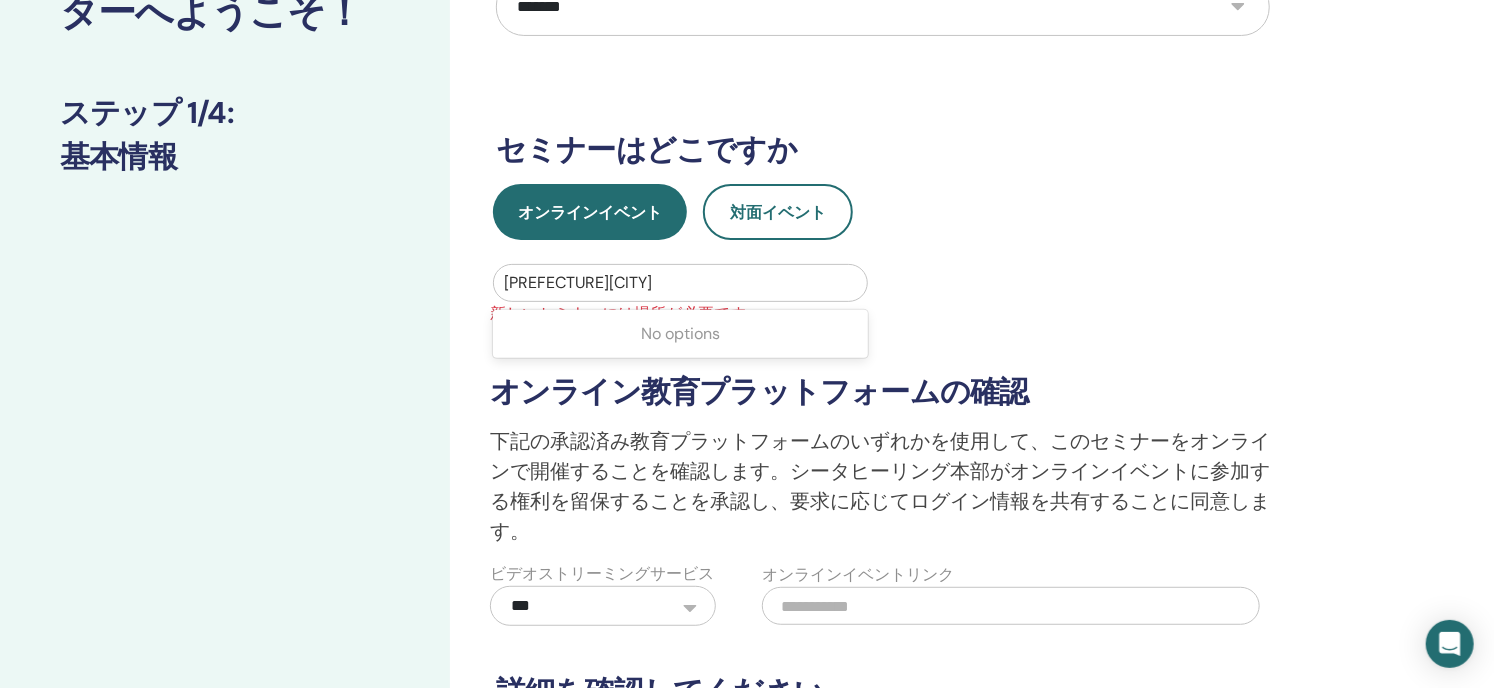 click at bounding box center (680, 283) 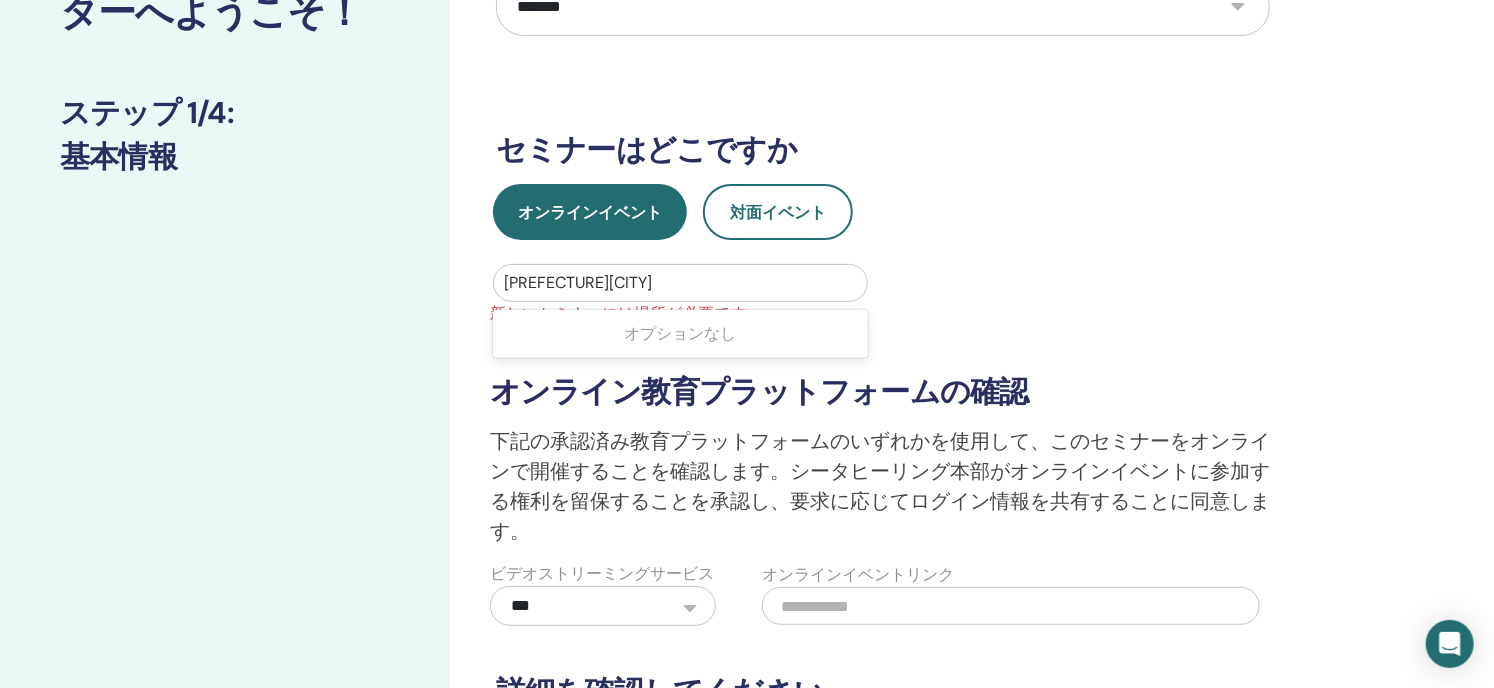 click at bounding box center [680, 283] 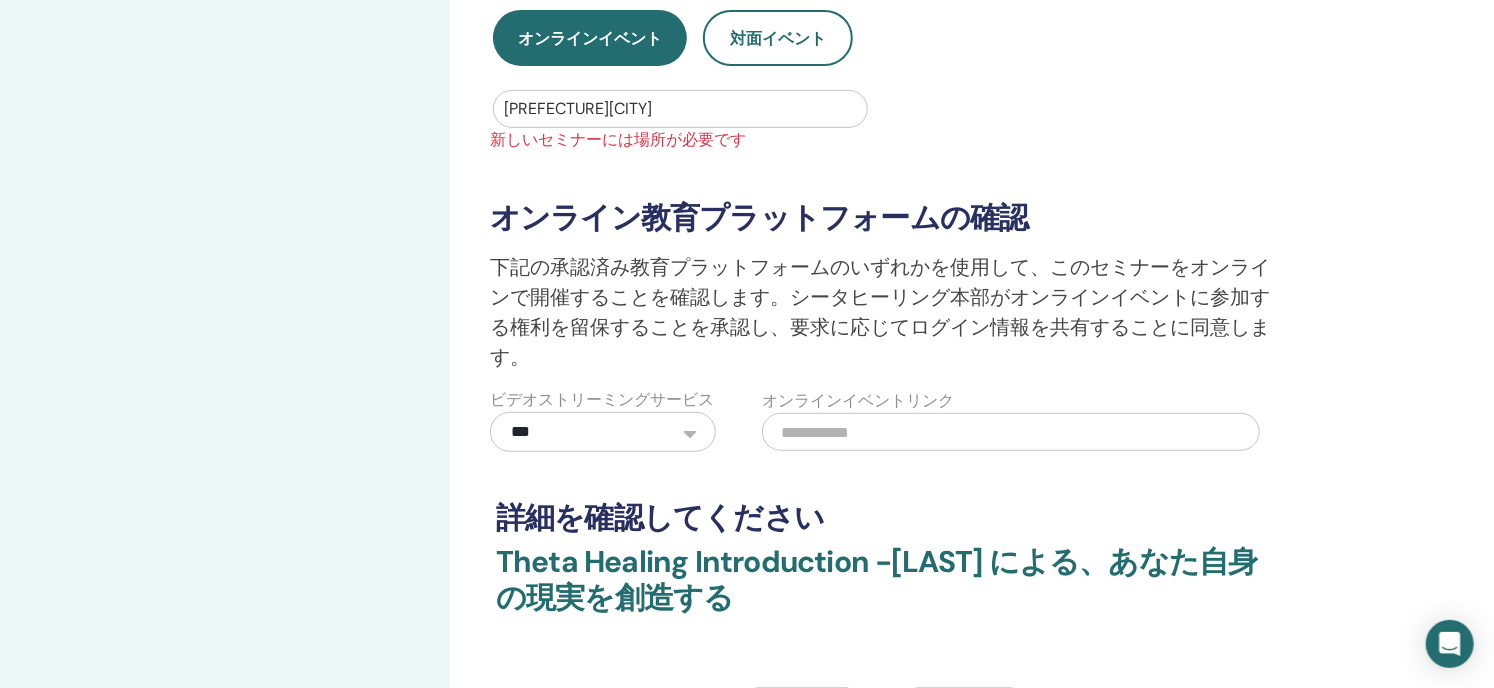 scroll, scrollTop: 400, scrollLeft: 0, axis: vertical 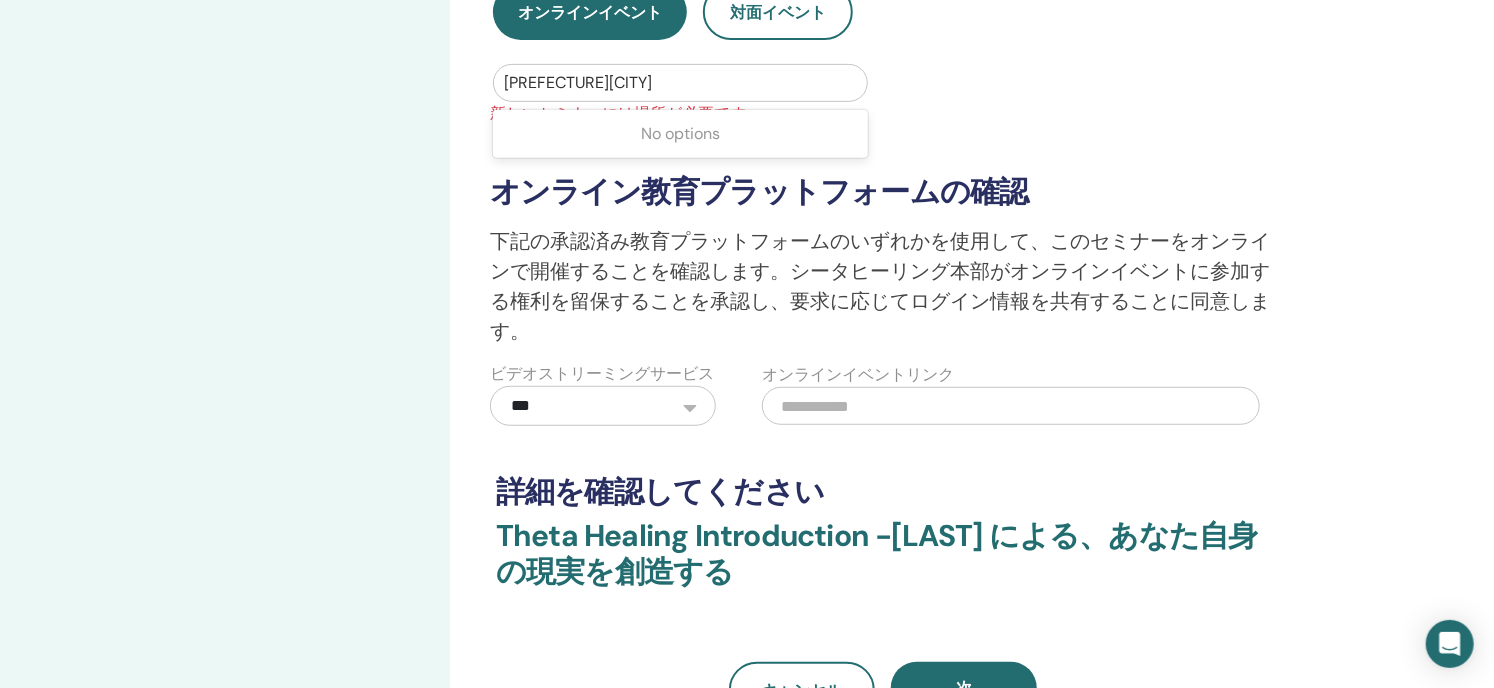 click at bounding box center [680, 83] 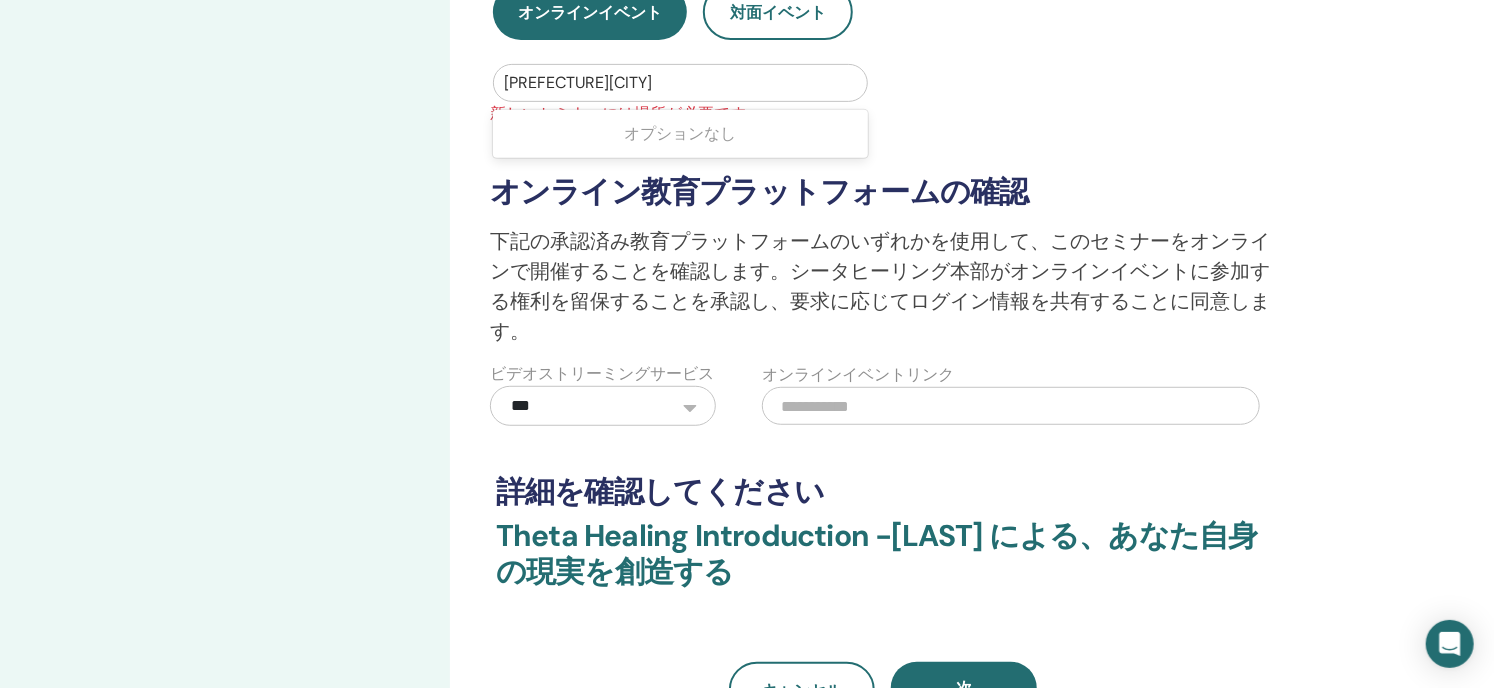 click at bounding box center [680, 83] 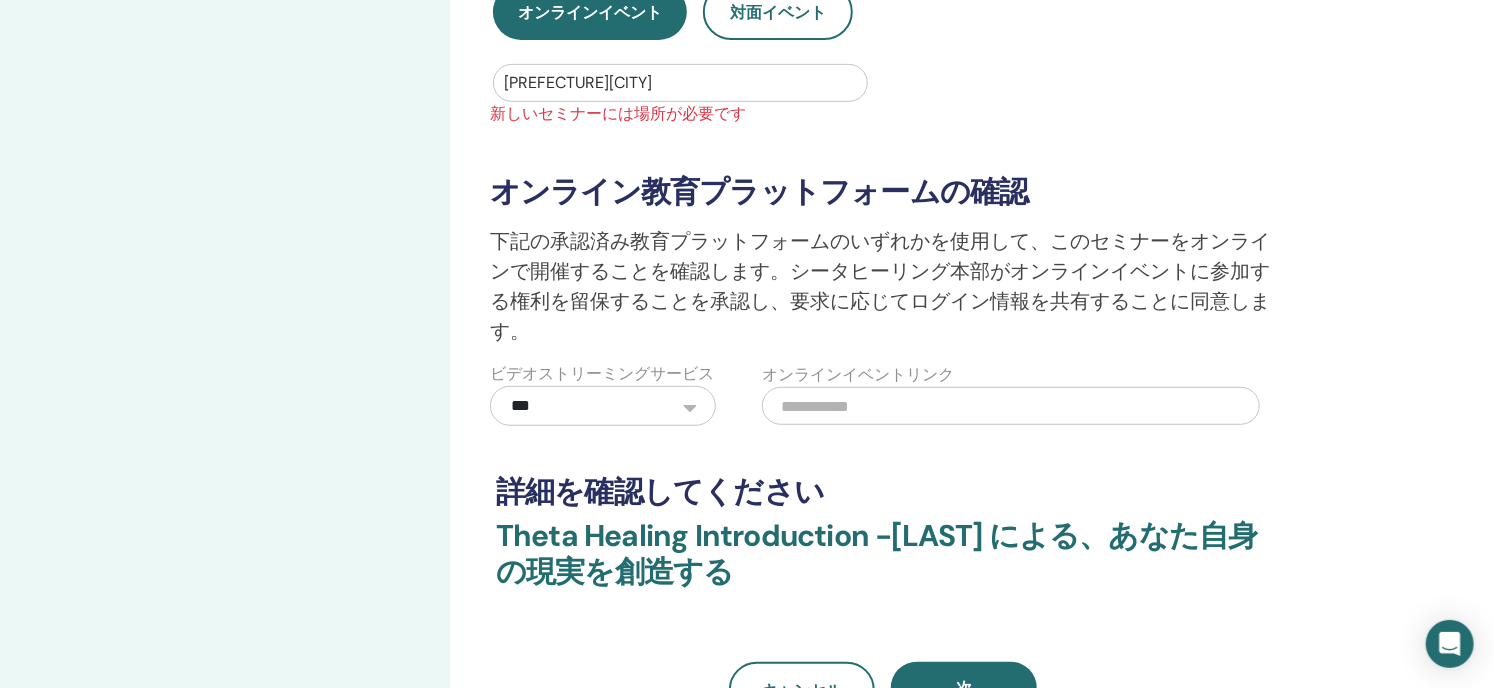 click at bounding box center [680, 83] 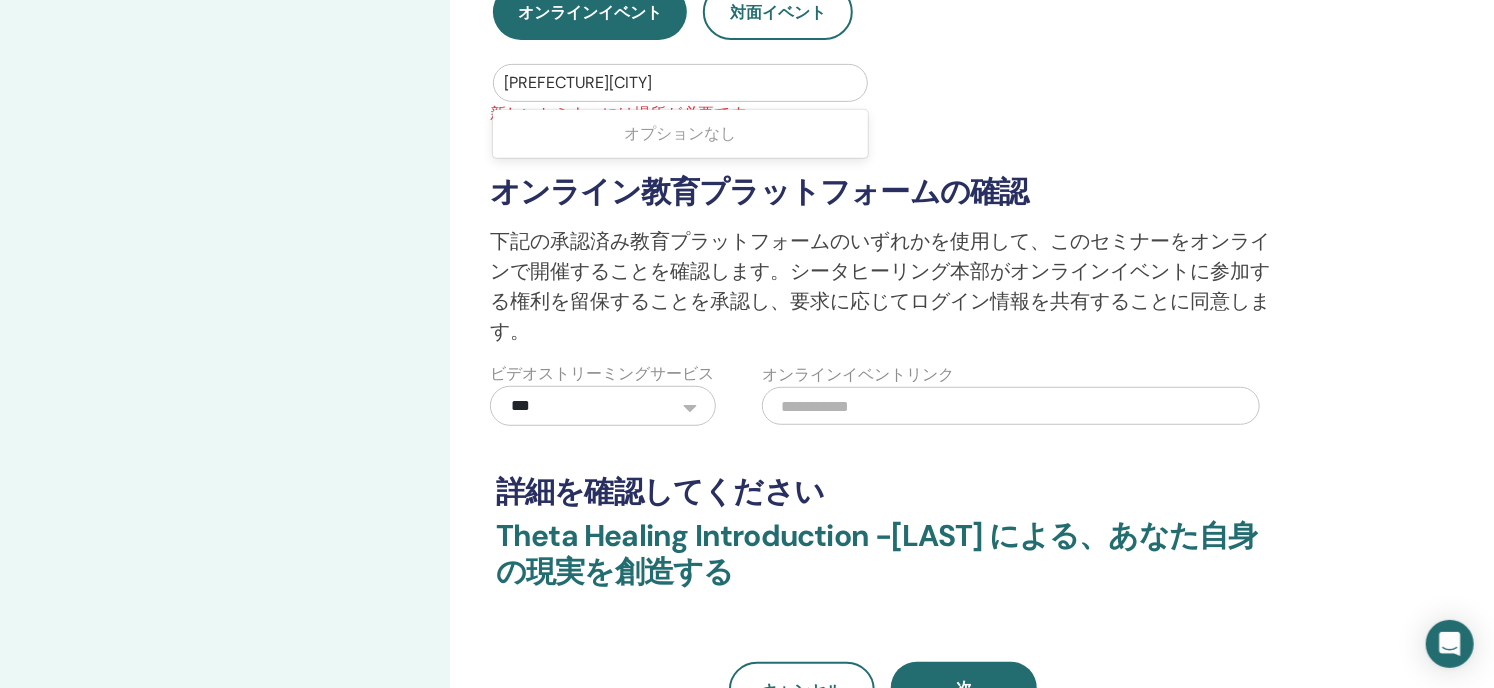 click on "オプションなし" at bounding box center [681, 133] 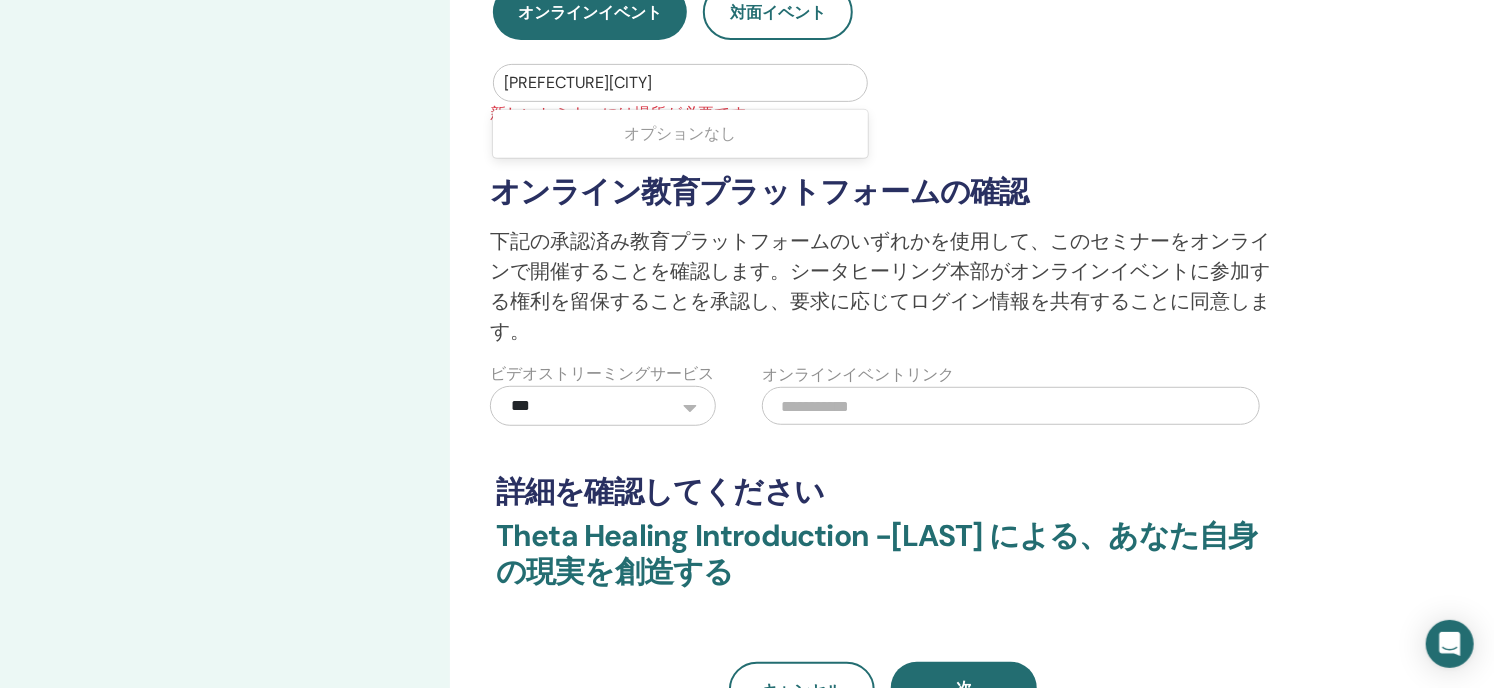click at bounding box center (680, 83) 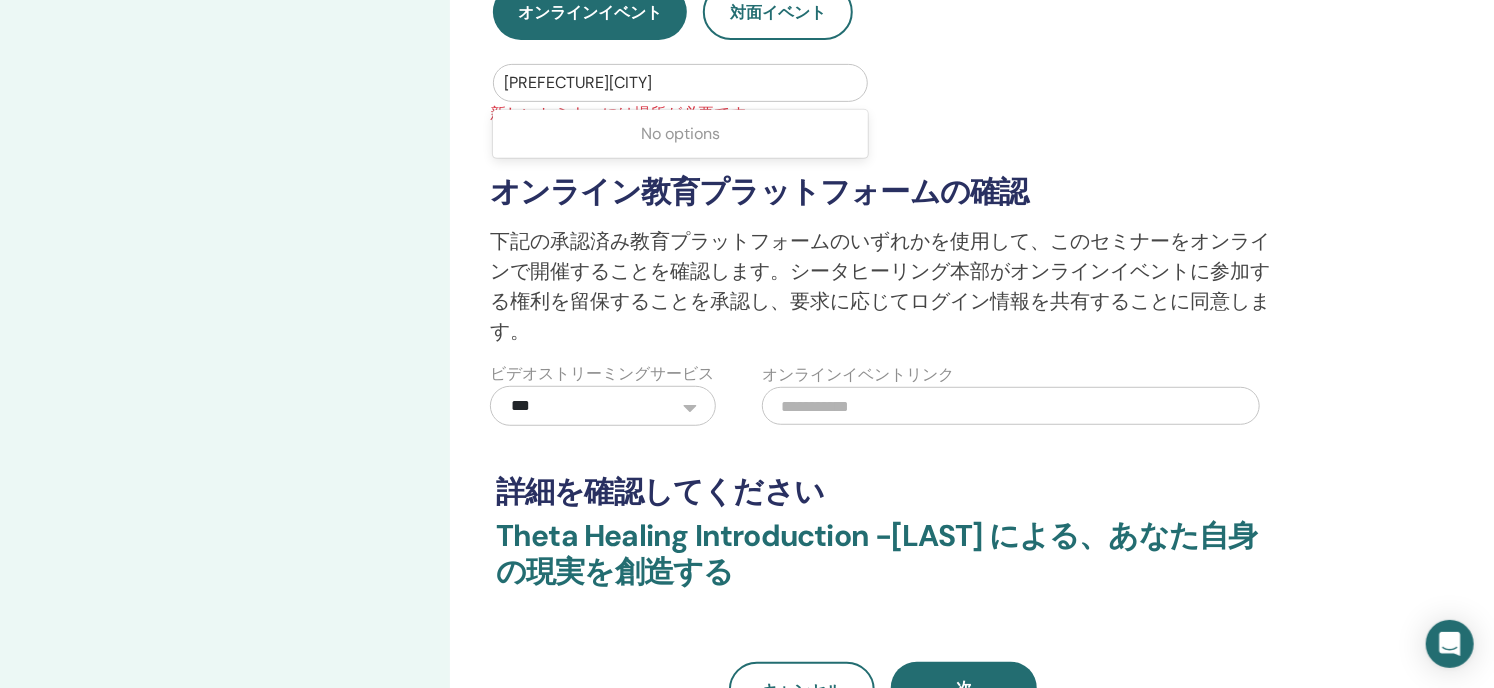 click at bounding box center [680, 83] 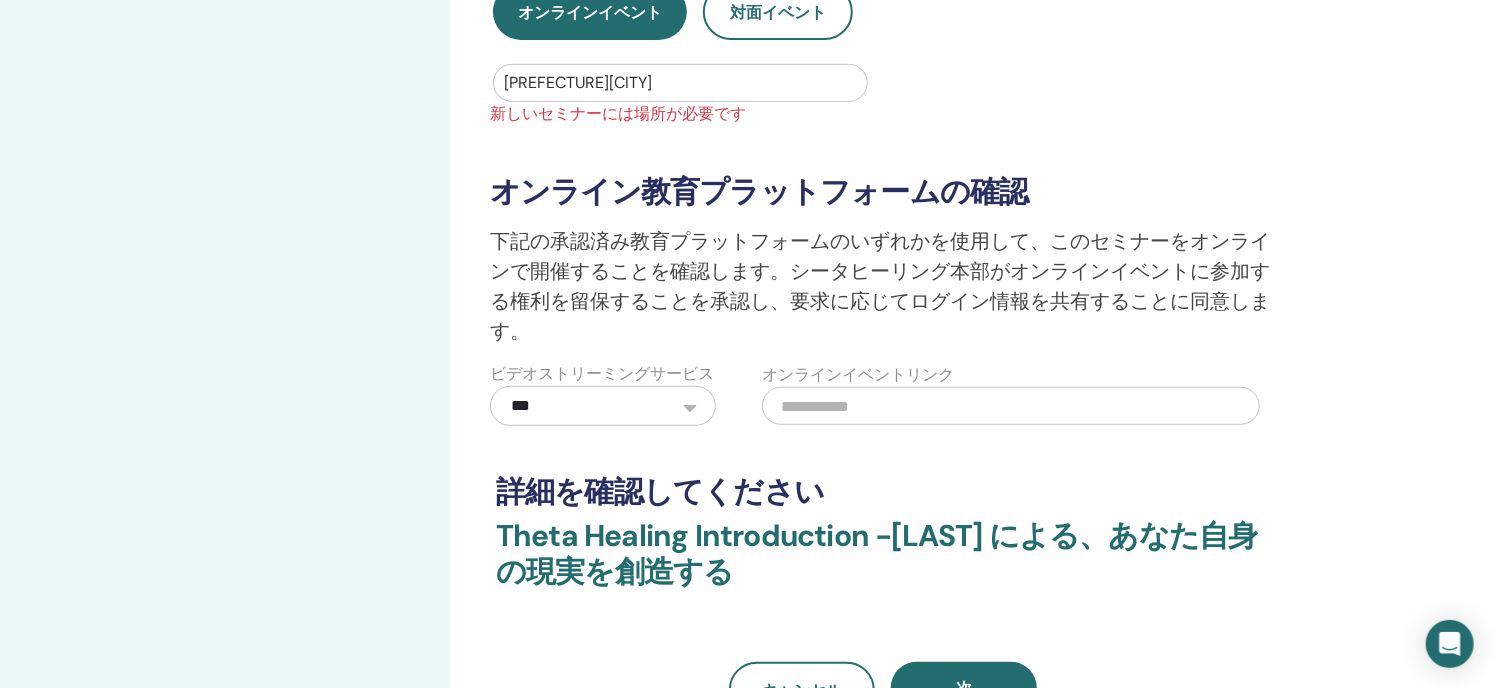 click at bounding box center (680, 83) 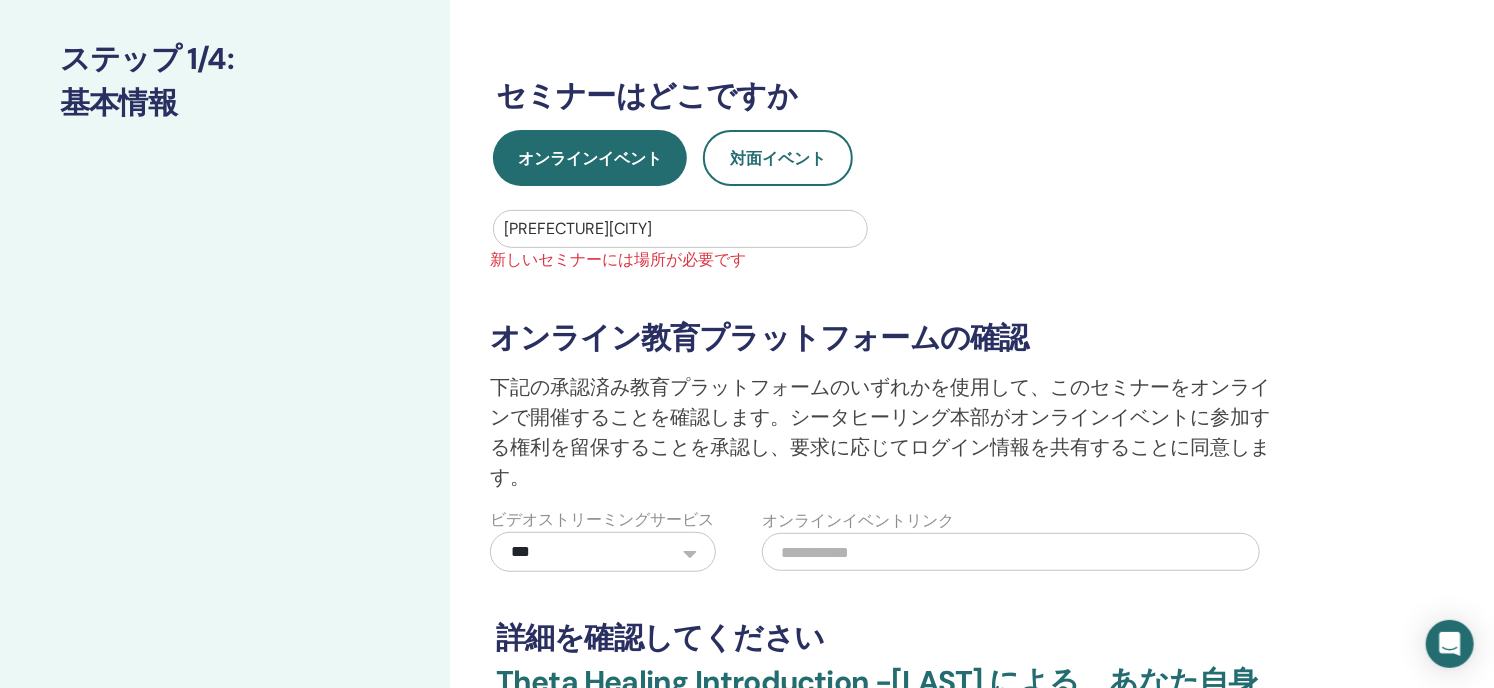 scroll, scrollTop: 300, scrollLeft: 0, axis: vertical 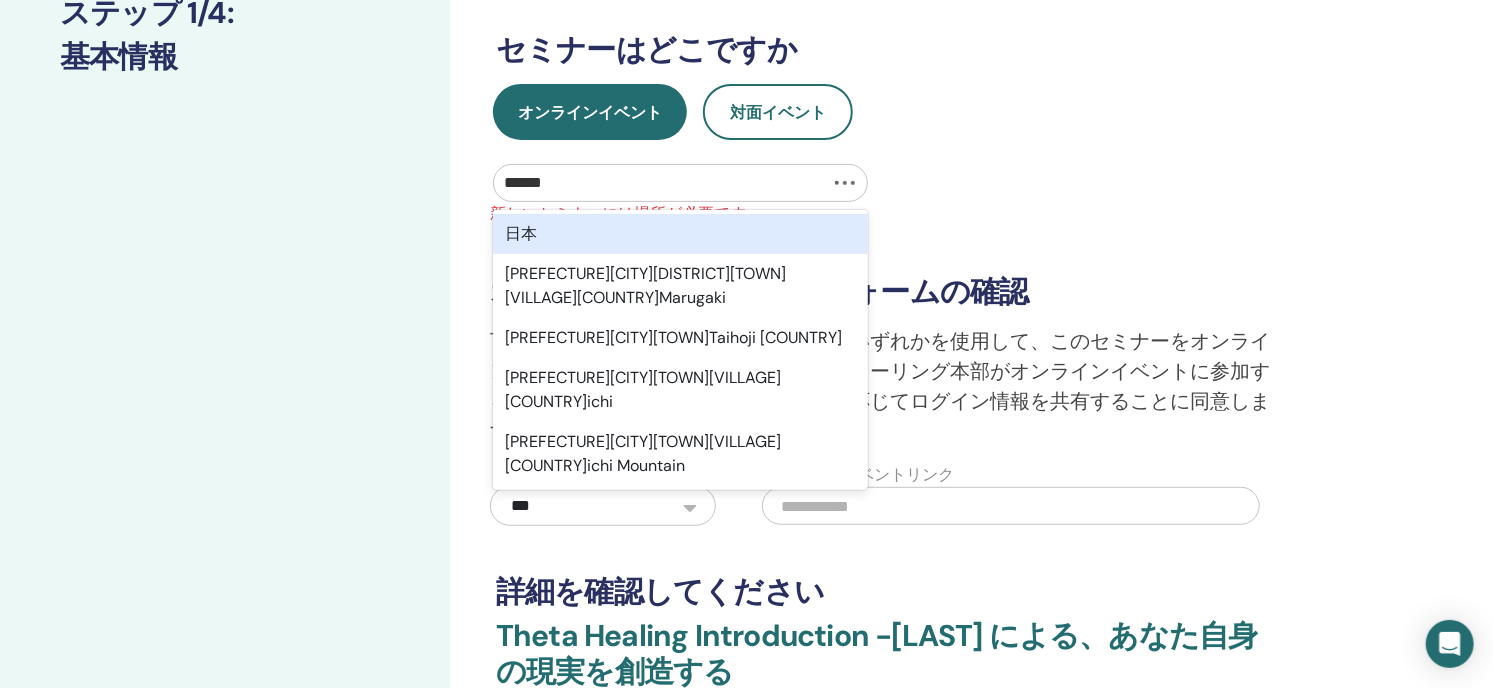 type on "*****" 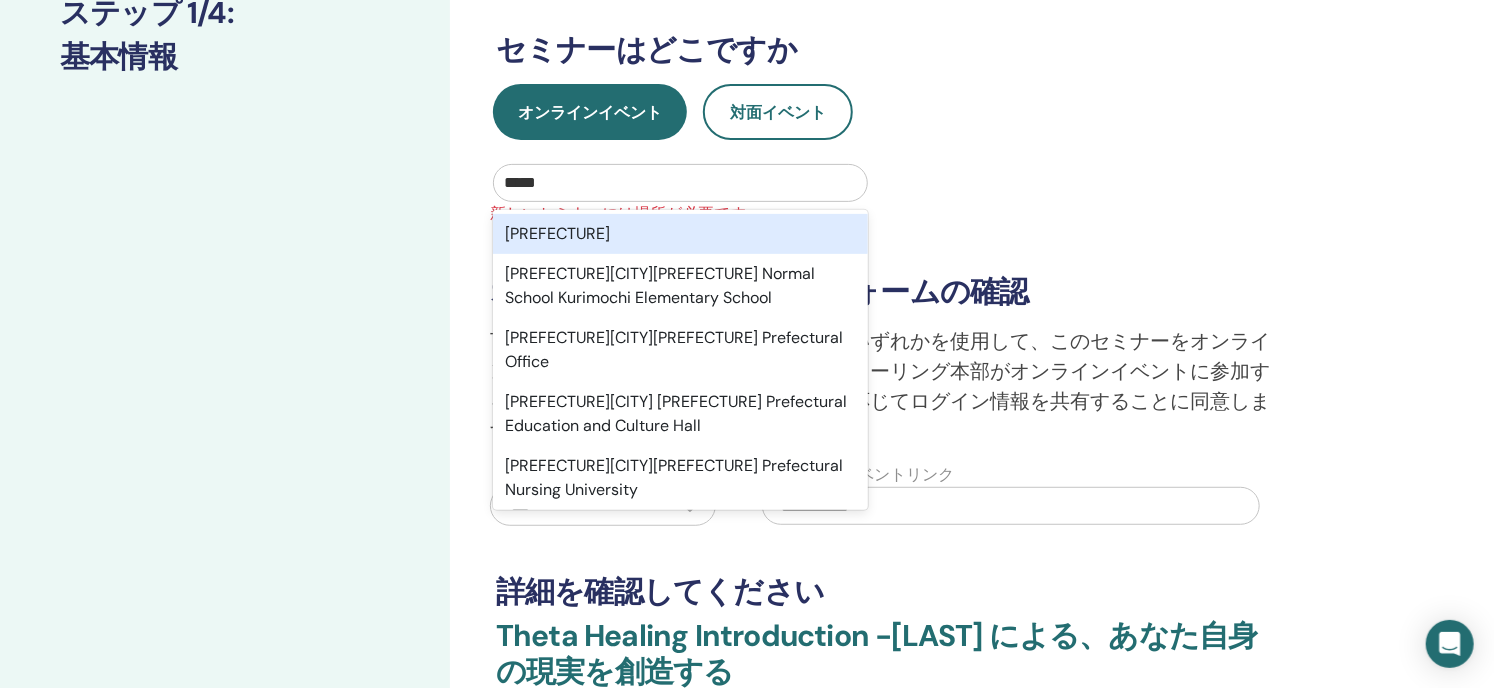 type 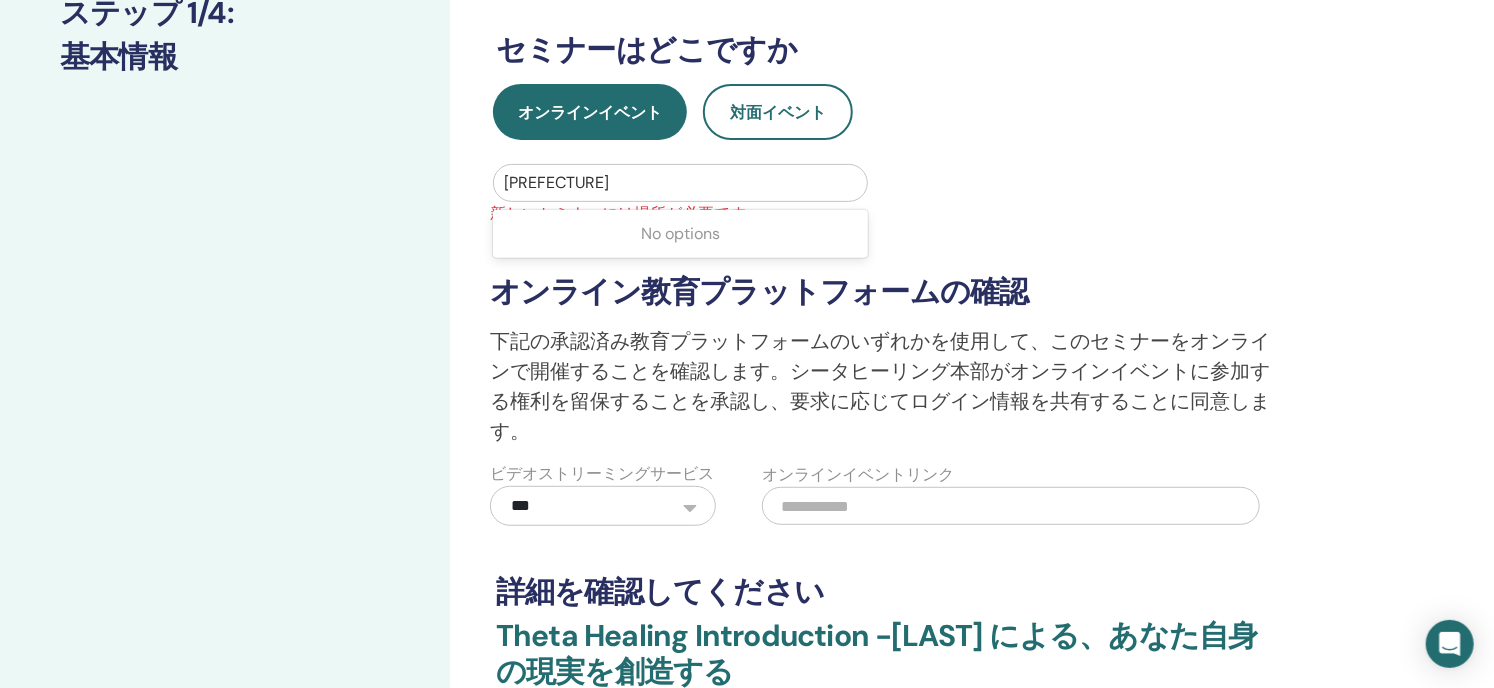click at bounding box center (680, 183) 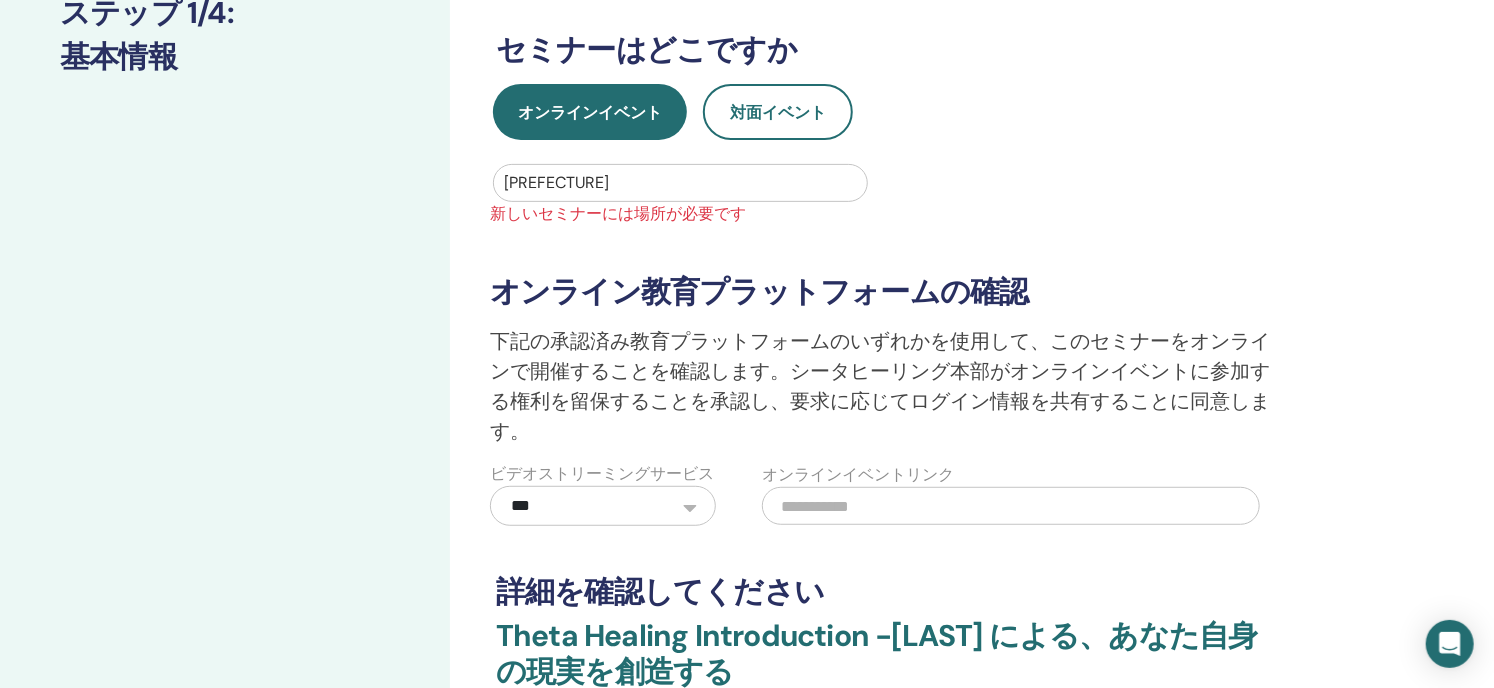 click at bounding box center [680, 183] 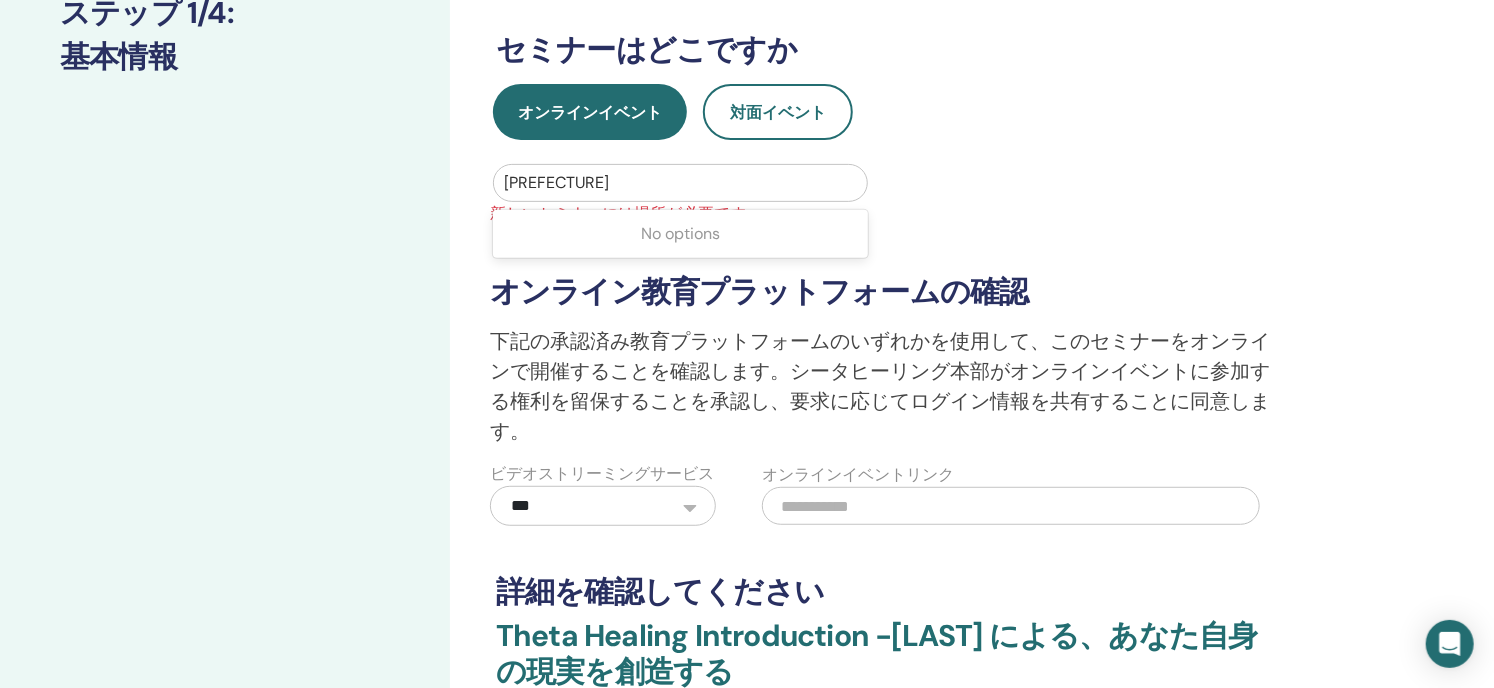 click at bounding box center [680, 183] 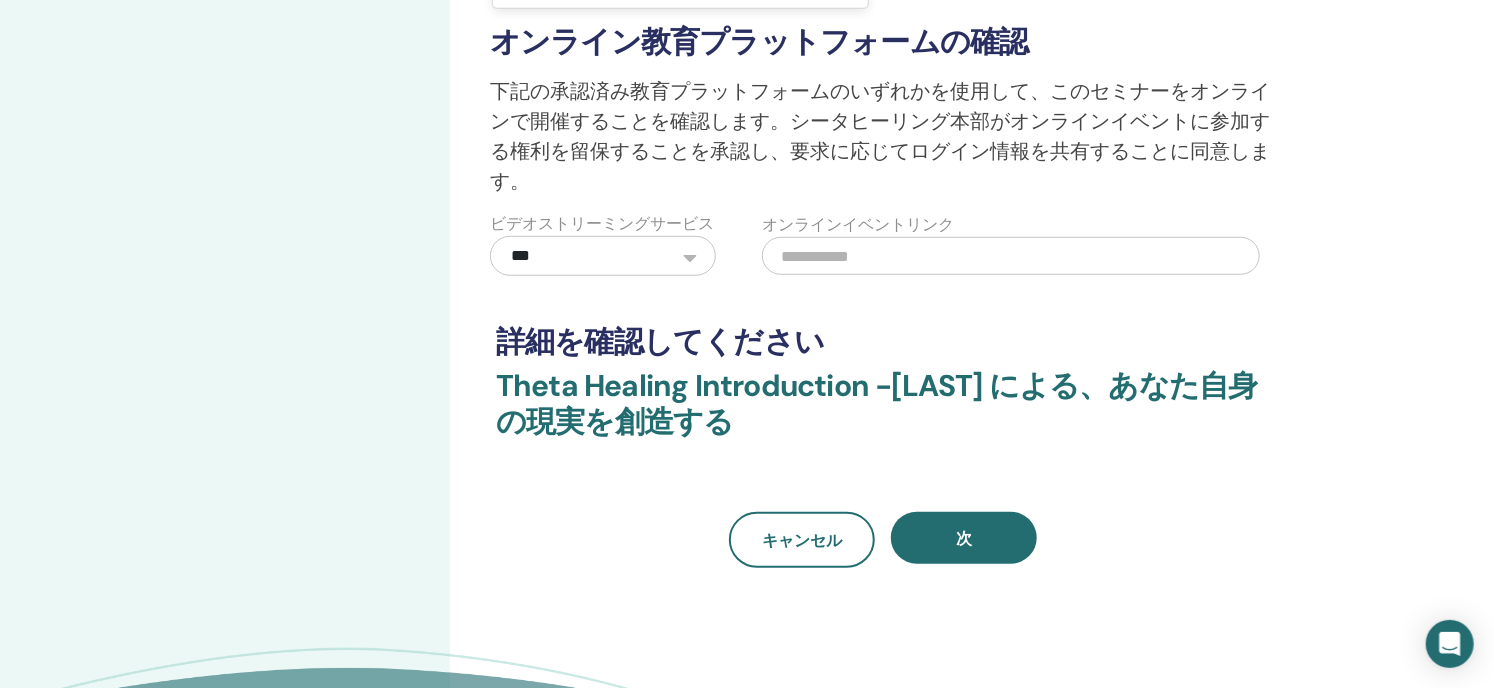 scroll, scrollTop: 600, scrollLeft: 0, axis: vertical 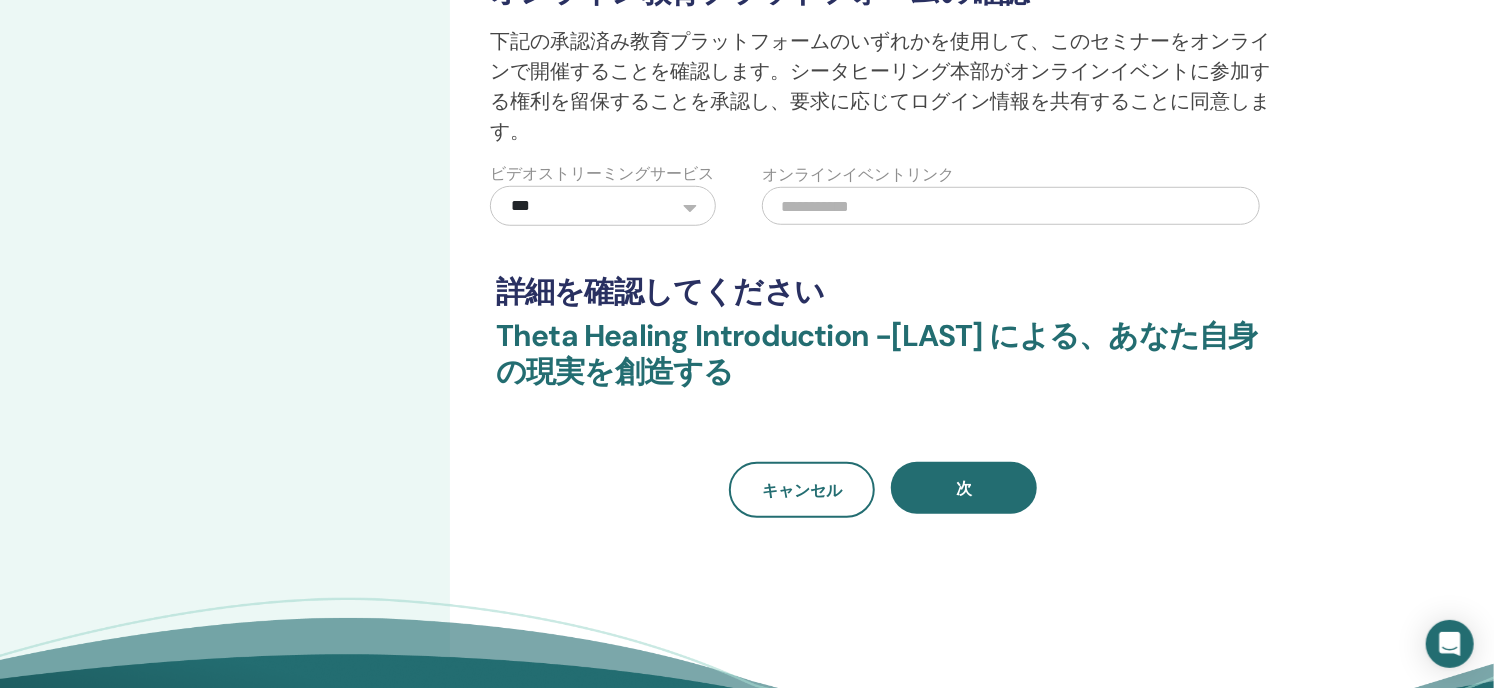 paste on "**********" 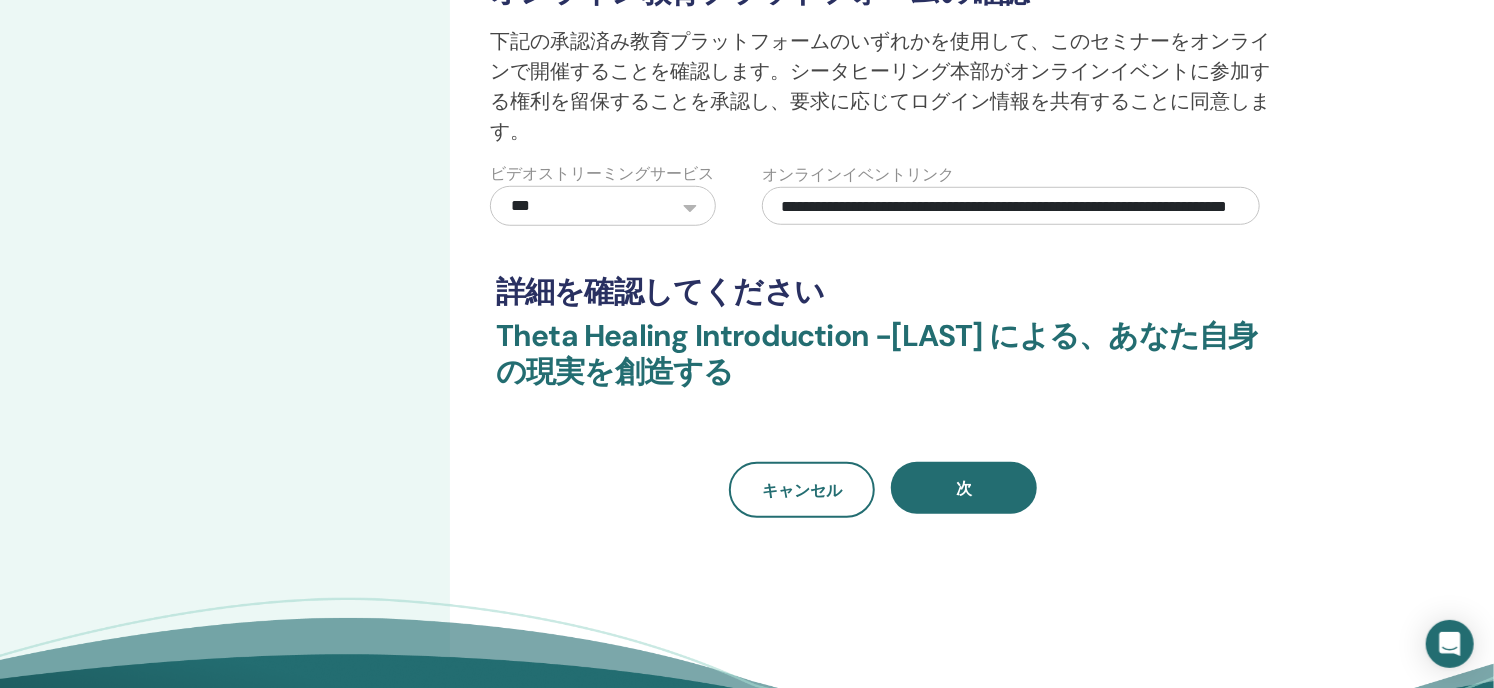 scroll, scrollTop: 0, scrollLeft: 173, axis: horizontal 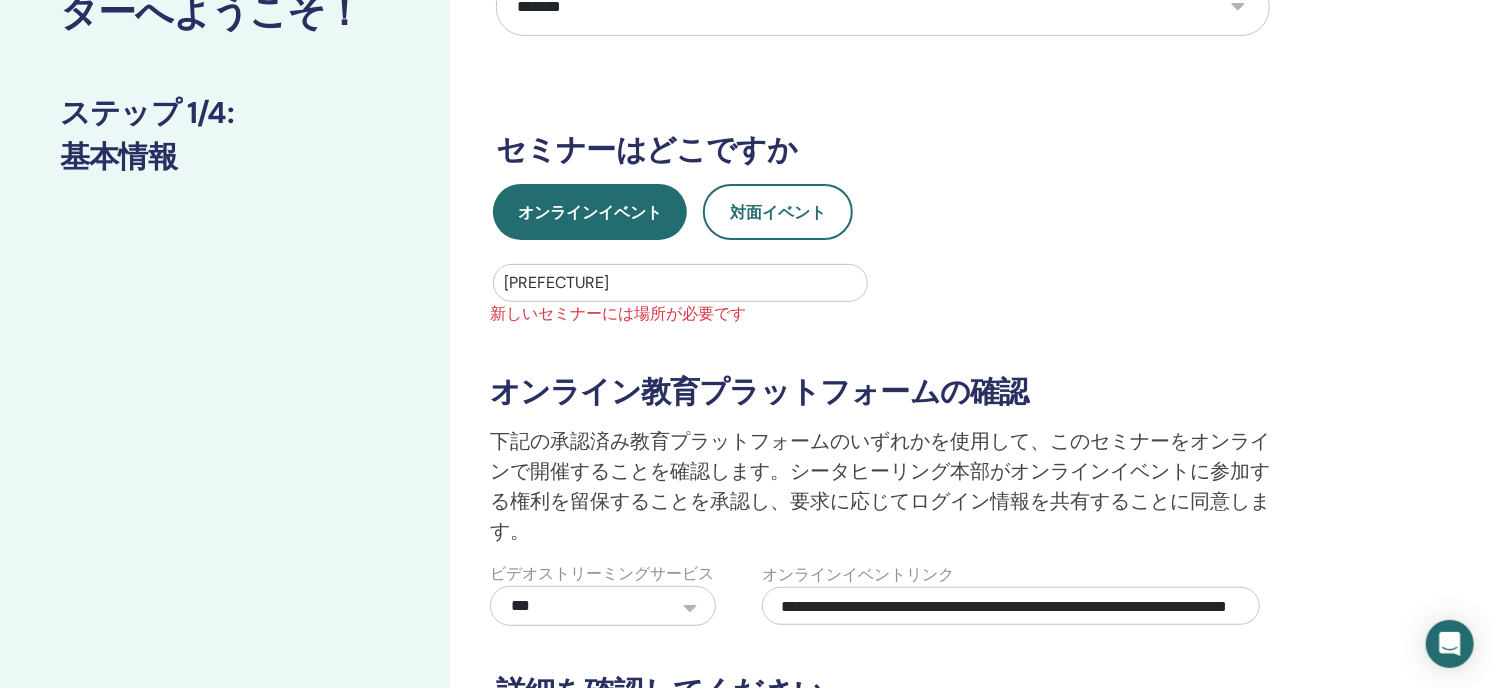 type on "**********" 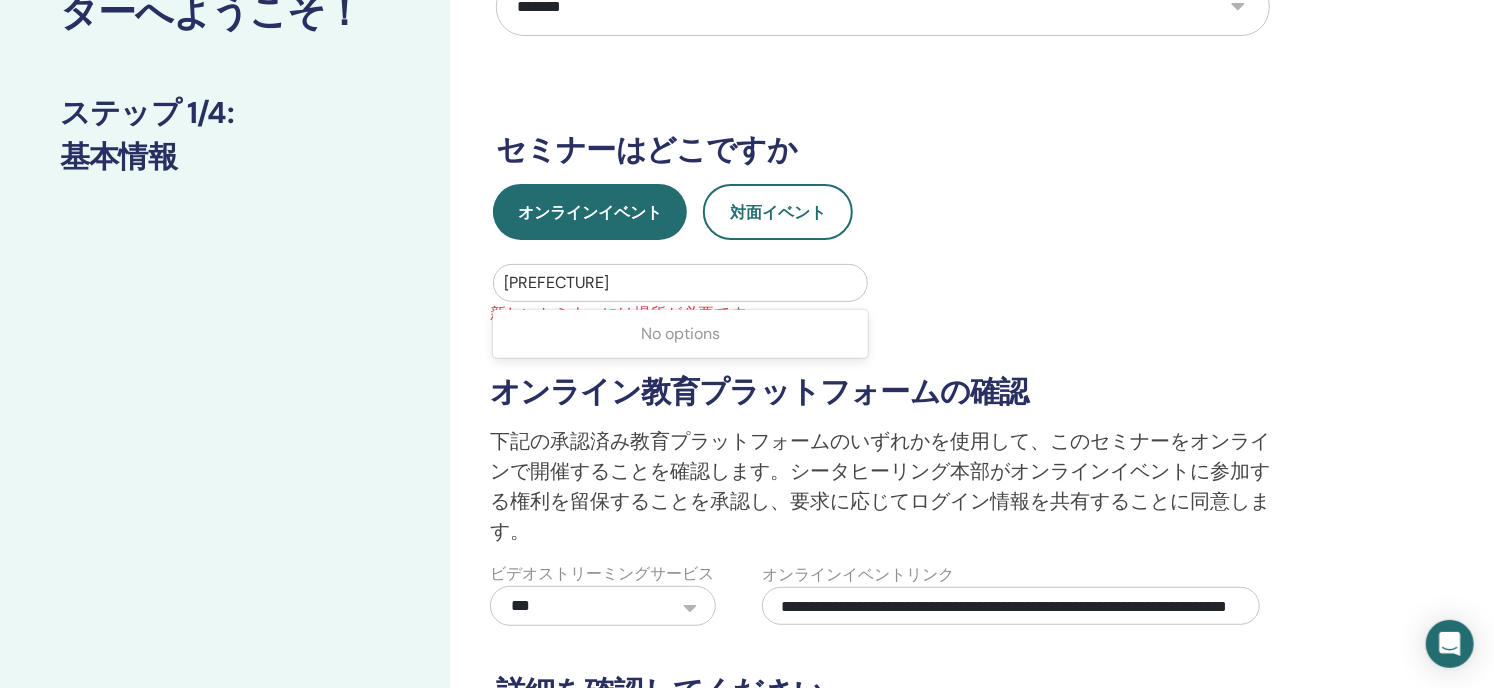 click at bounding box center (680, 283) 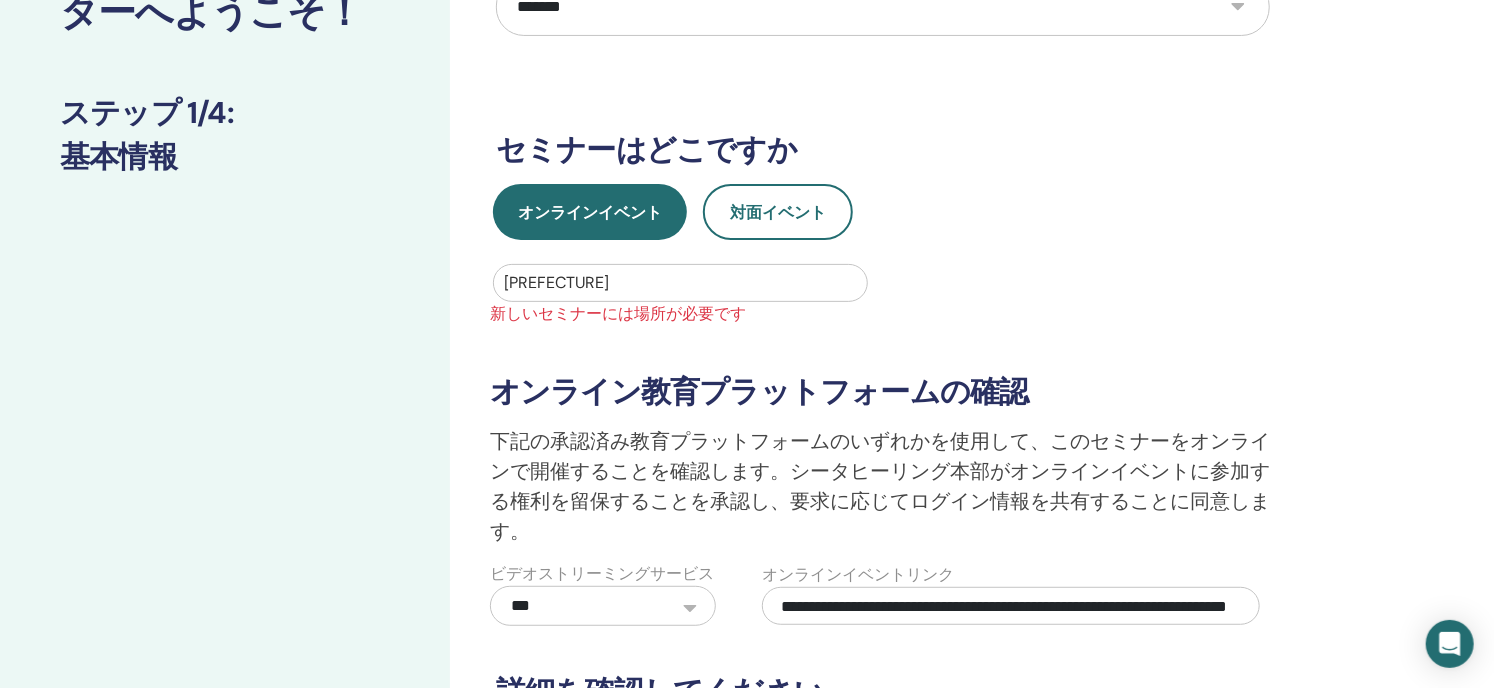 click at bounding box center [680, 283] 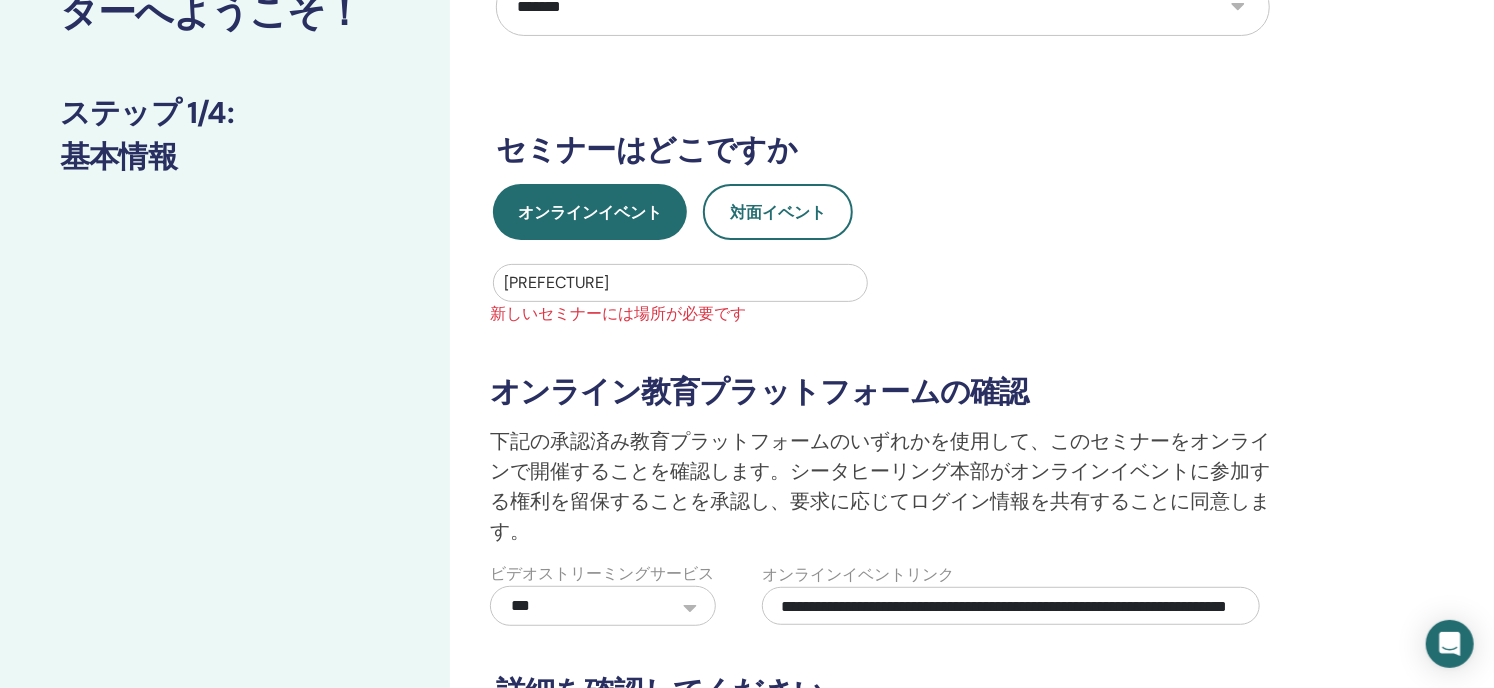 click at bounding box center [680, 283] 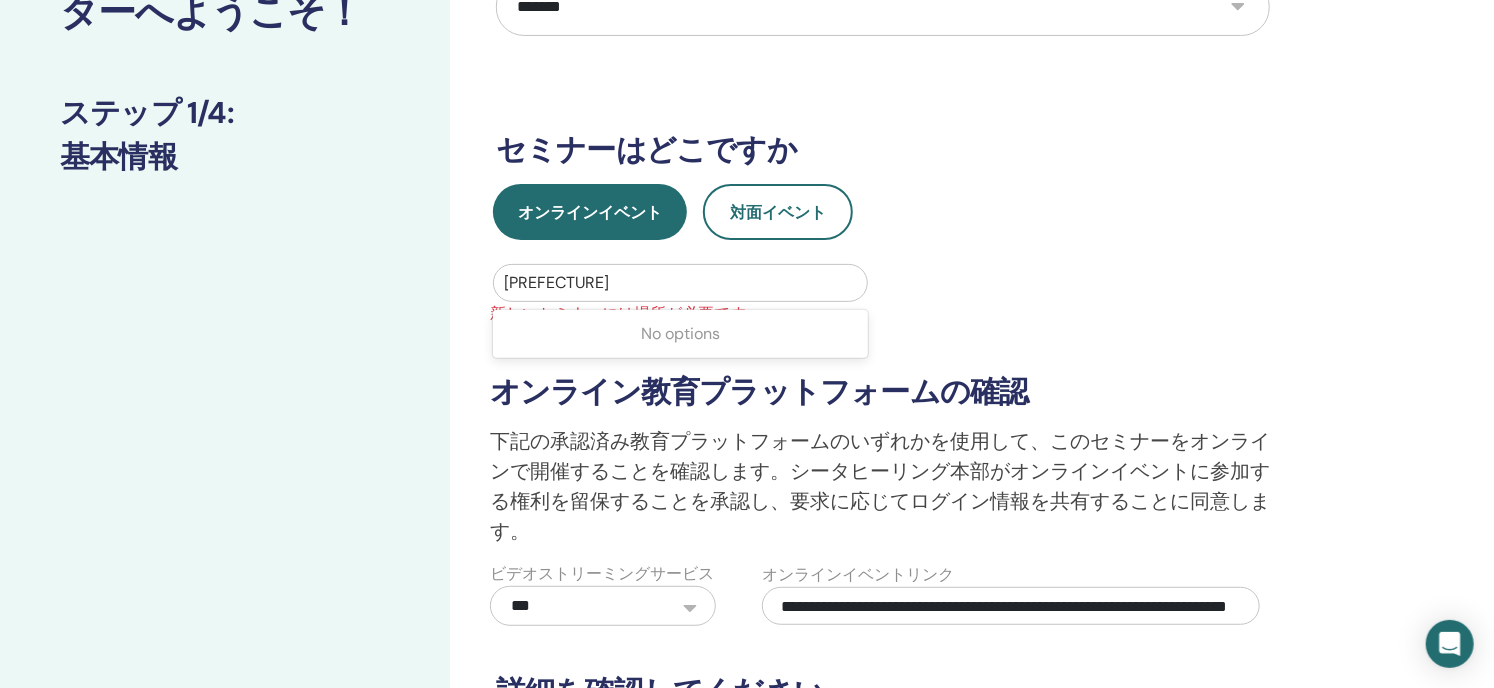 click at bounding box center (680, 283) 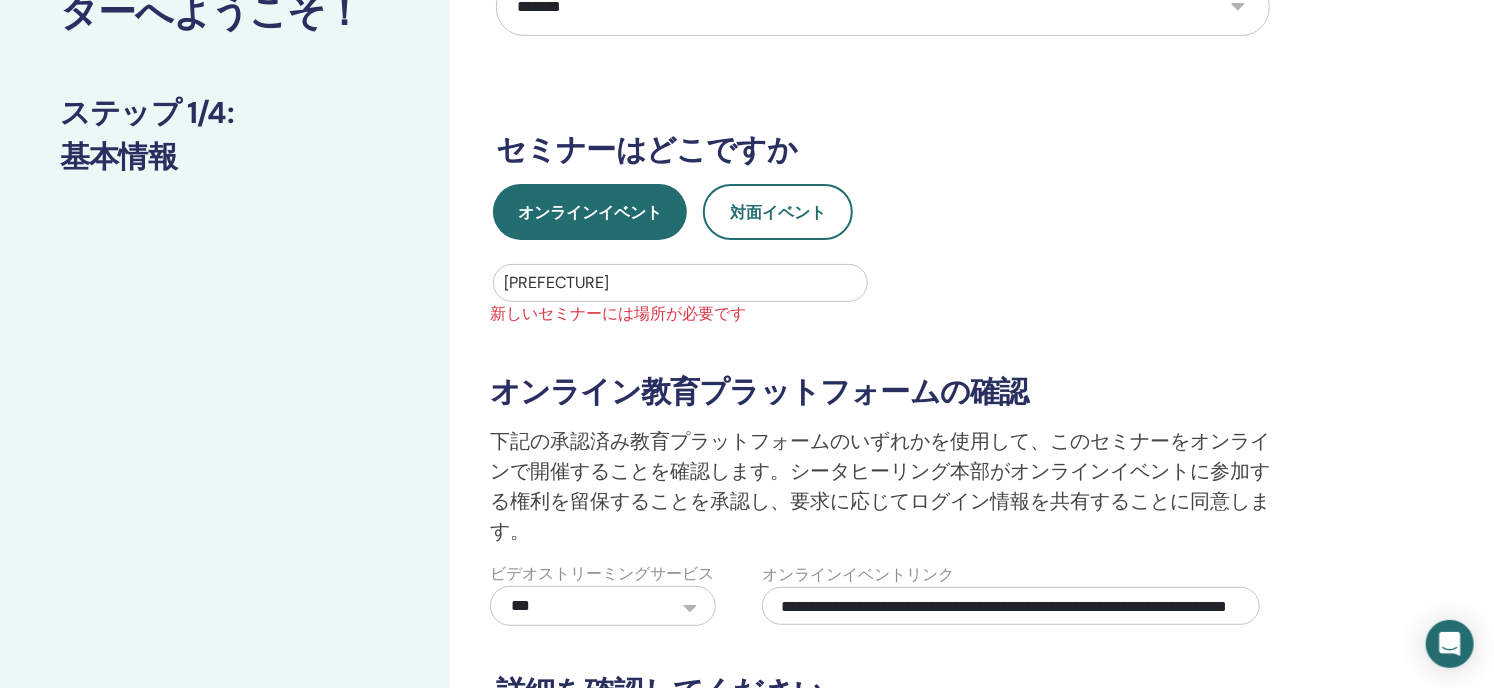 click at bounding box center [680, 283] 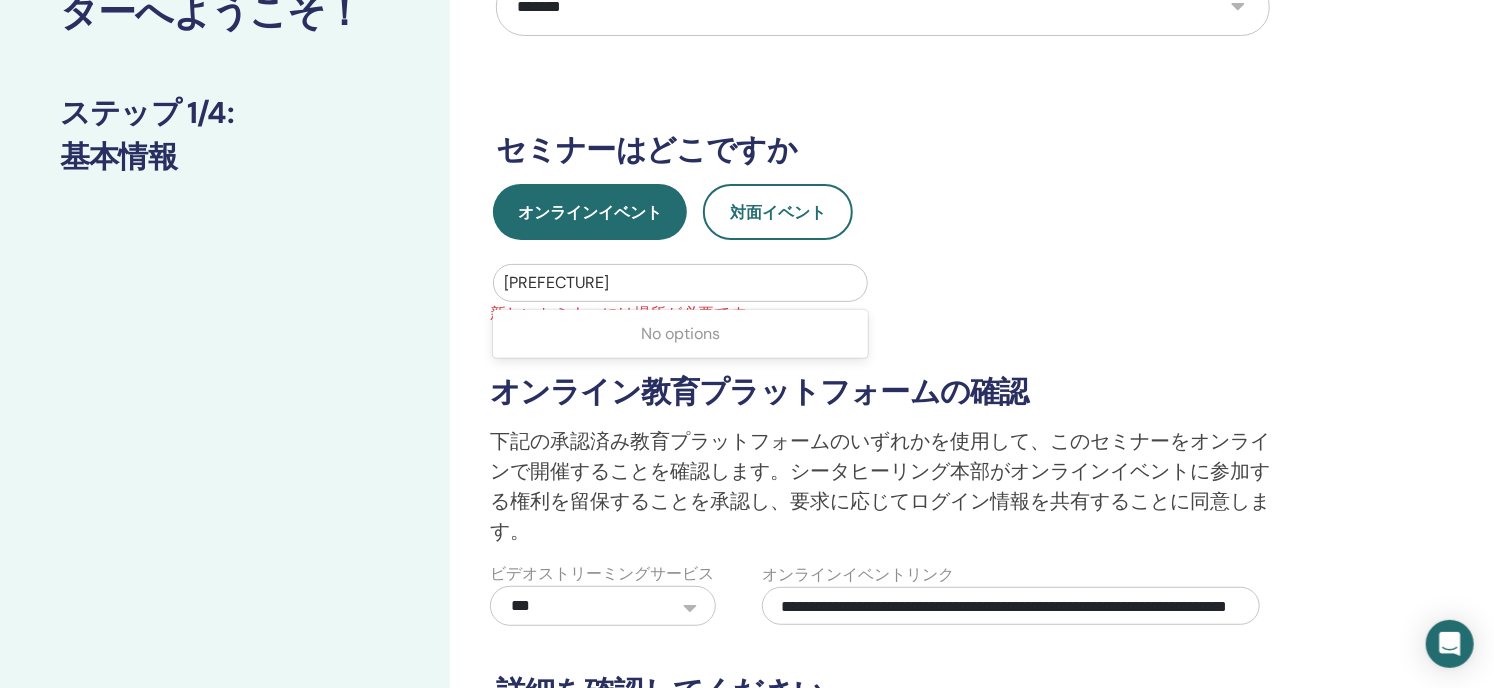 click at bounding box center (680, 283) 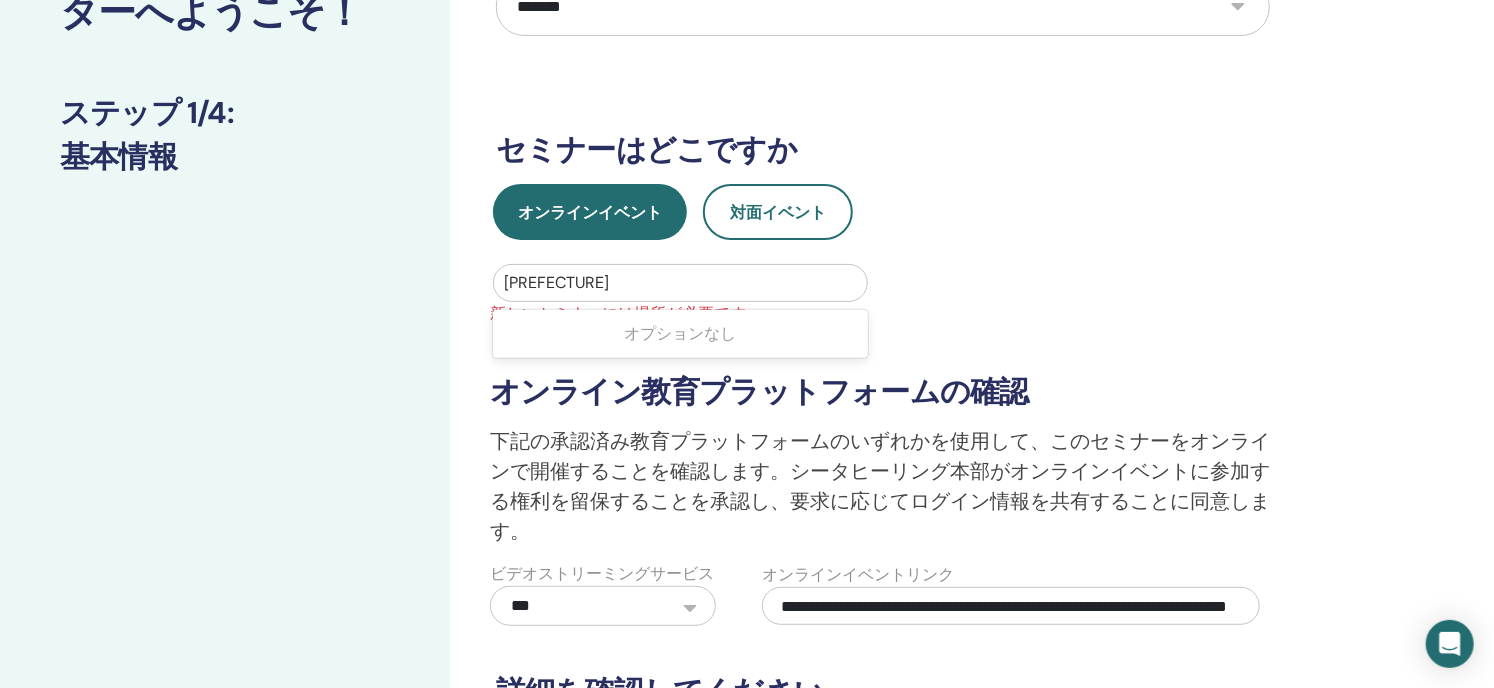 click at bounding box center [680, 283] 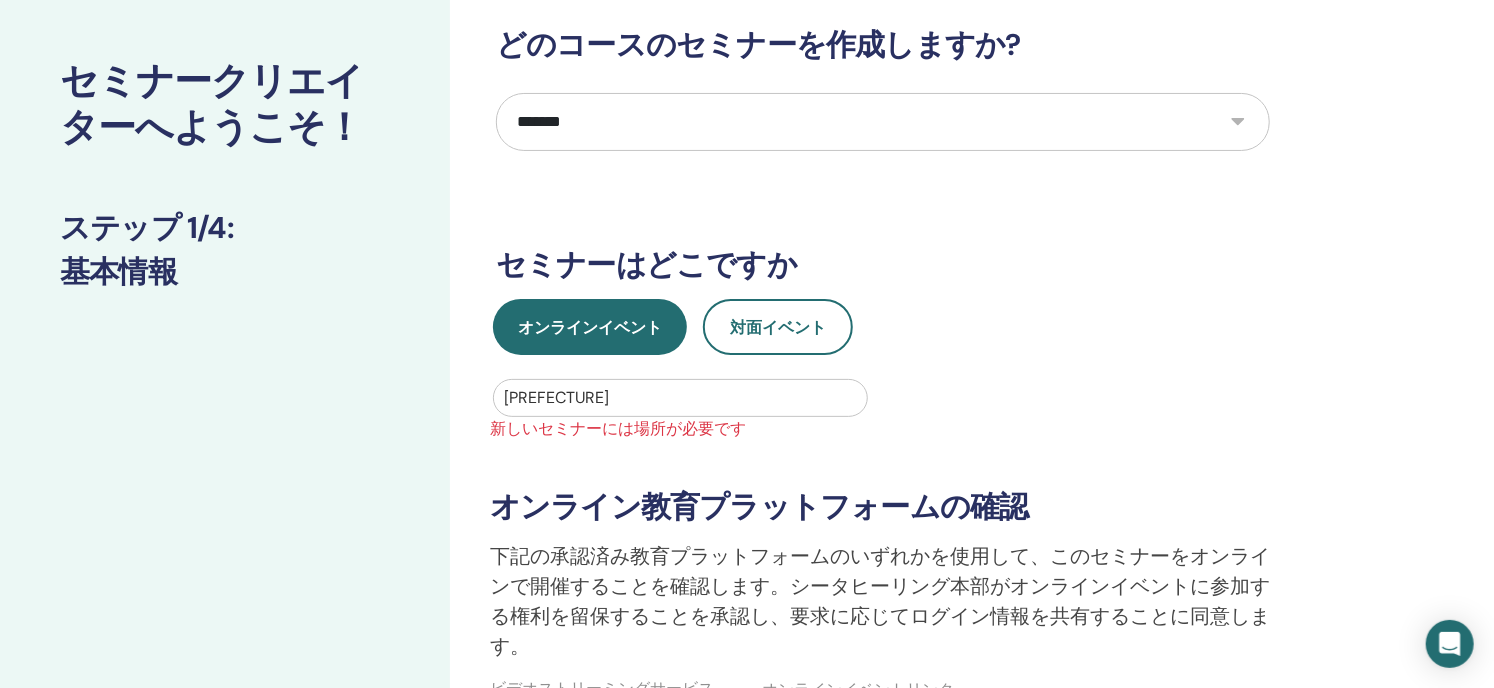 scroll, scrollTop: 0, scrollLeft: 0, axis: both 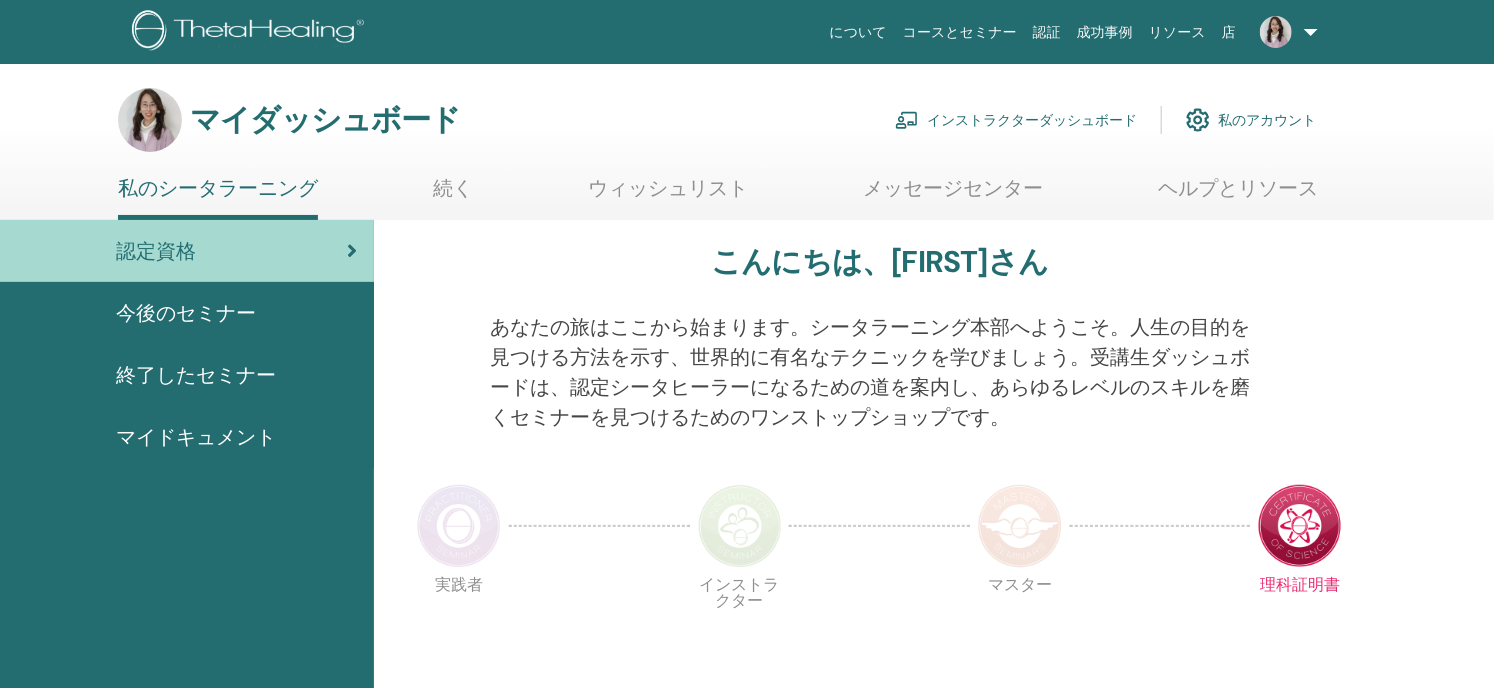 click on "インストラクターダッシュボード" at bounding box center (1032, 121) 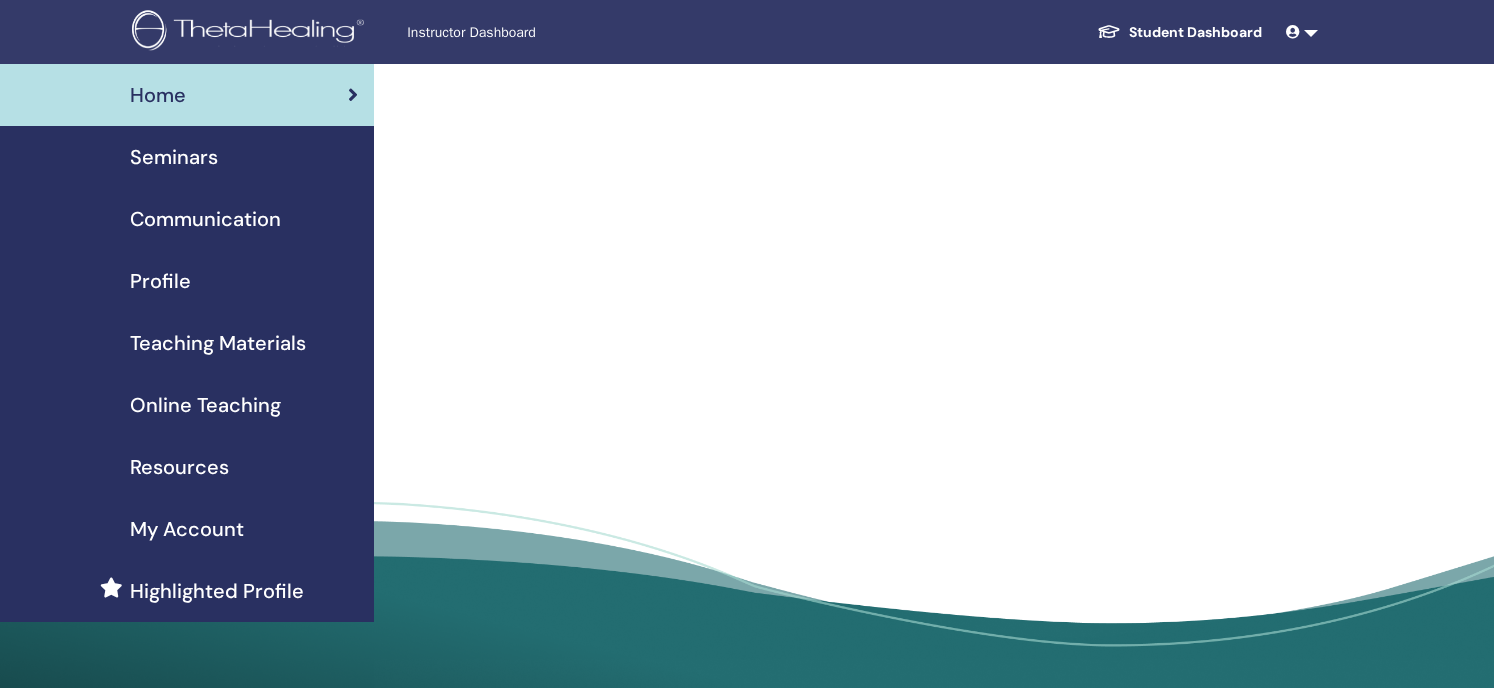 scroll, scrollTop: 0, scrollLeft: 0, axis: both 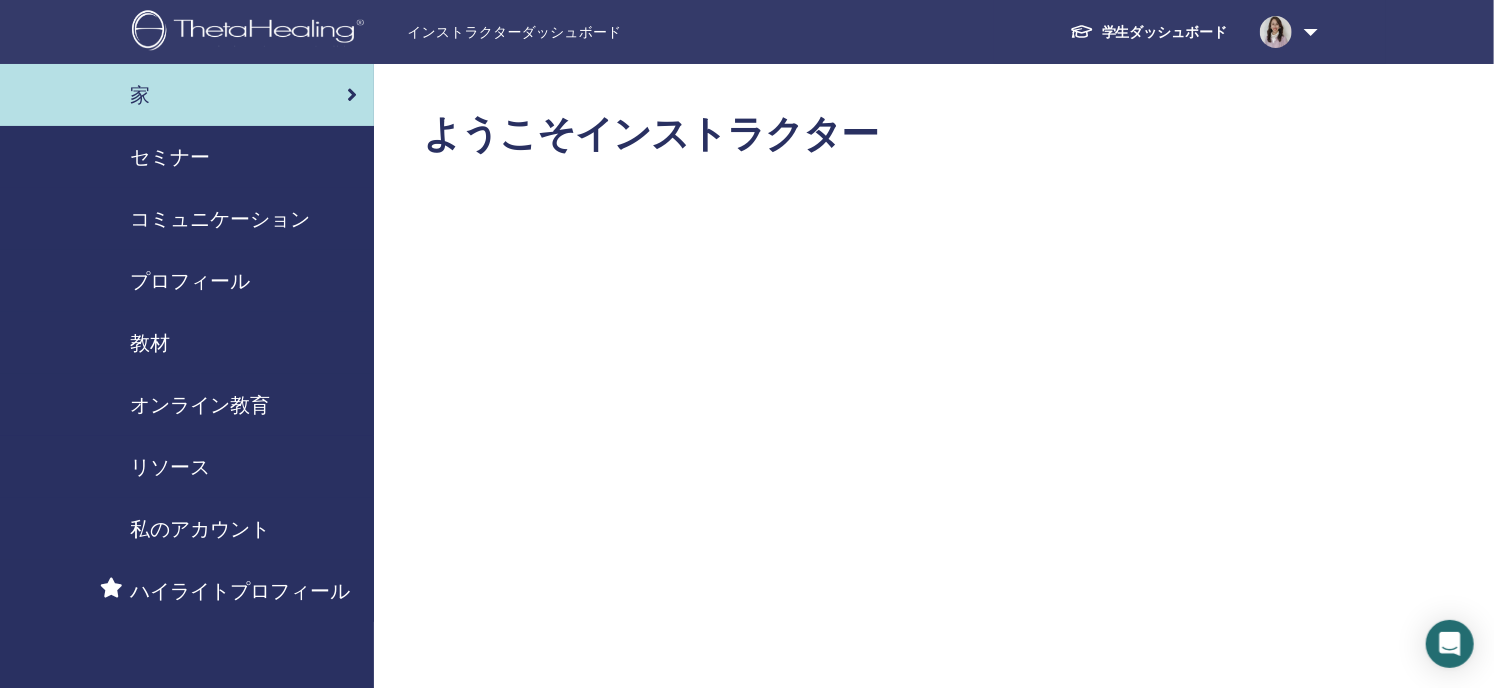 click on "セミナー" at bounding box center (170, 157) 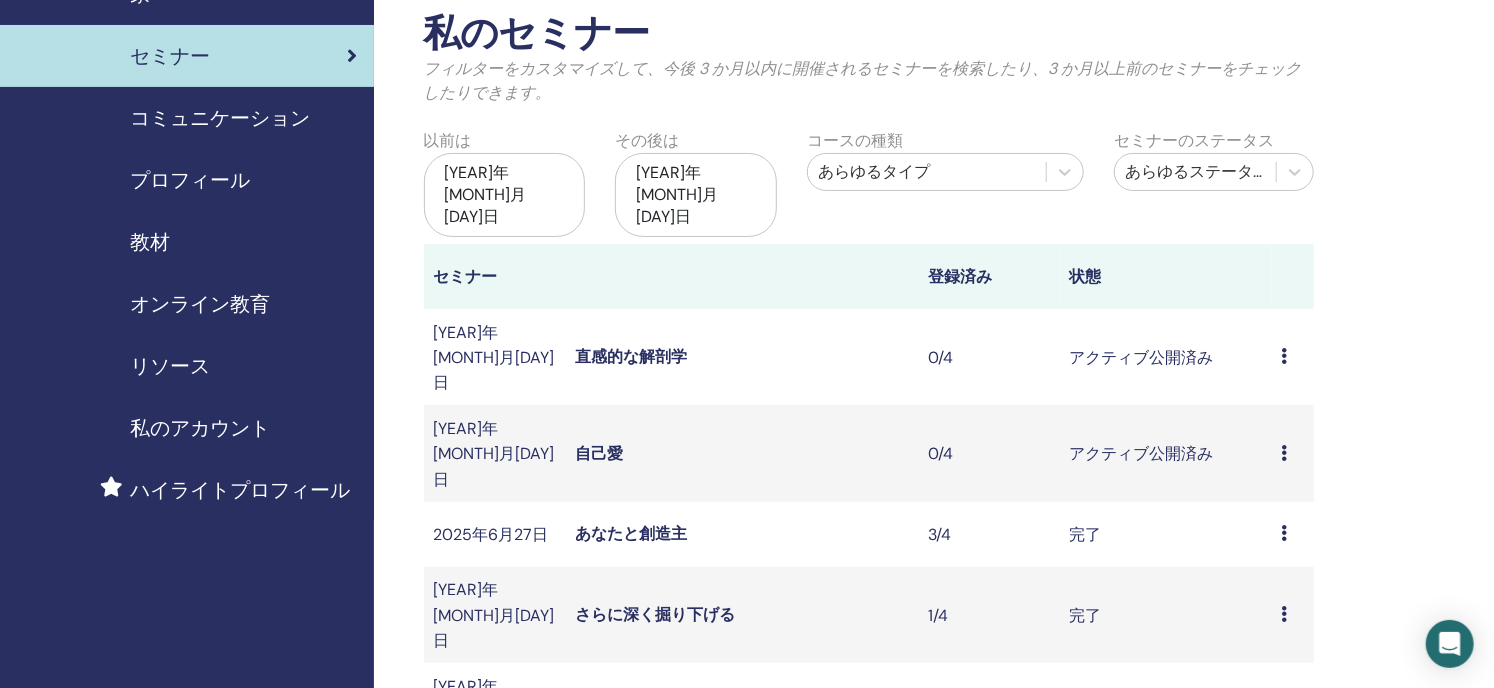 scroll, scrollTop: 400, scrollLeft: 0, axis: vertical 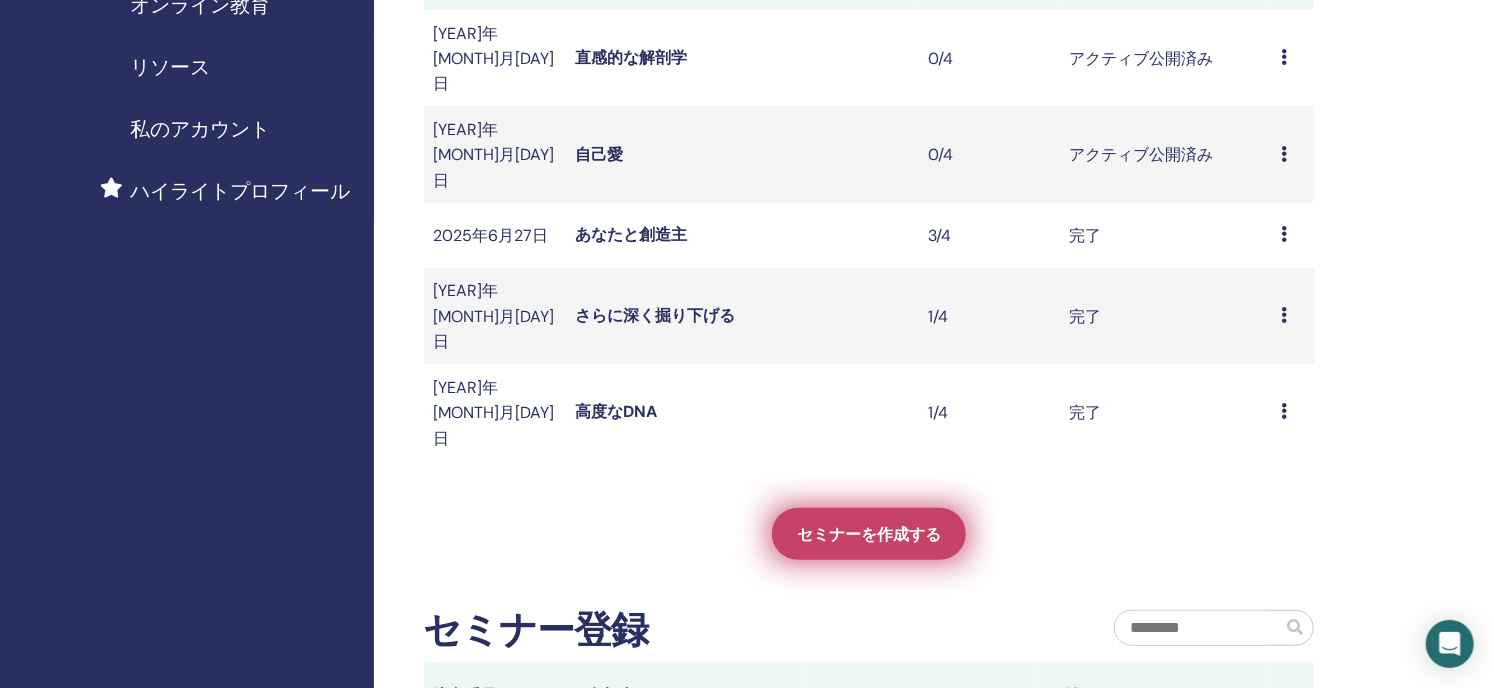 click on "セミナーを作成する" at bounding box center (869, 534) 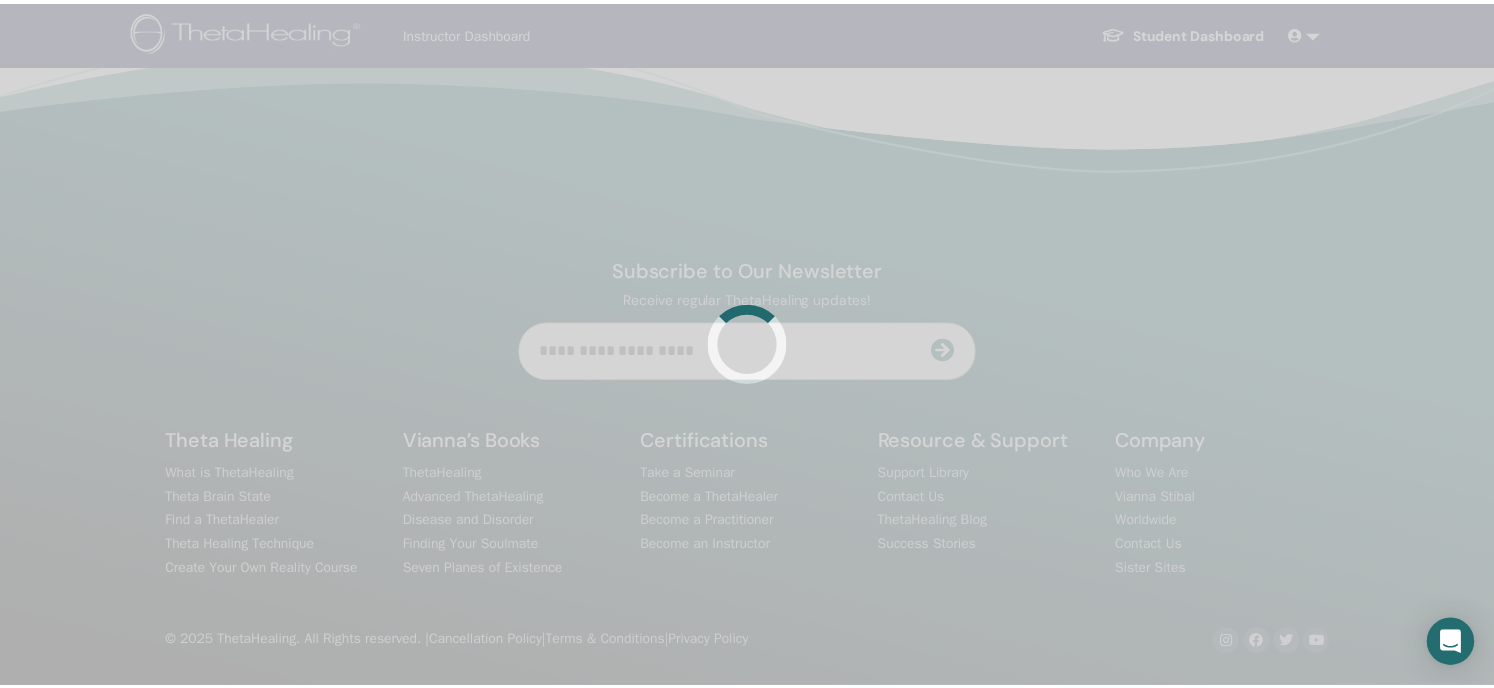 scroll, scrollTop: 0, scrollLeft: 0, axis: both 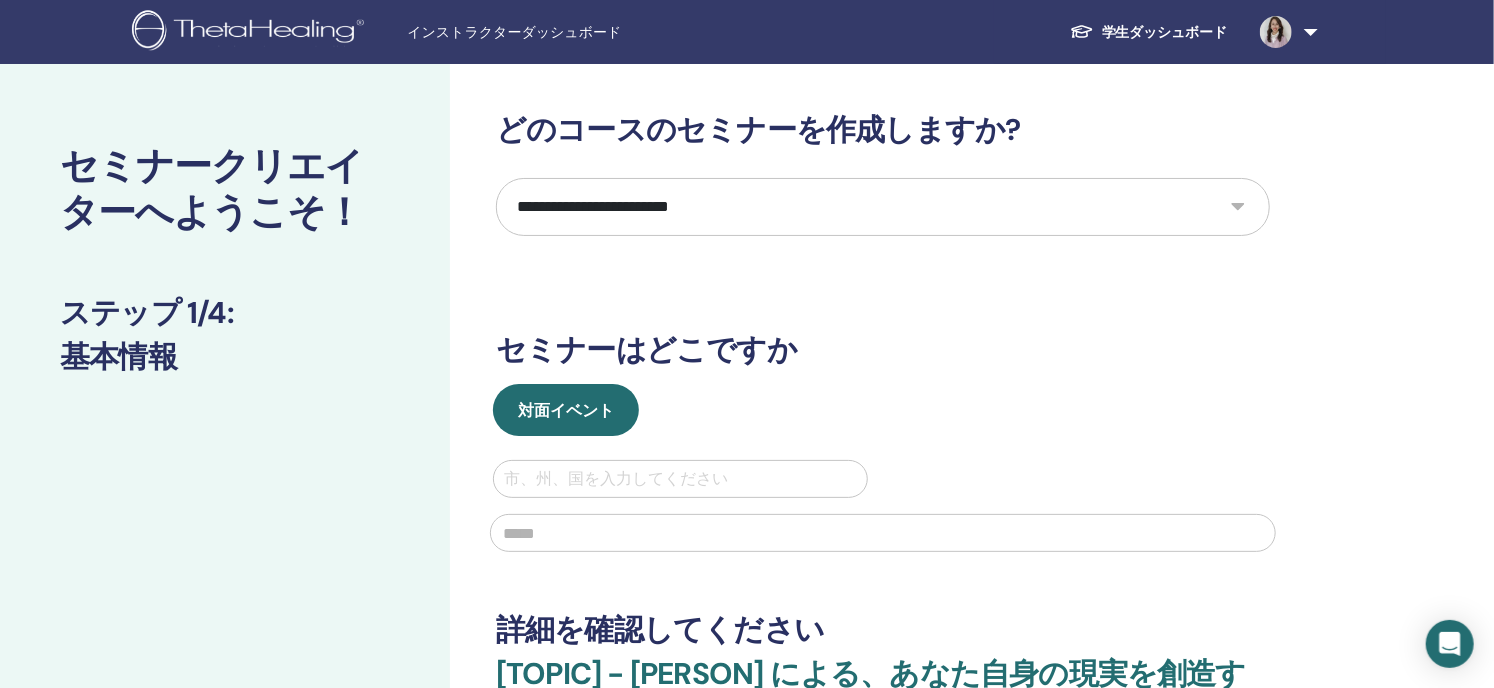 click on "**********" at bounding box center (883, 207) 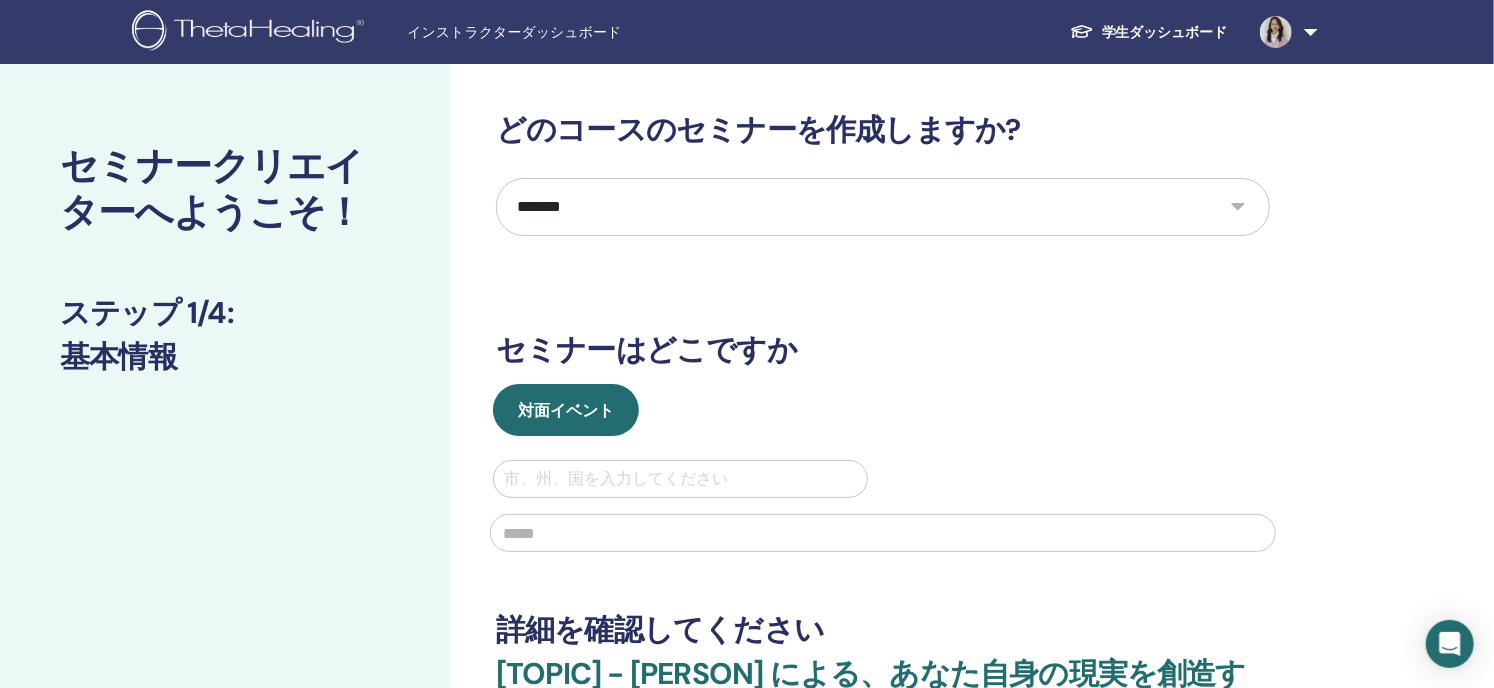 click on "**********" at bounding box center [883, 207] 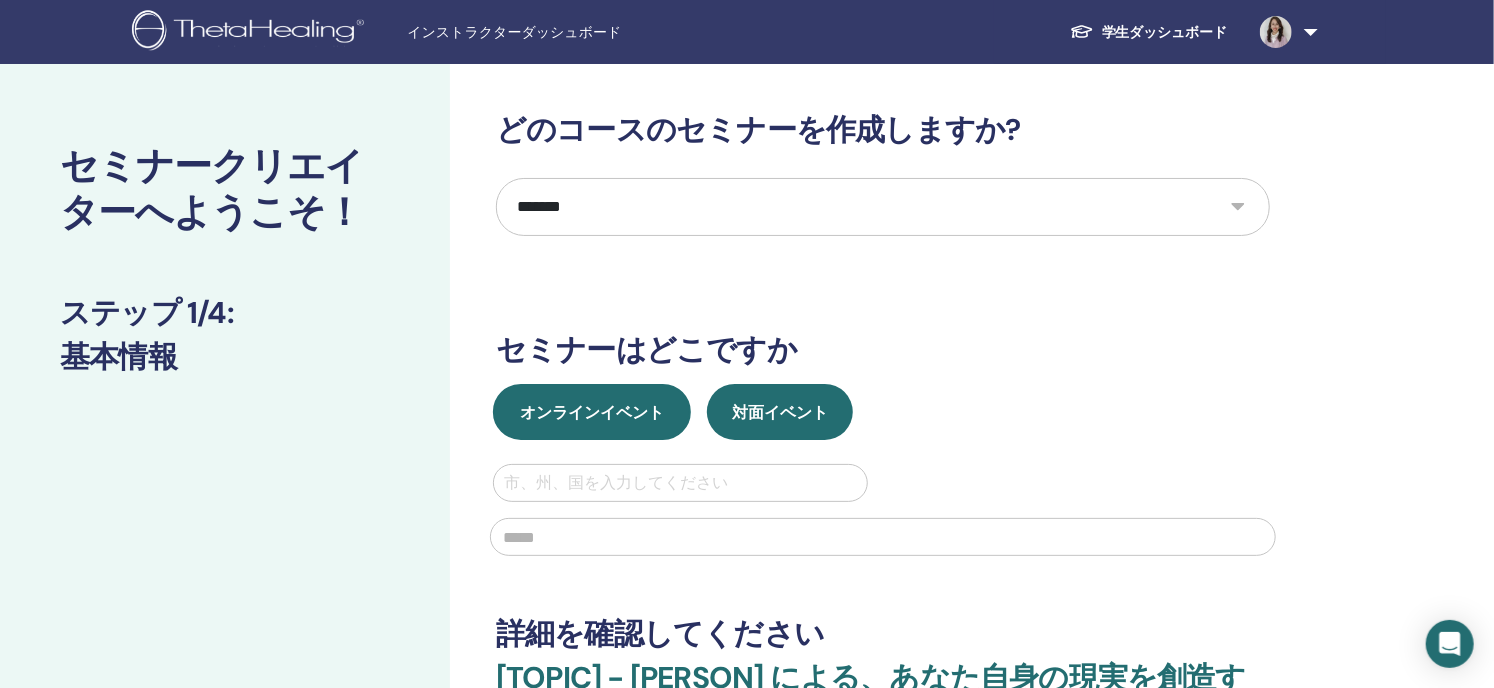 click on "オンラインイベント" at bounding box center (592, 412) 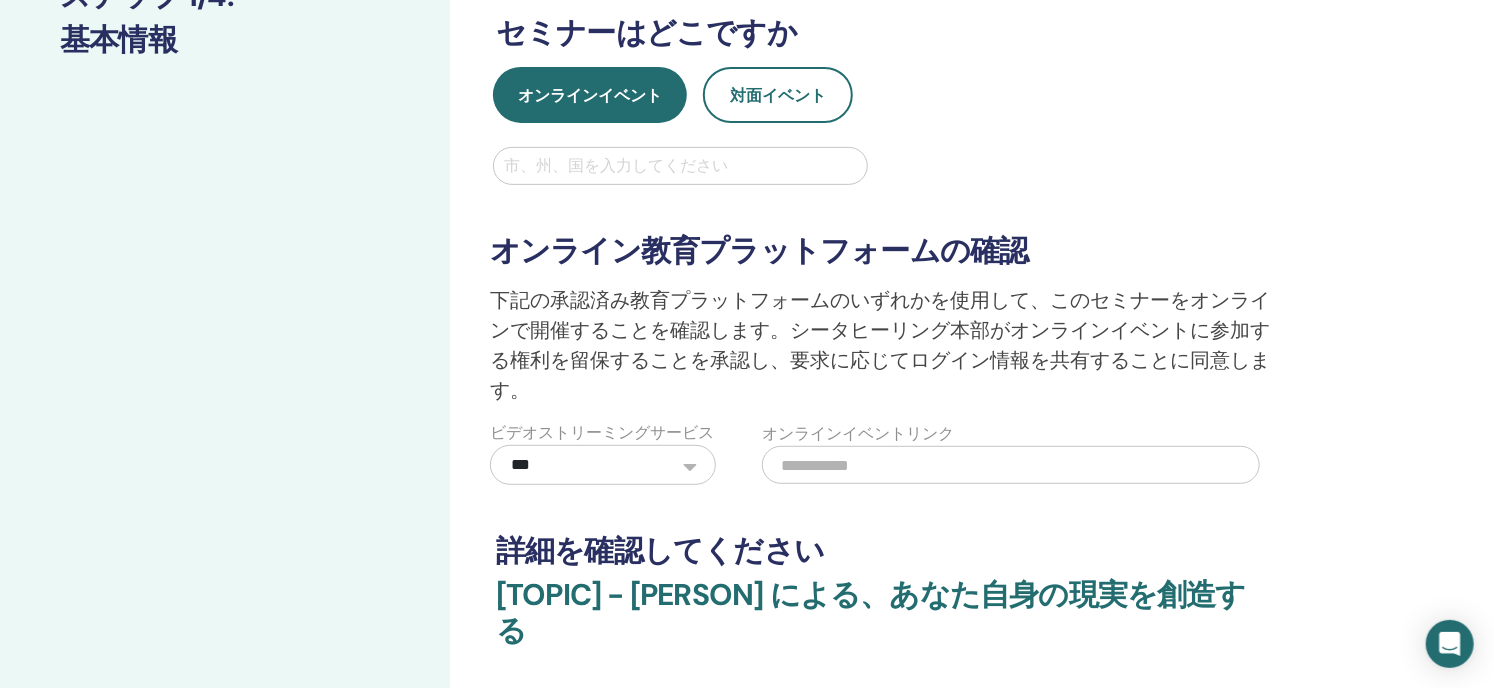 scroll, scrollTop: 400, scrollLeft: 0, axis: vertical 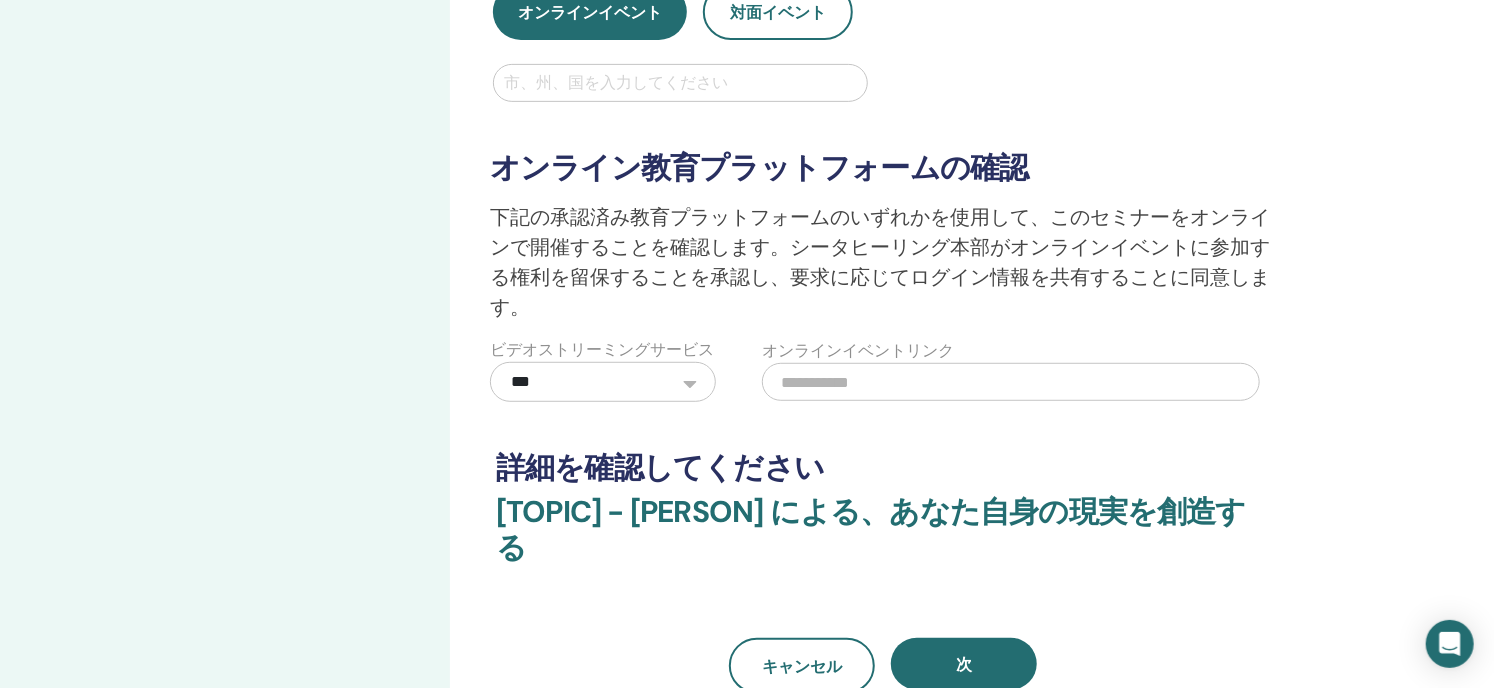 click at bounding box center [680, 83] 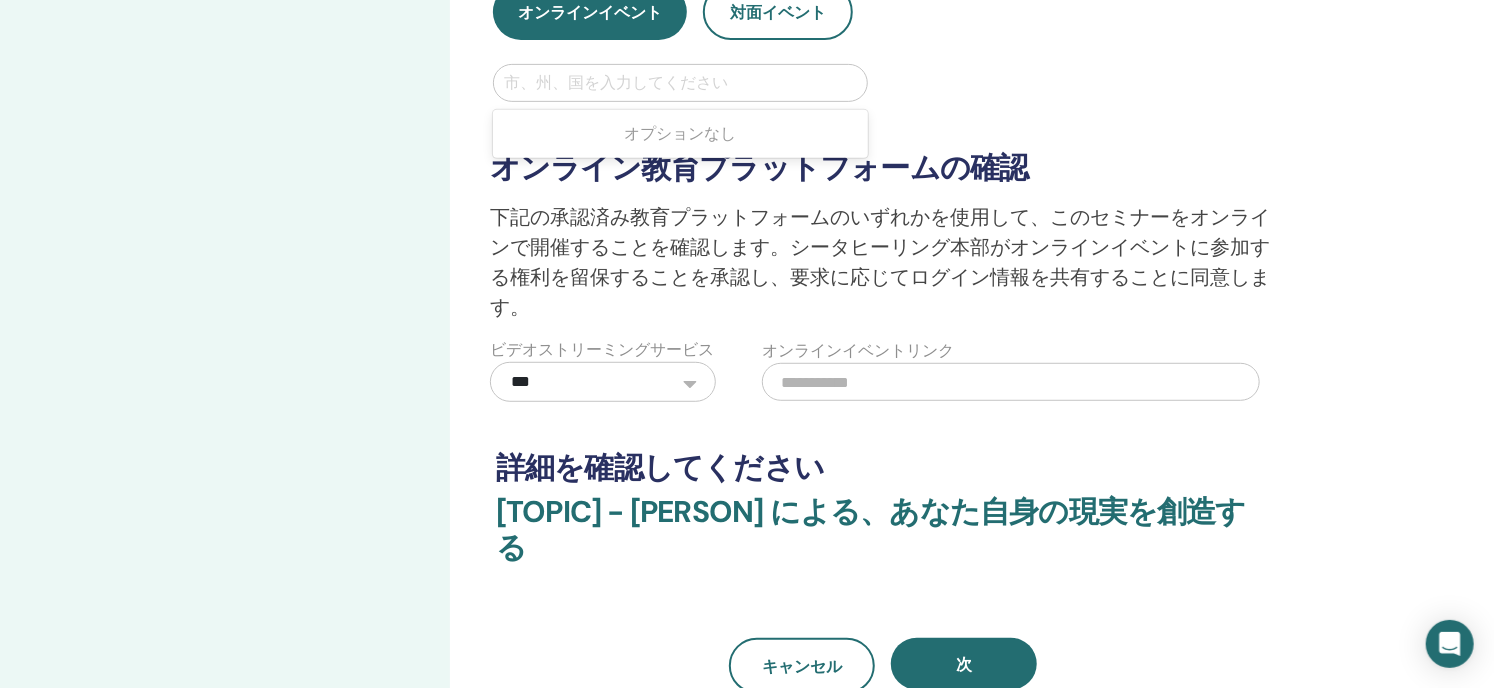 click on "オプションなし" at bounding box center (681, 133) 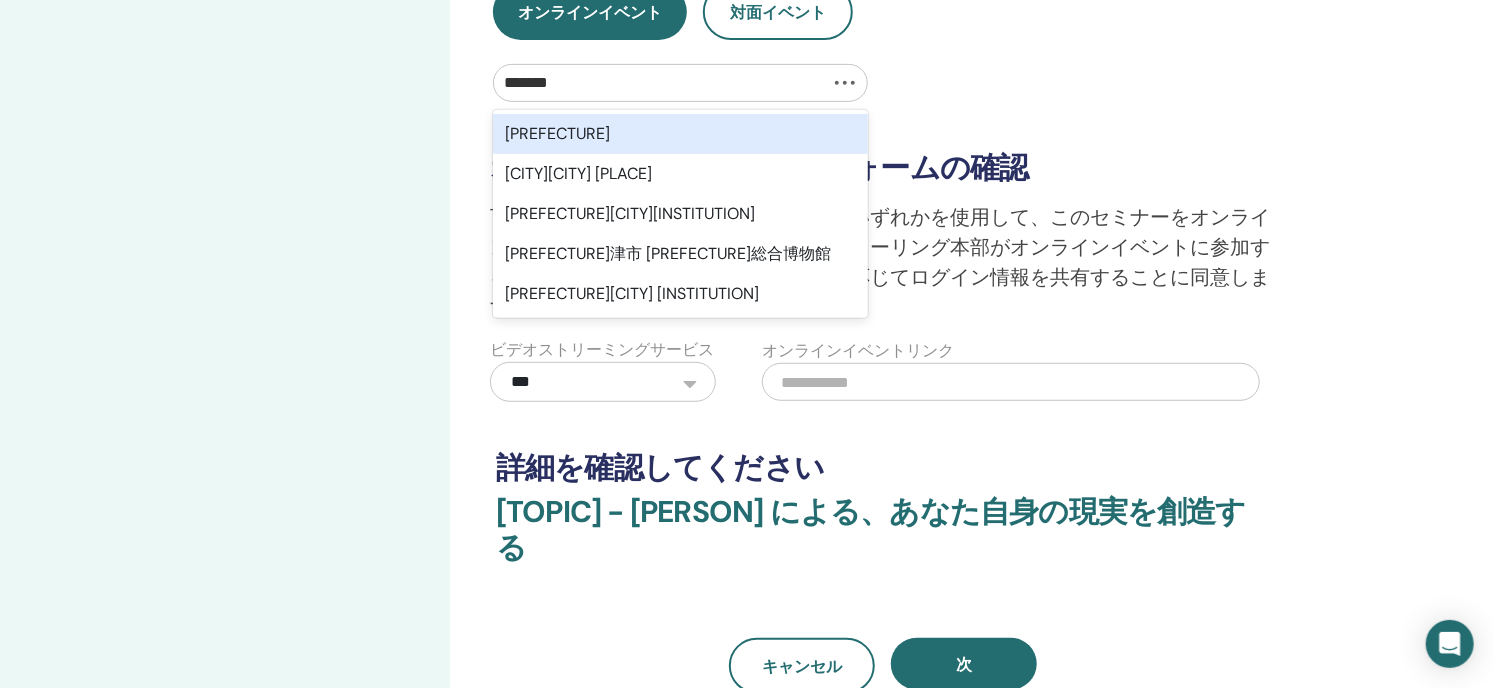 type on "******" 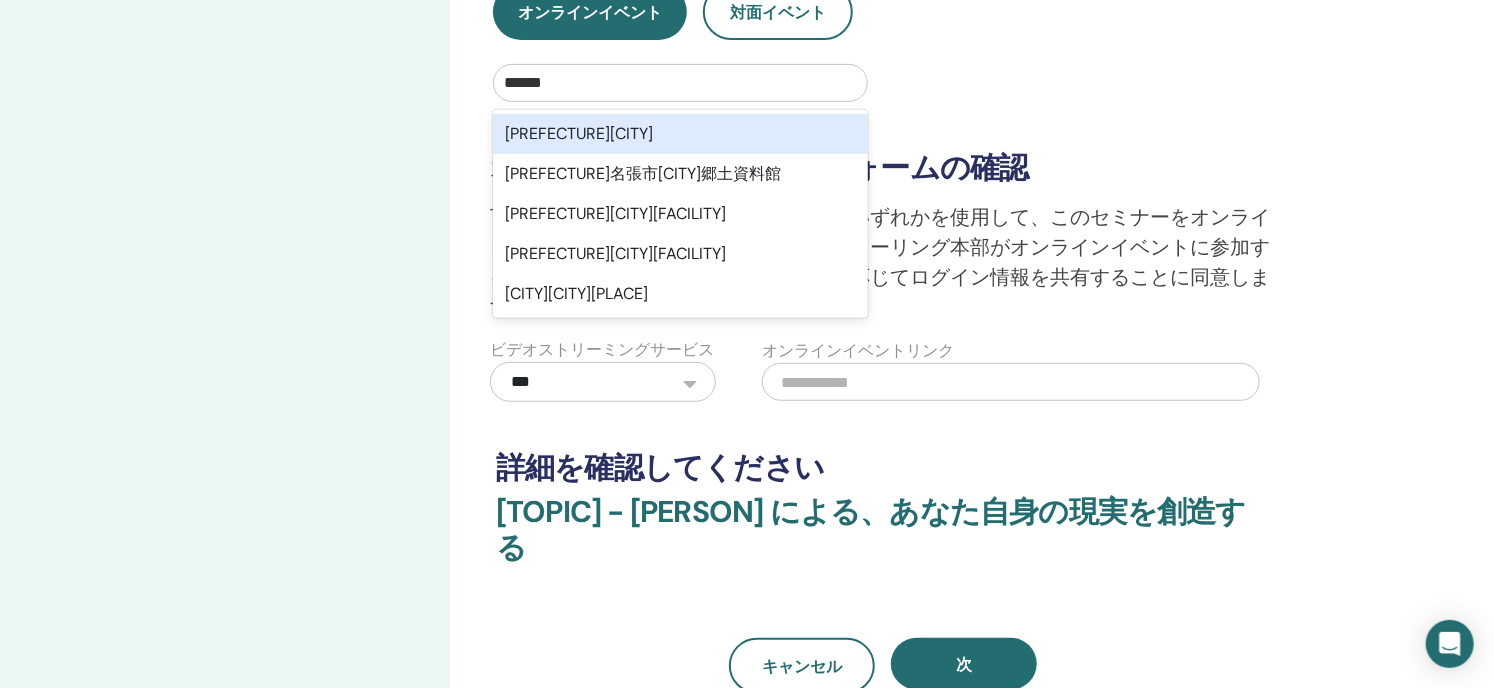 click on "三重県名張市" at bounding box center (579, 133) 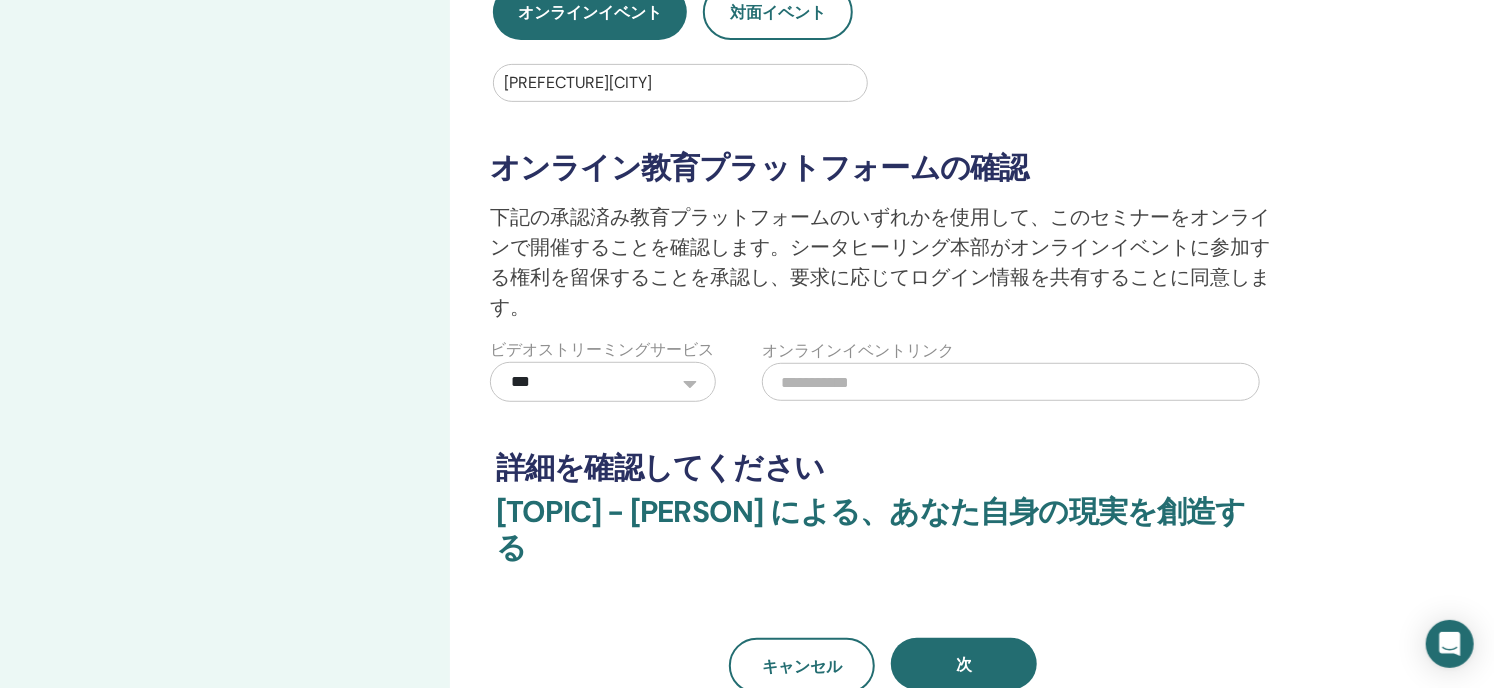 click at bounding box center (1011, 382) 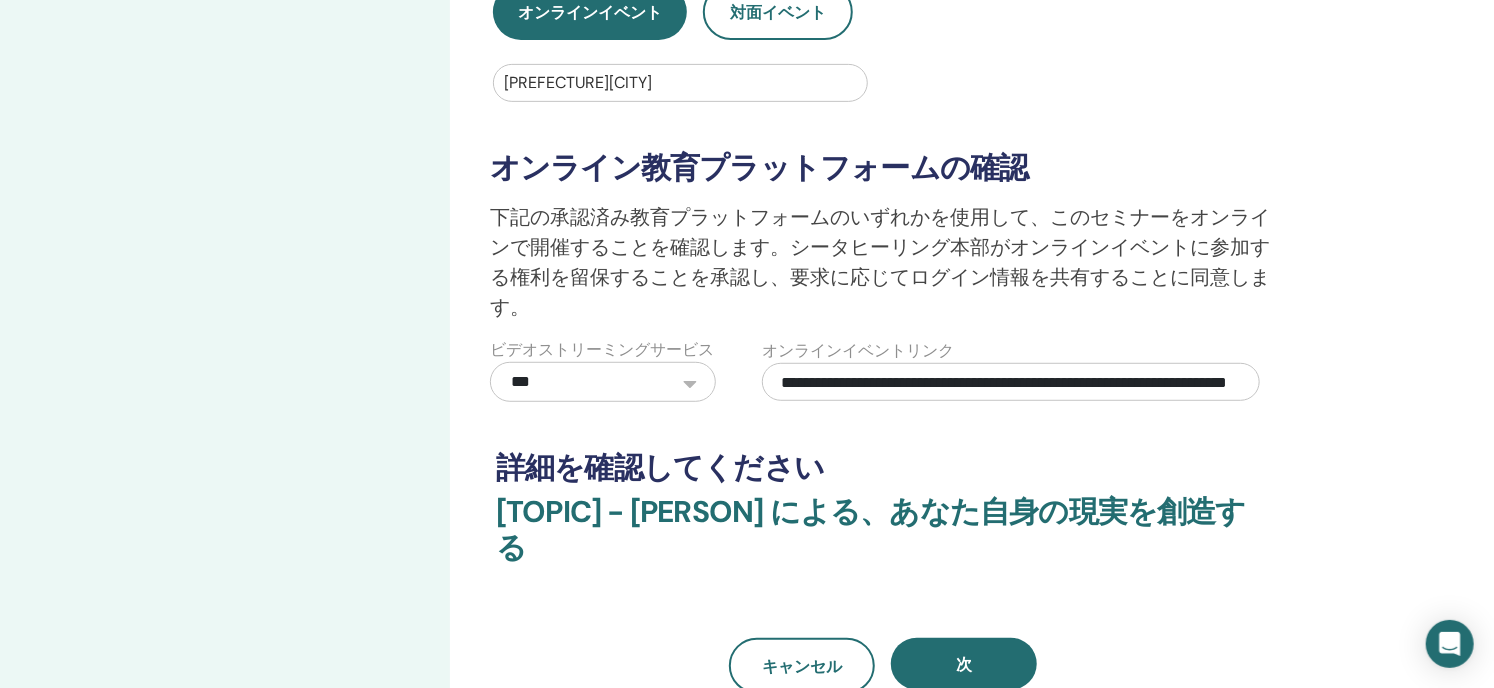 scroll, scrollTop: 0, scrollLeft: 173, axis: horizontal 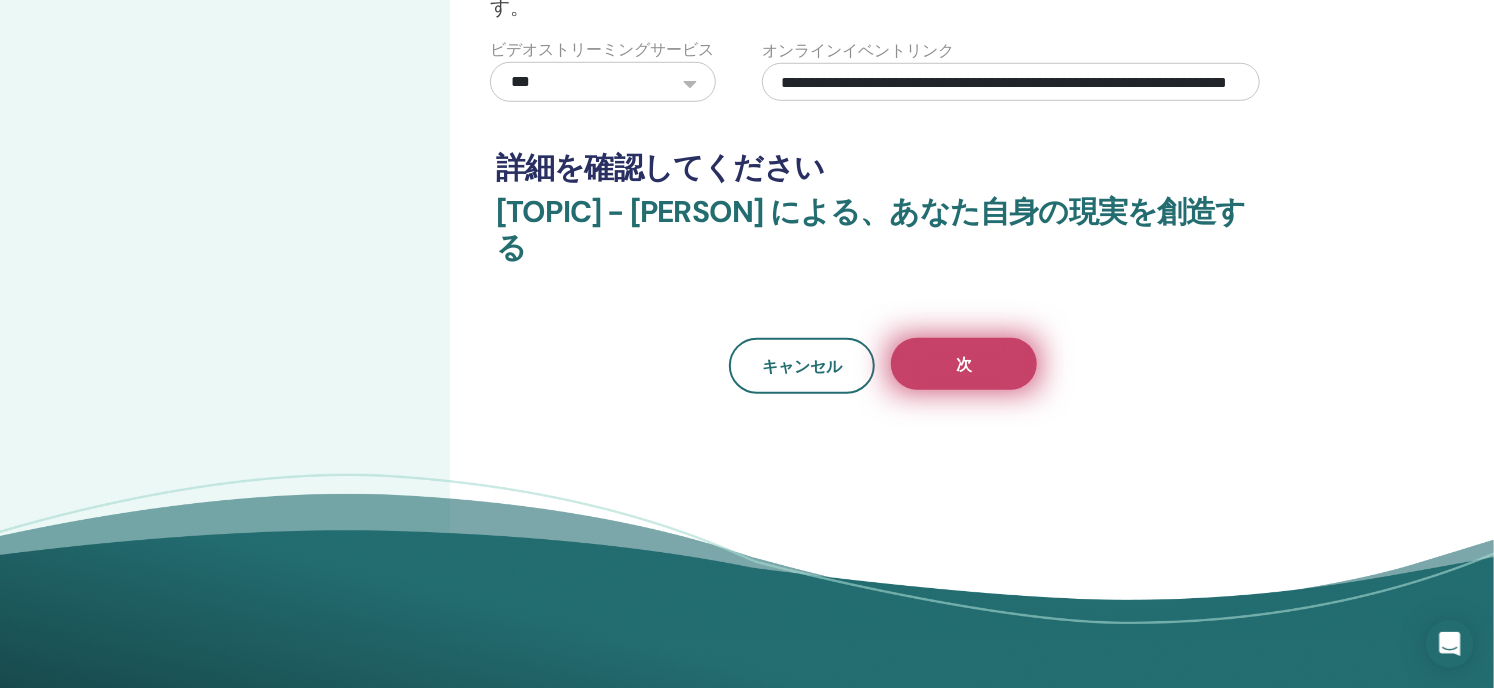 type on "**********" 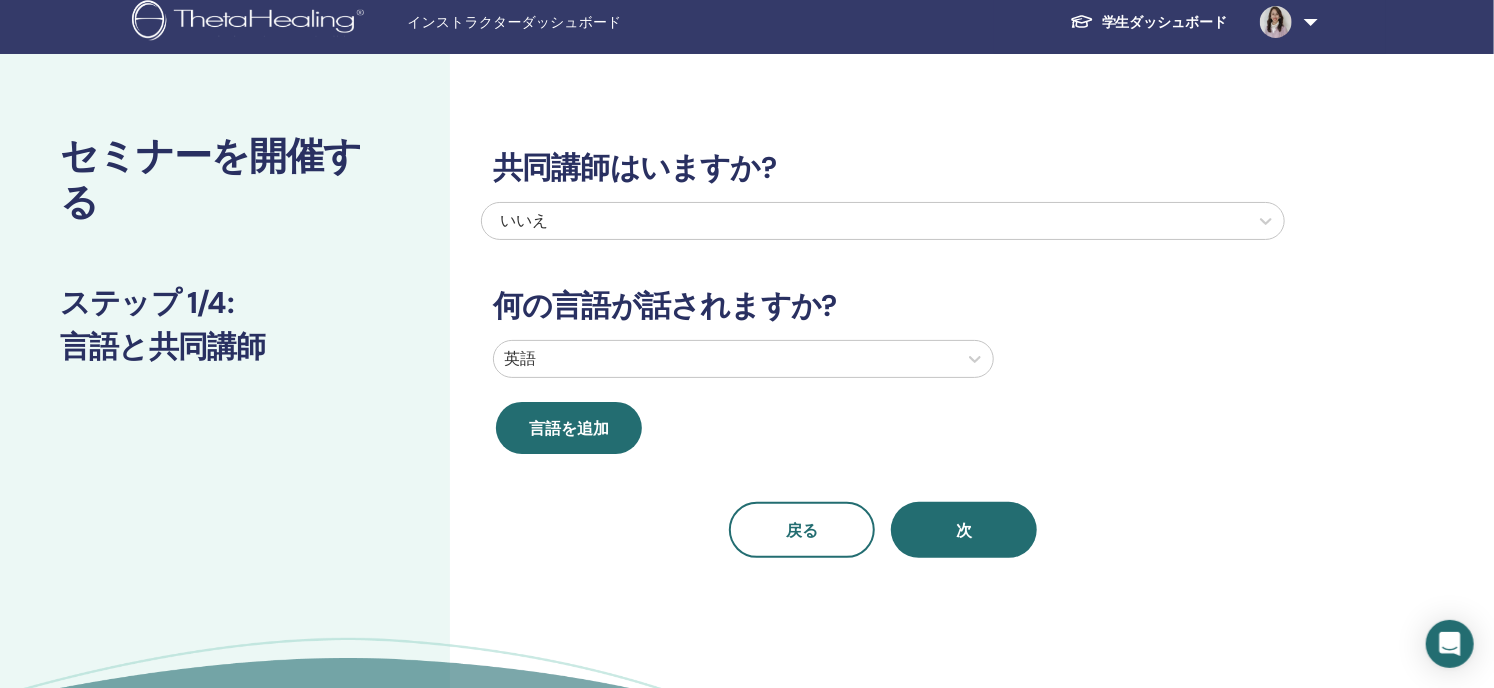 scroll, scrollTop: 0, scrollLeft: 0, axis: both 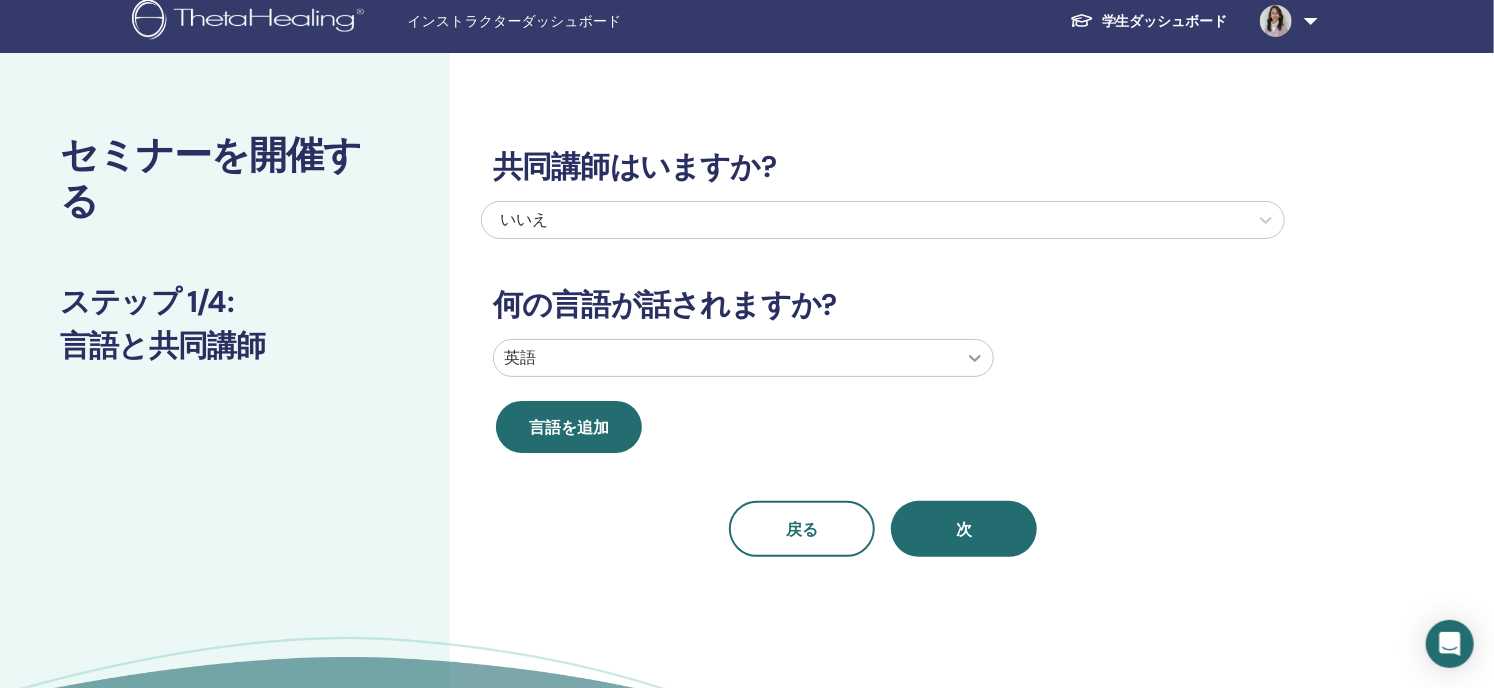click at bounding box center [975, 358] 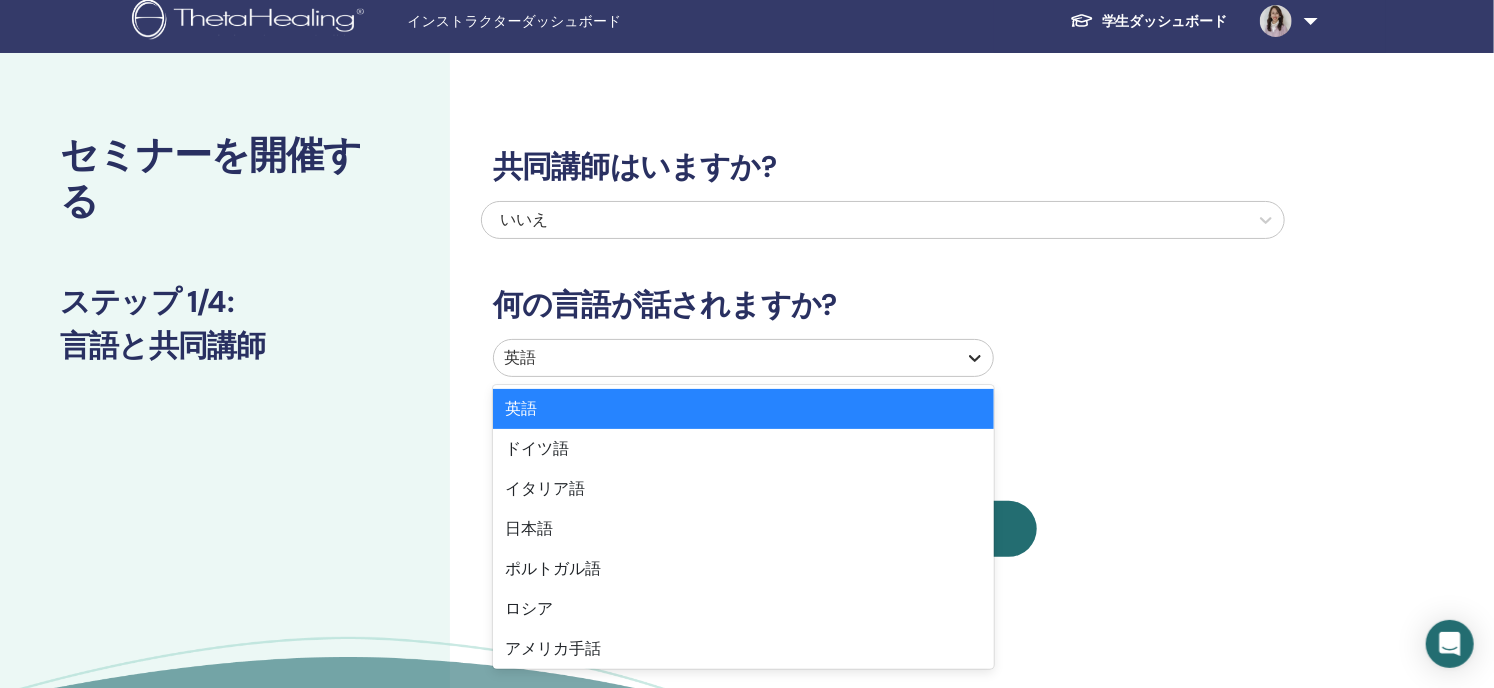 scroll, scrollTop: 16, scrollLeft: 0, axis: vertical 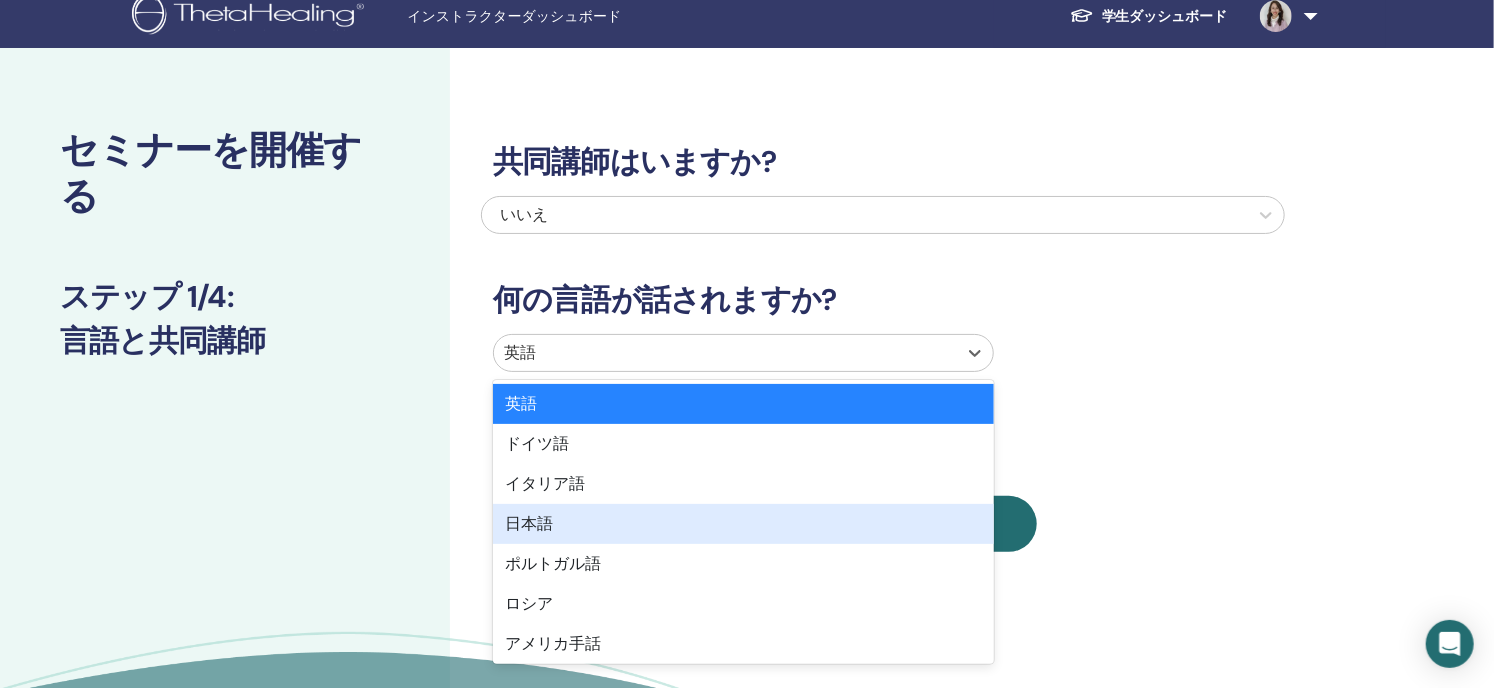 click on "日本語" at bounding box center (743, 524) 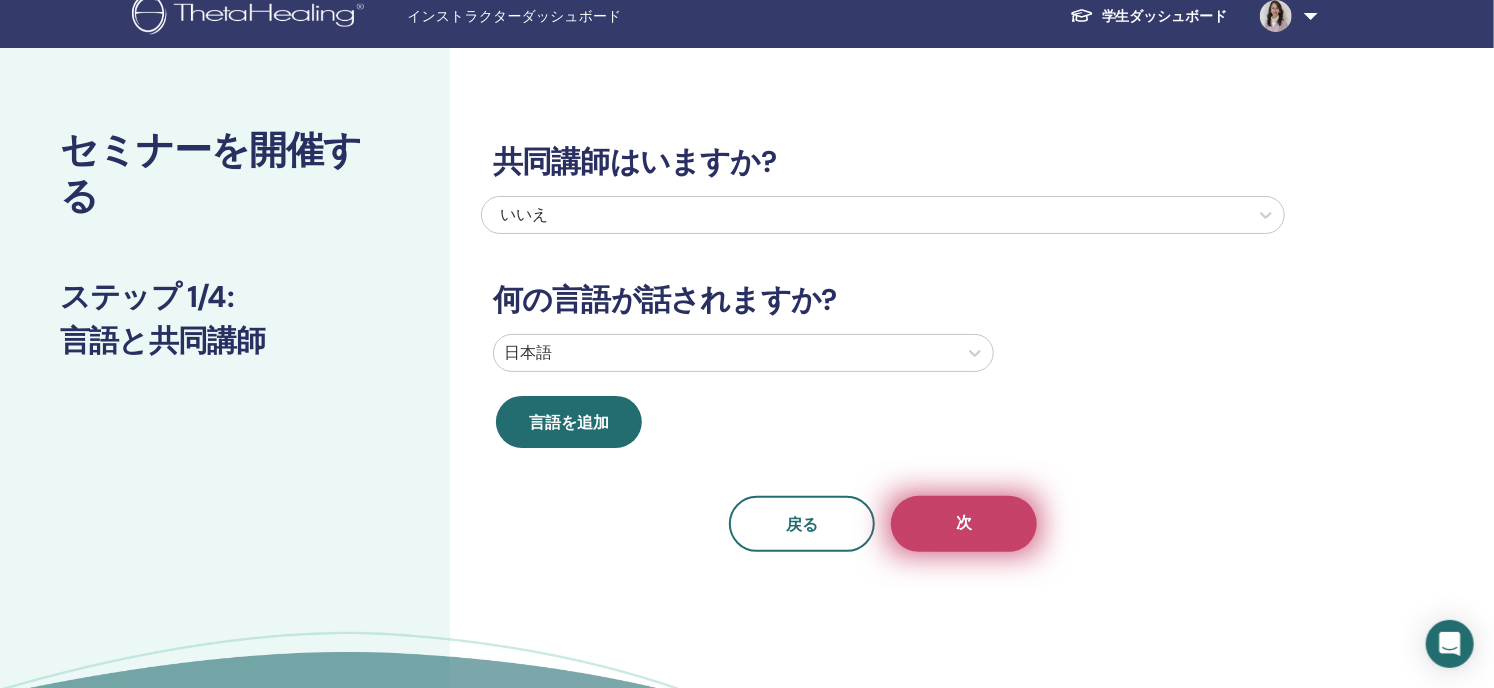 click on "次" at bounding box center (964, 524) 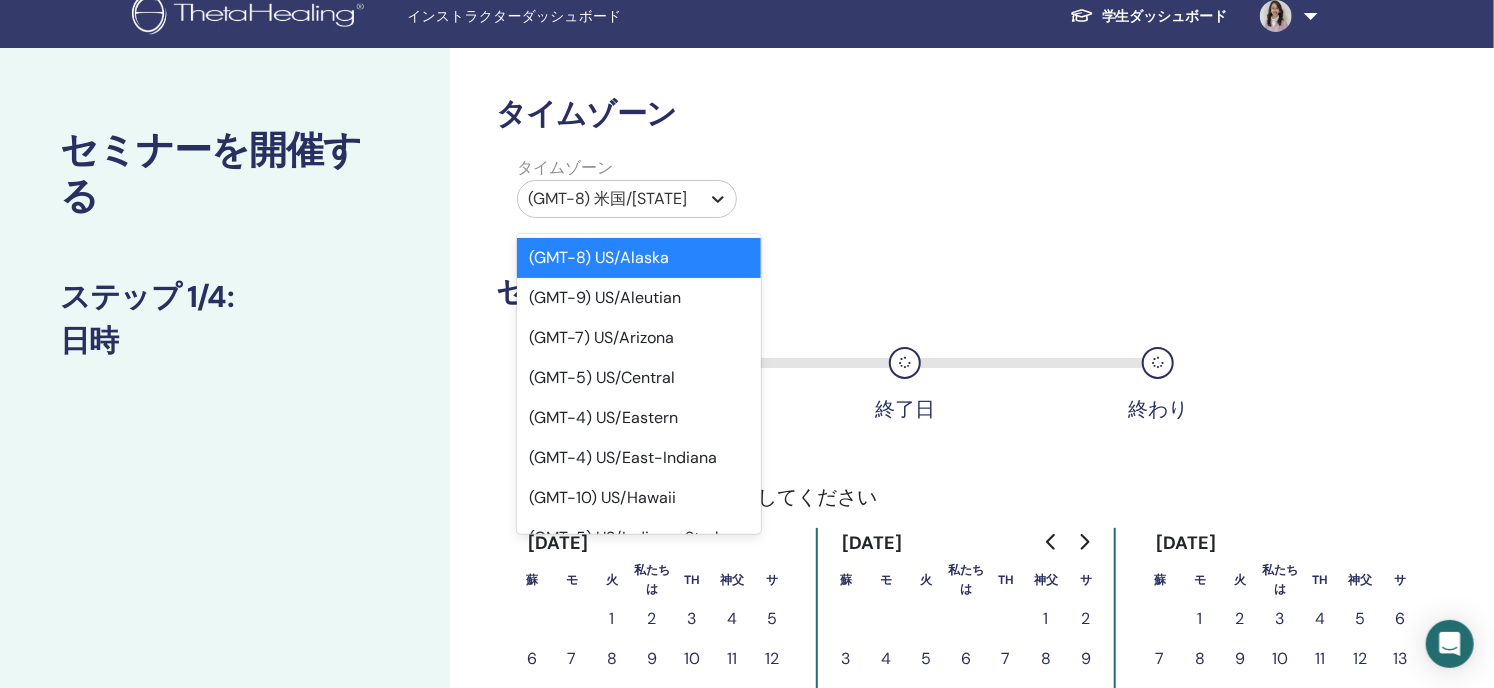 click 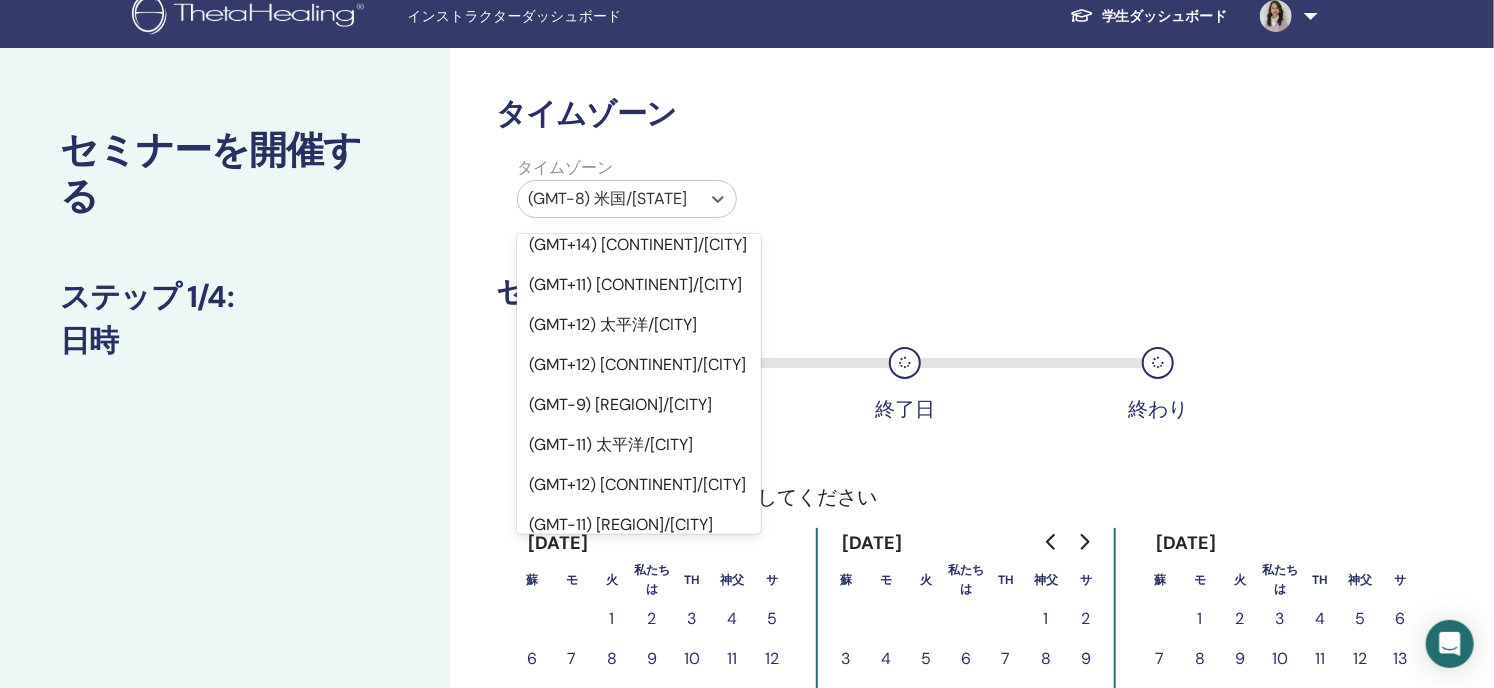 scroll, scrollTop: 23044, scrollLeft: 0, axis: vertical 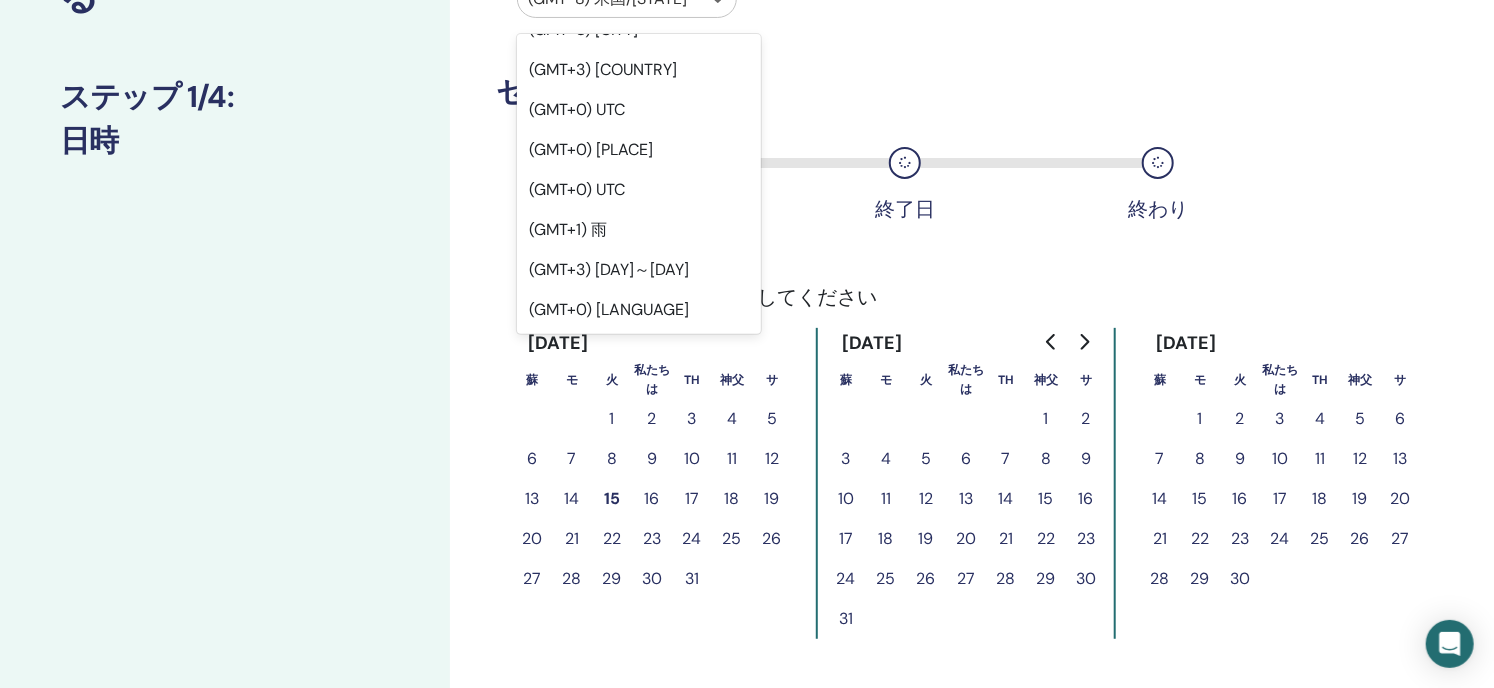 click on "(GMT+9) 日本" at bounding box center (578, -2451) 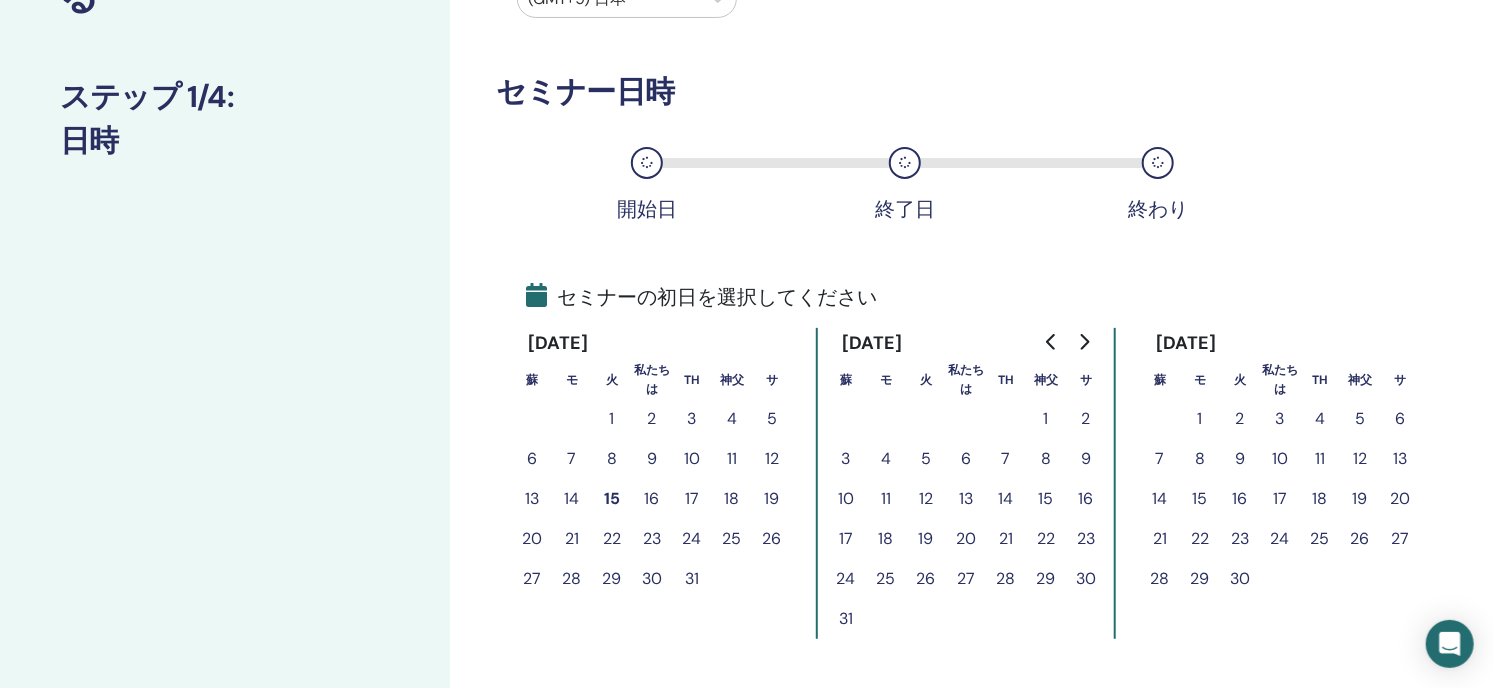 click on "6" at bounding box center (966, 458) 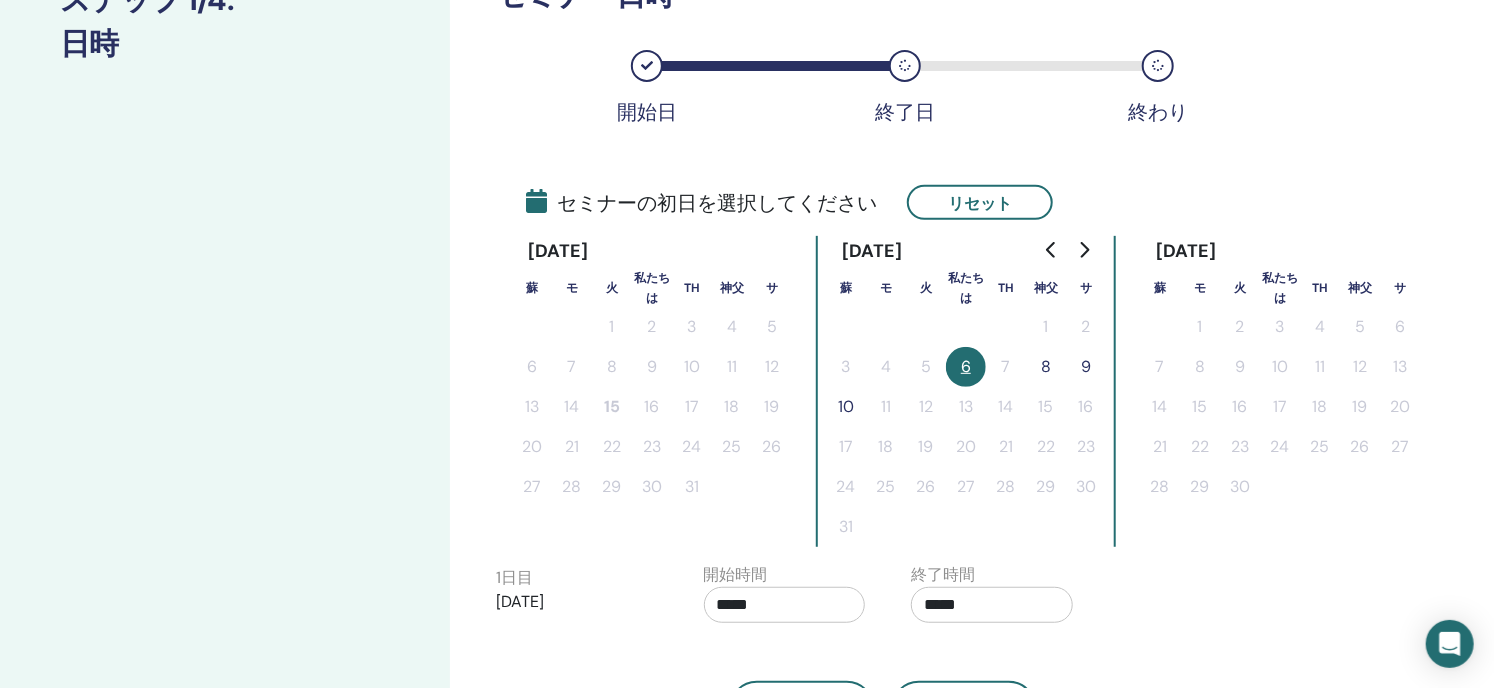 scroll, scrollTop: 316, scrollLeft: 0, axis: vertical 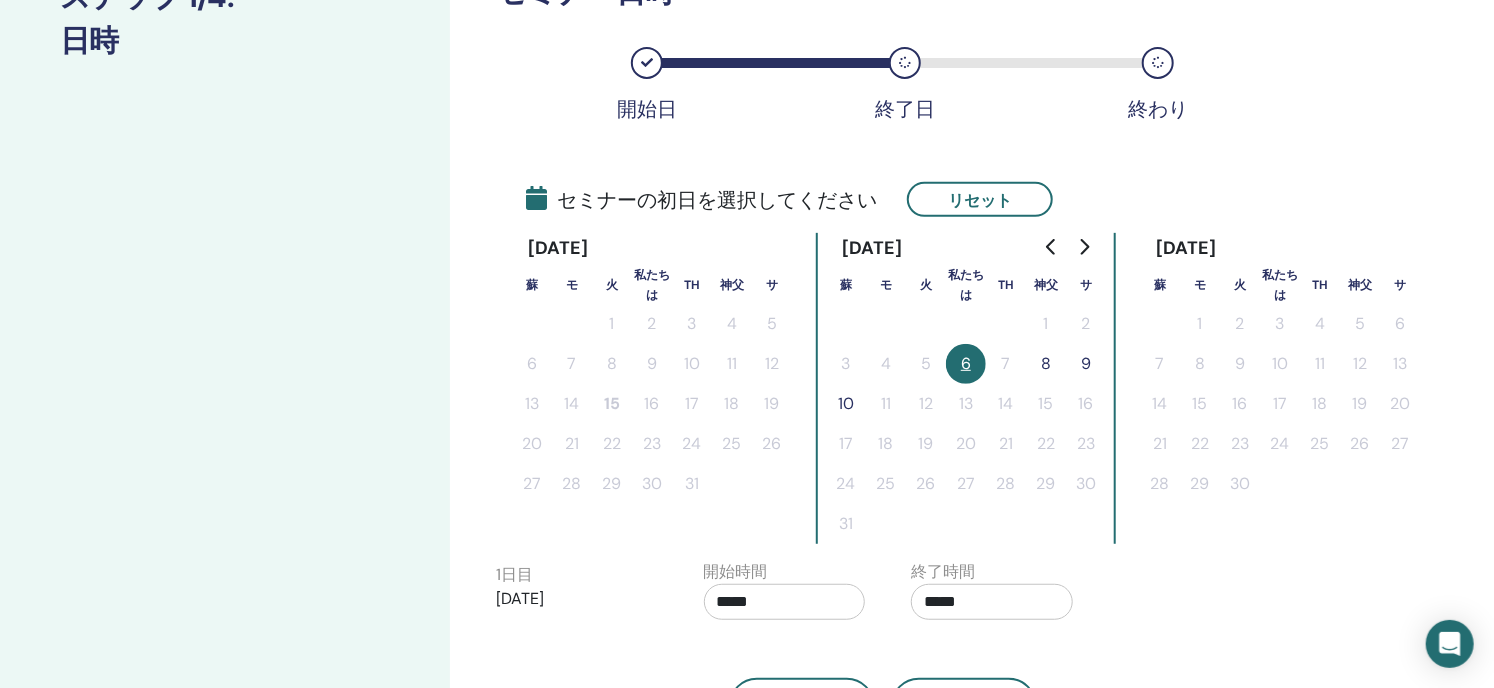 click on "8" at bounding box center [1046, 363] 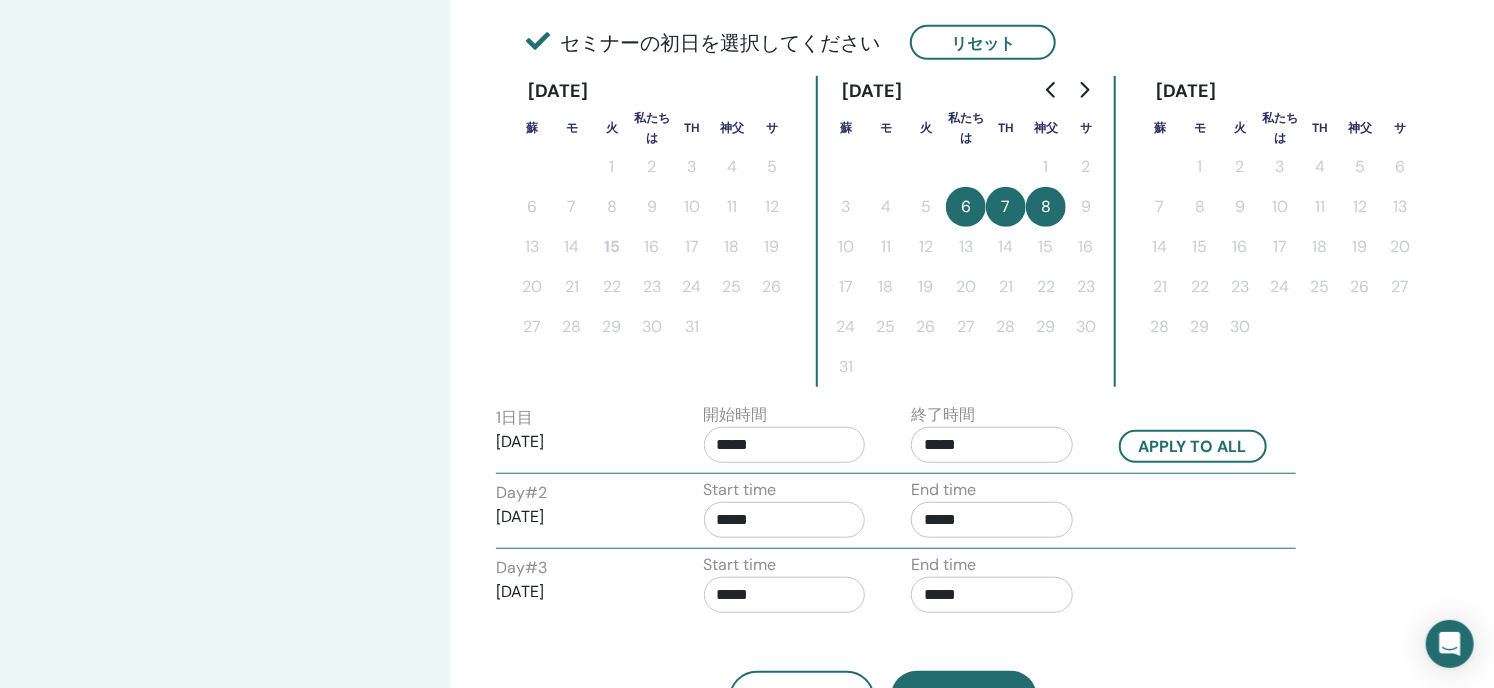 scroll, scrollTop: 516, scrollLeft: 0, axis: vertical 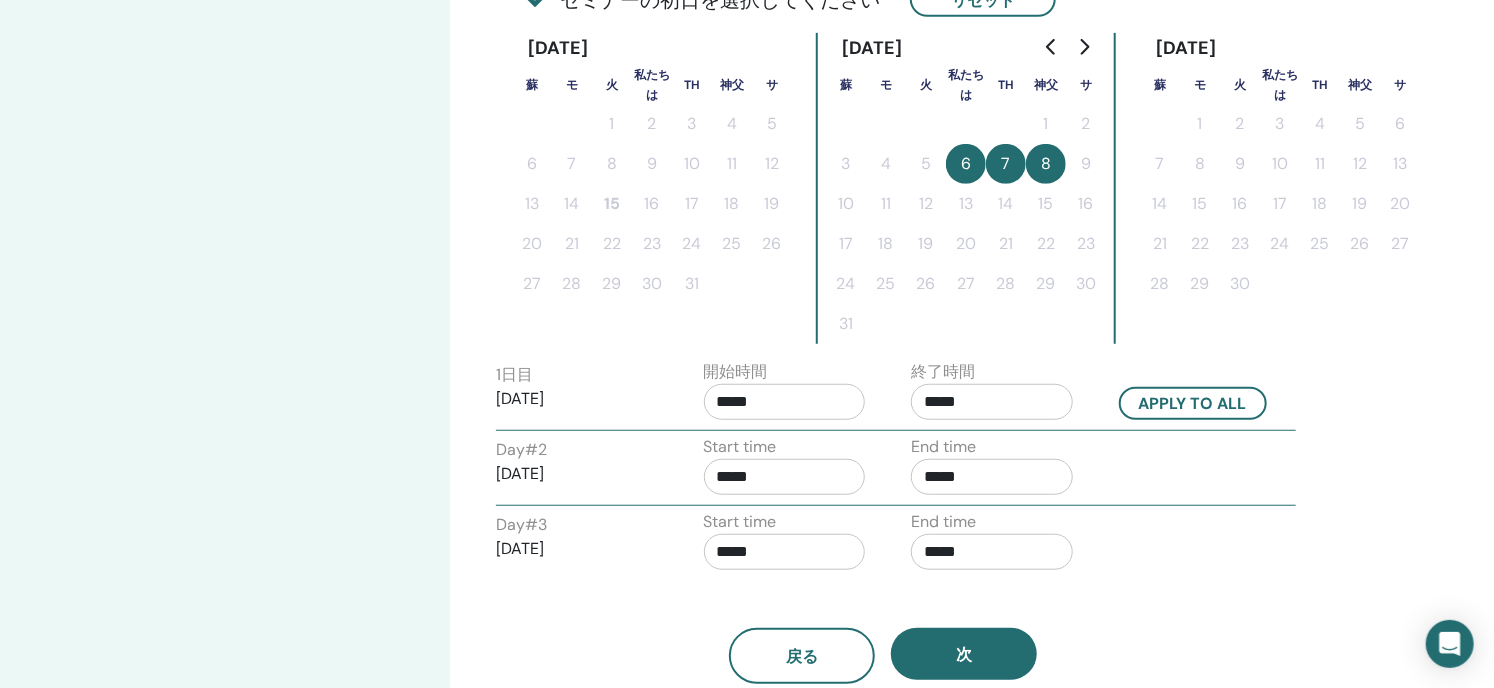 click on "*****" at bounding box center (785, 402) 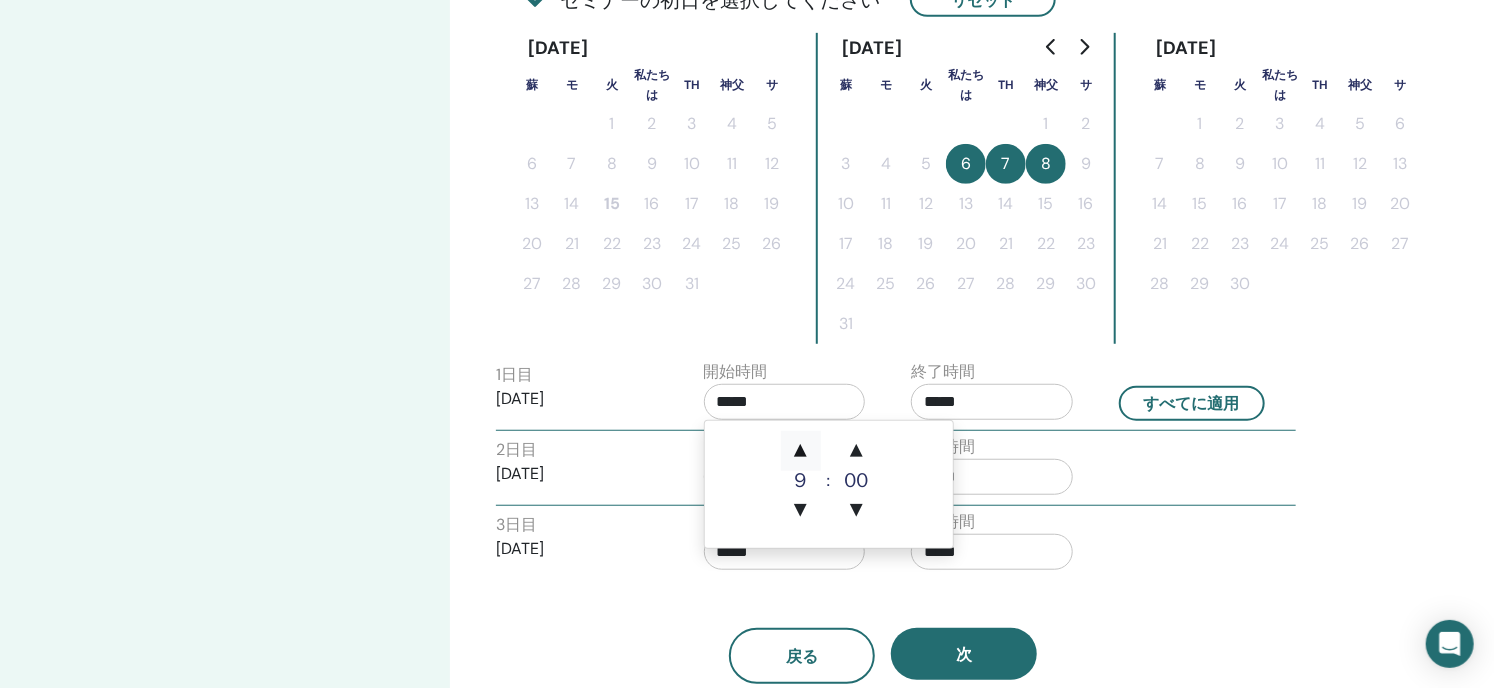 click on "▲" at bounding box center (801, 451) 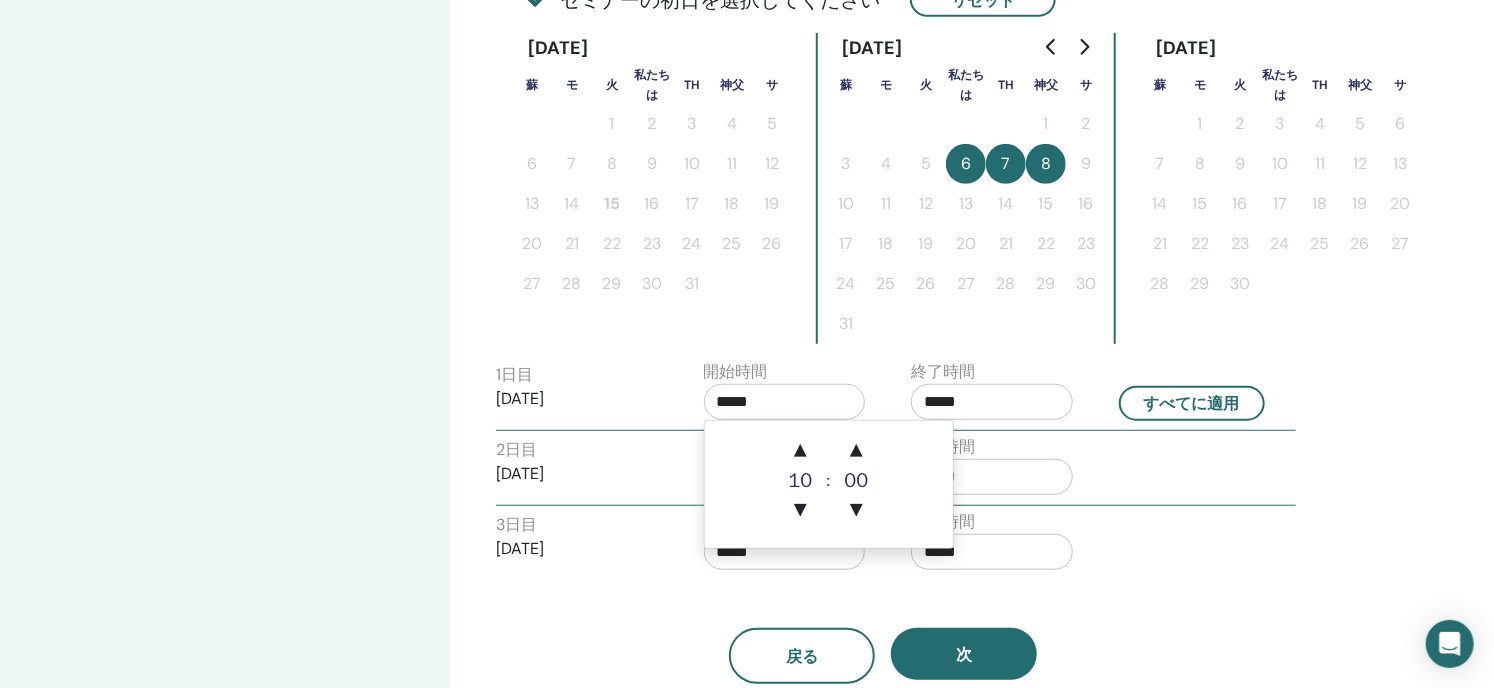 click on "*****" at bounding box center [992, 402] 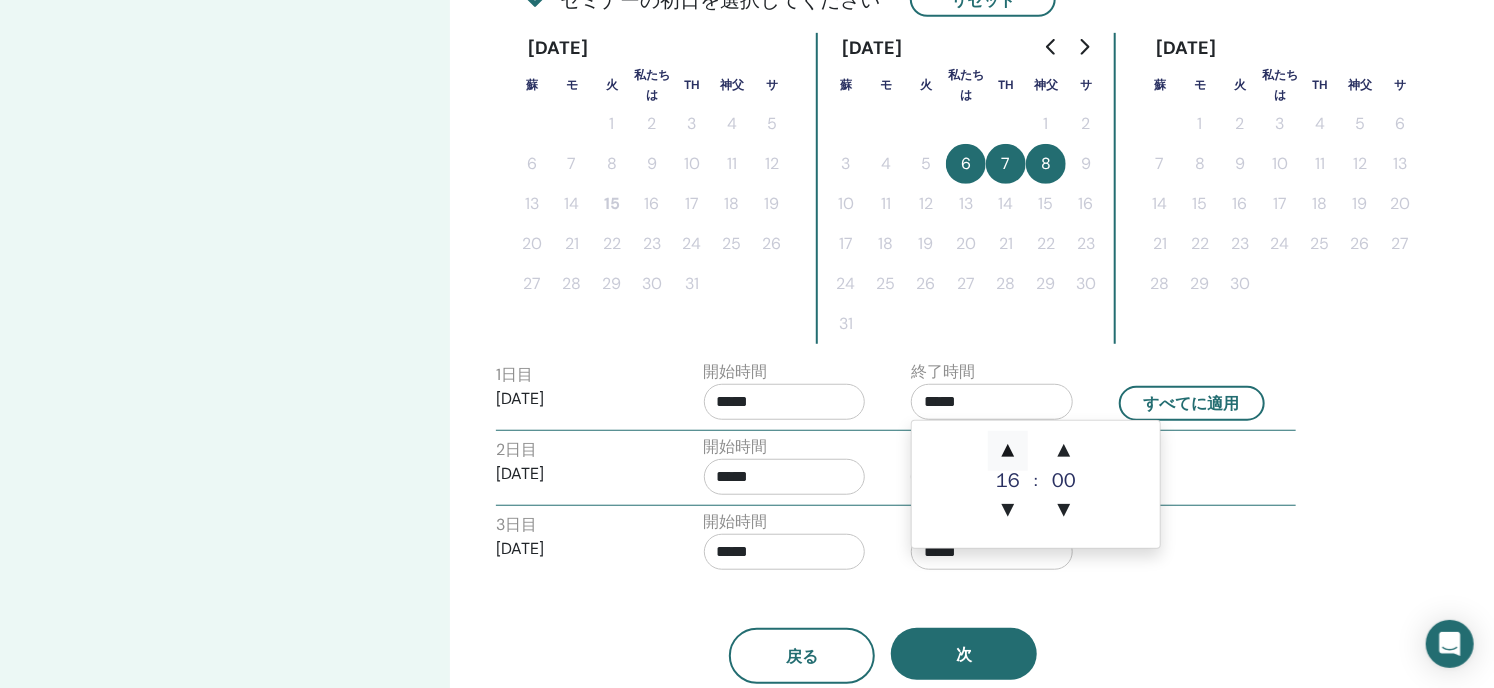 click on "▲" at bounding box center (1008, 451) 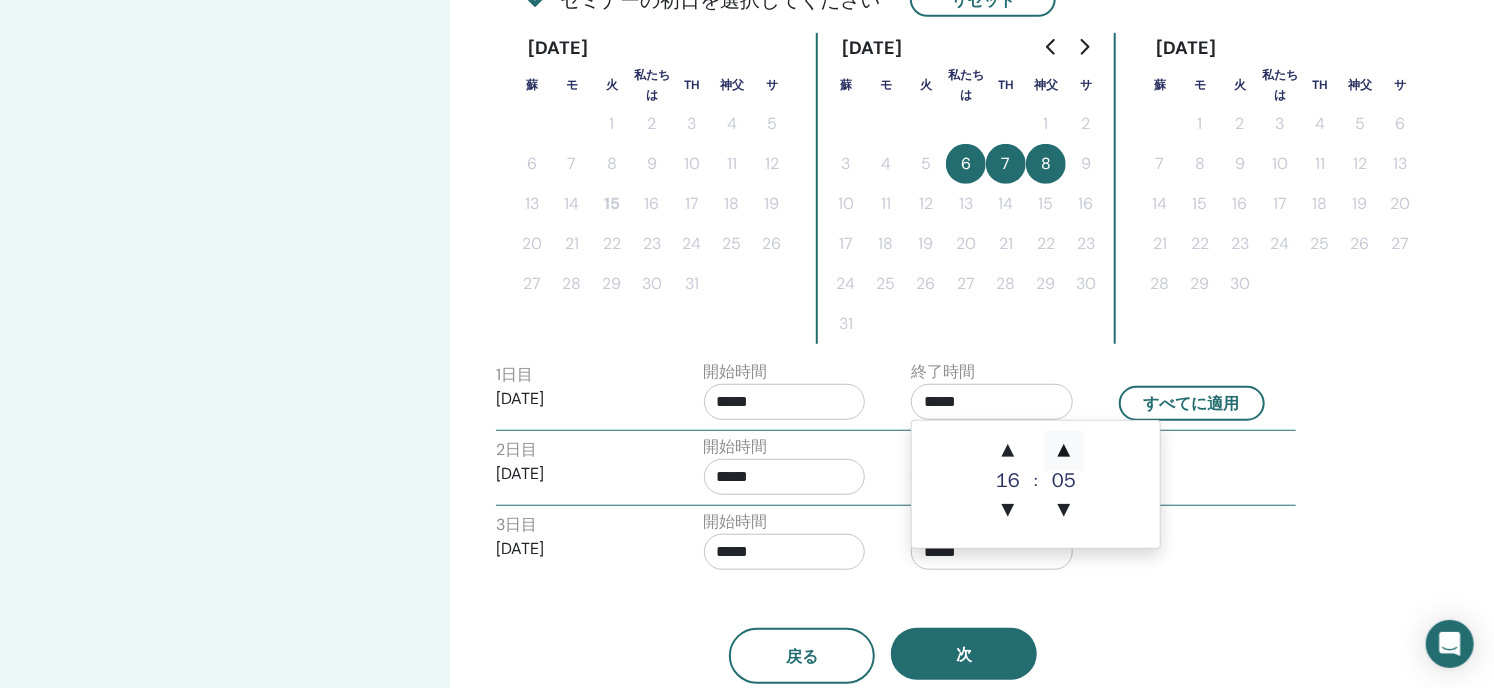 click on "▲" at bounding box center [1064, 451] 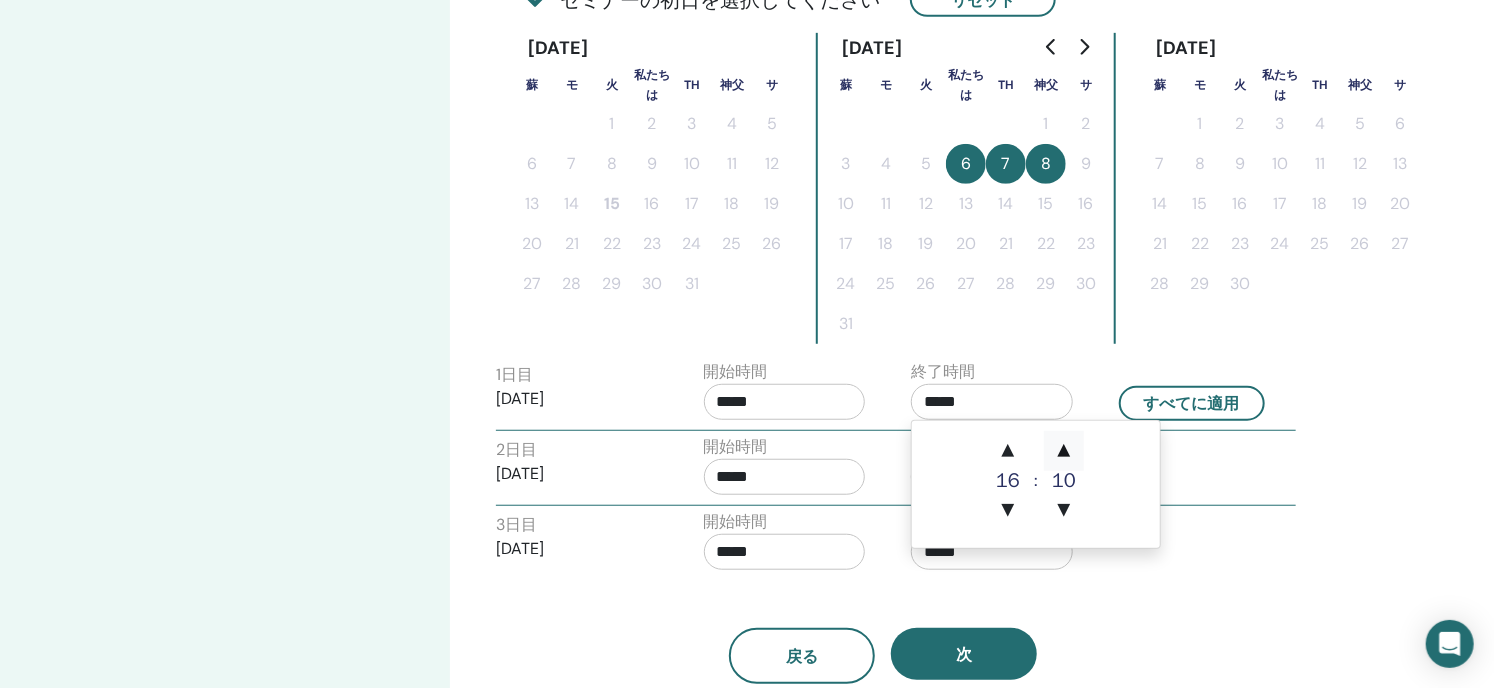 click on "▲" at bounding box center [1064, 451] 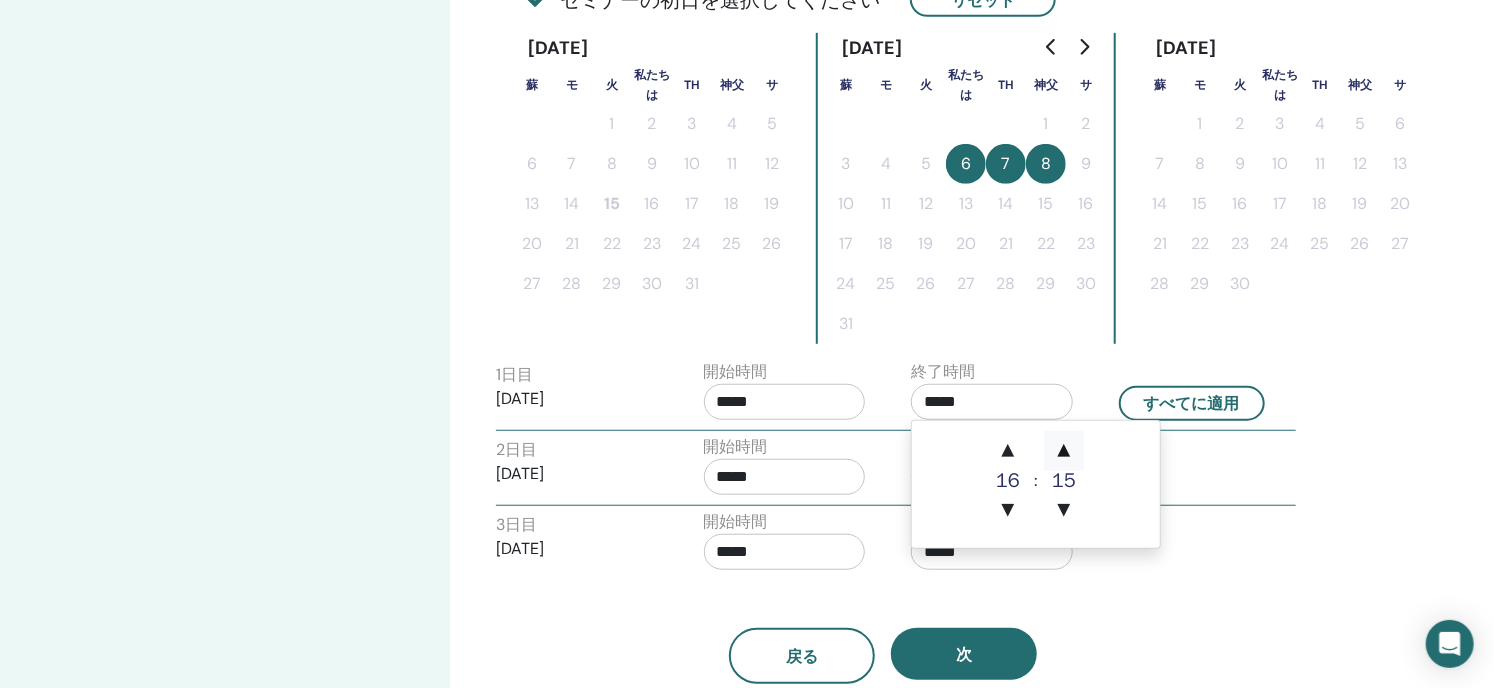 click on "▲" at bounding box center (1064, 451) 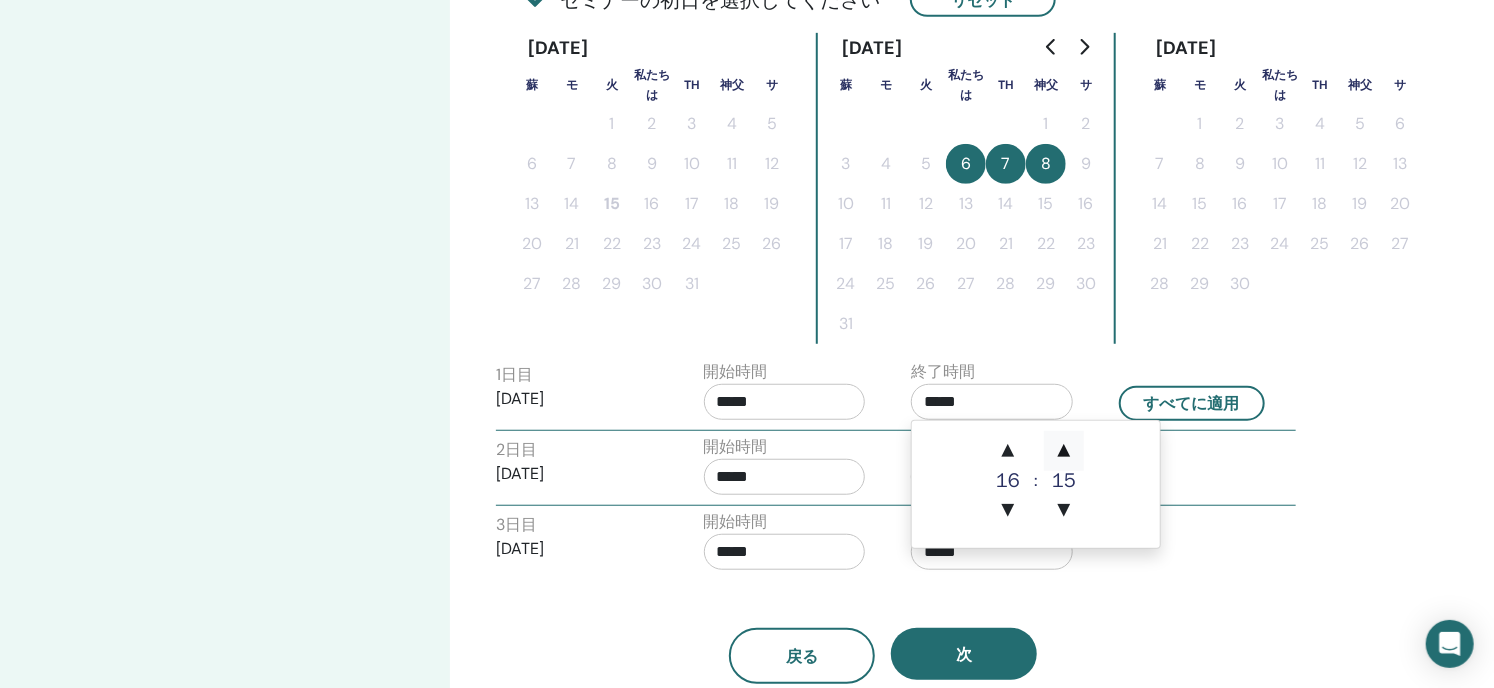 click on "▲" at bounding box center [1064, 451] 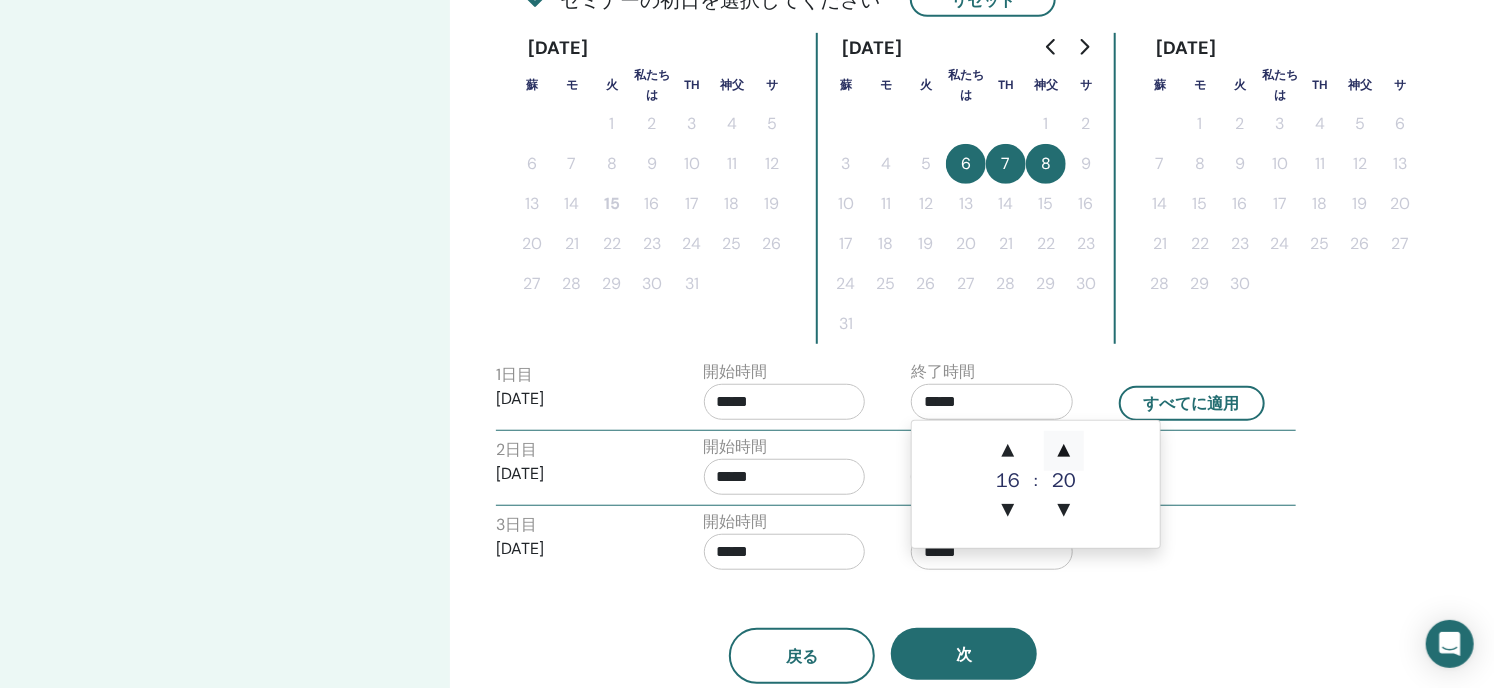click on "▲" at bounding box center (1064, 451) 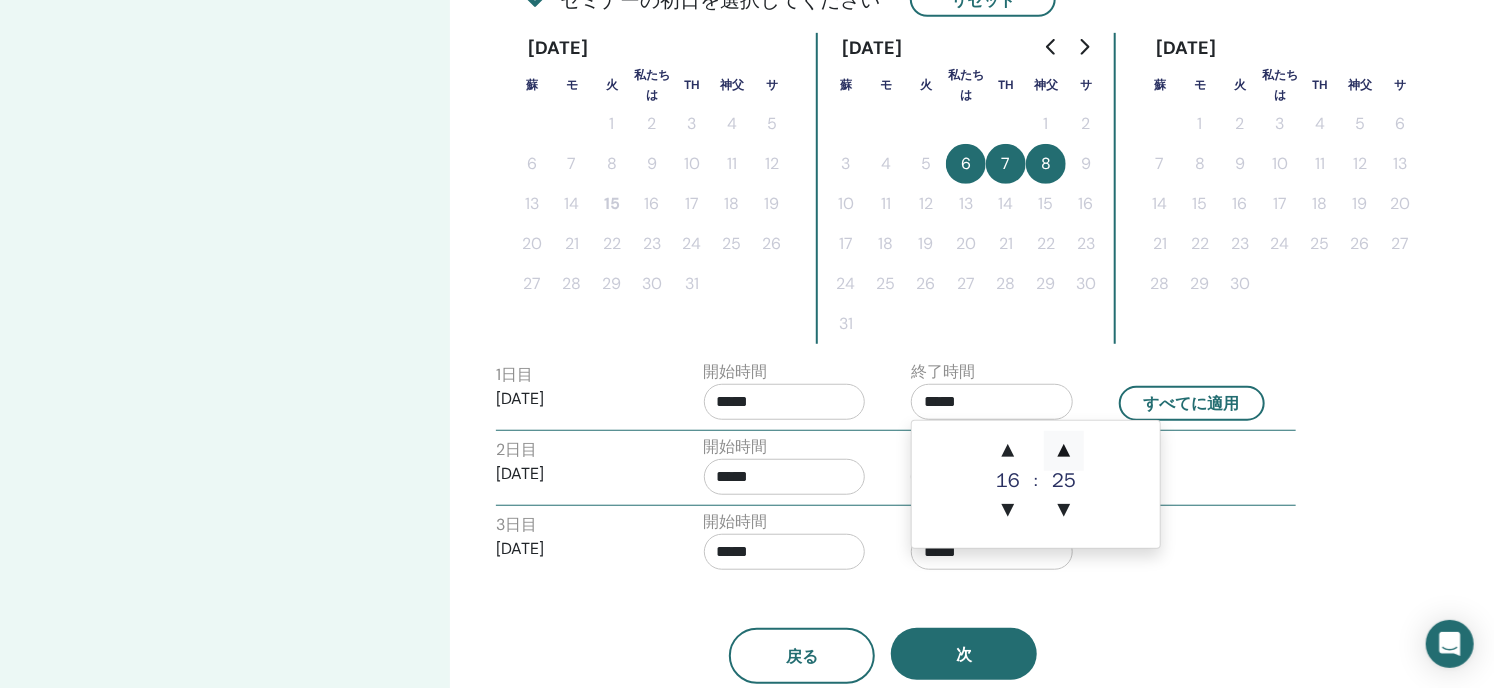 click on "▲" at bounding box center [1064, 451] 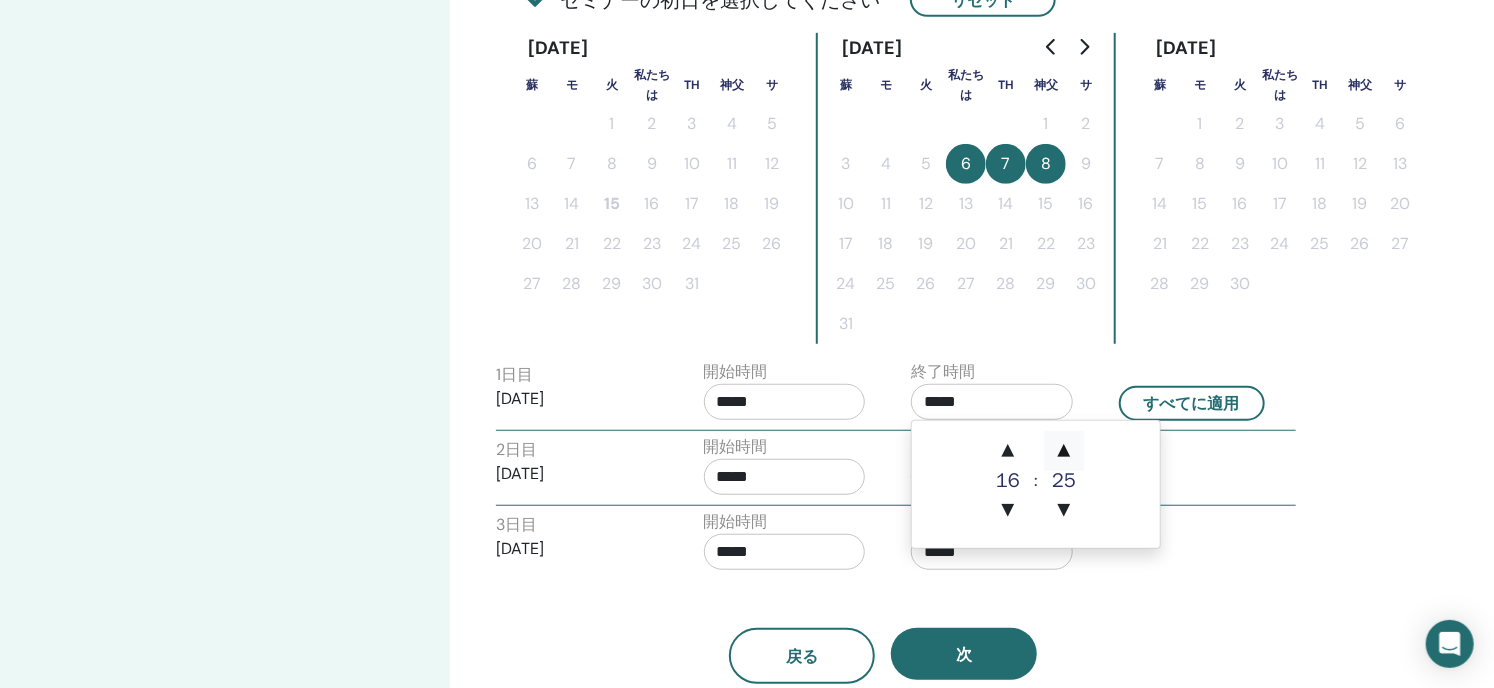 type on "*****" 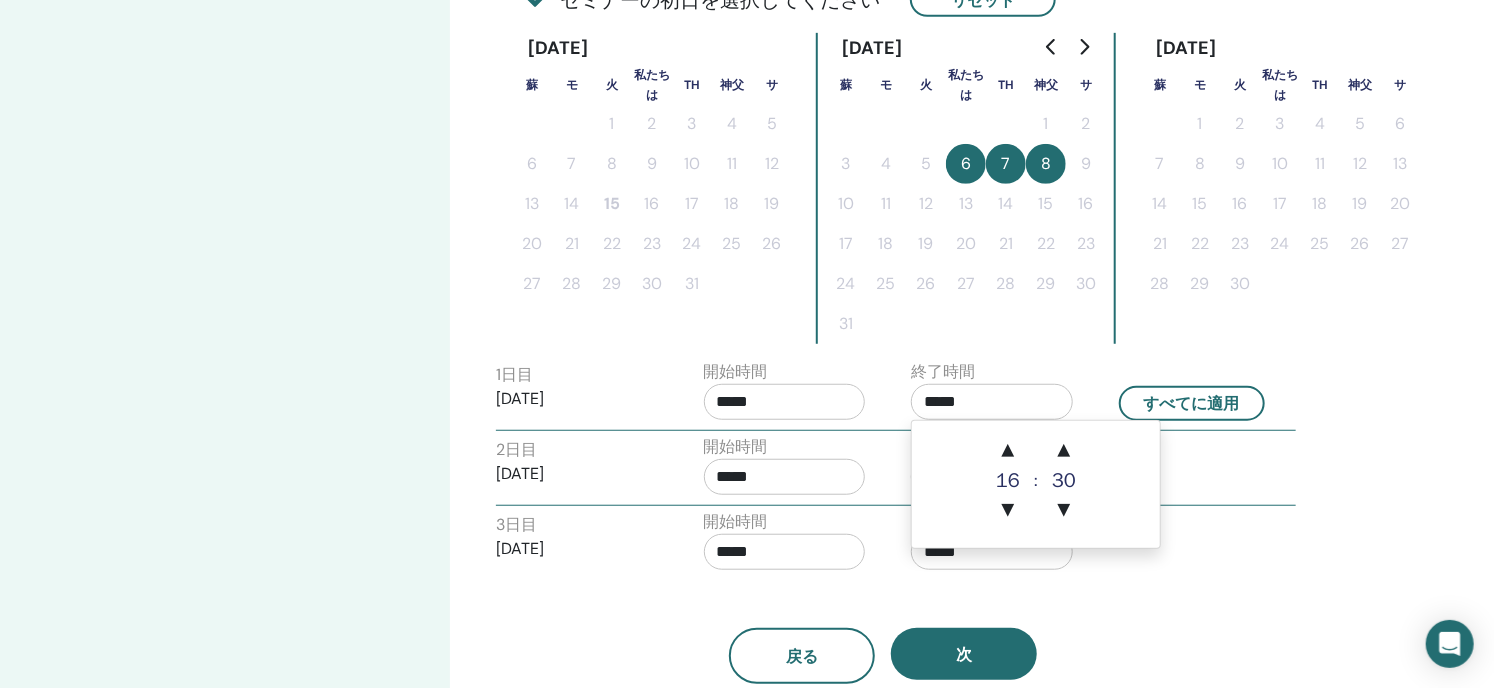 click on "戻る 次" at bounding box center [883, 632] 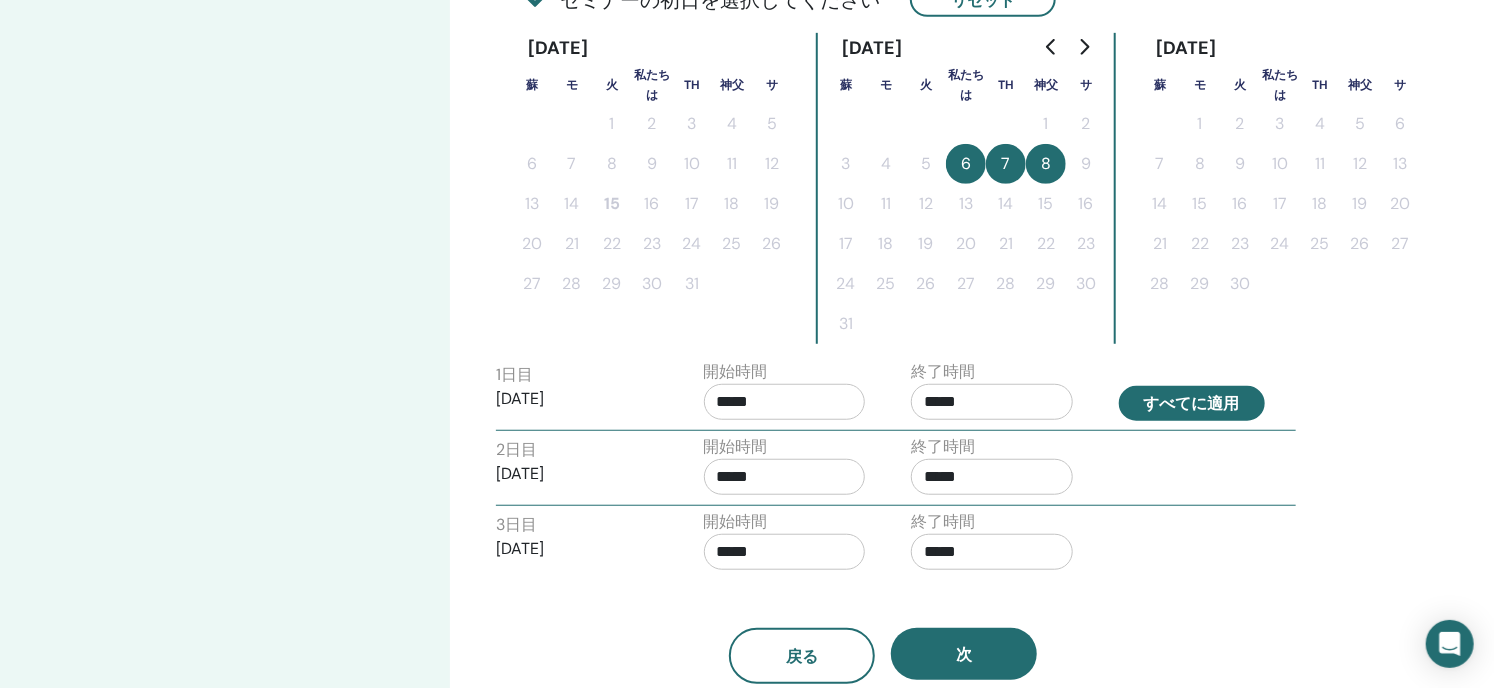 click on "すべてに適用" at bounding box center [1192, 404] 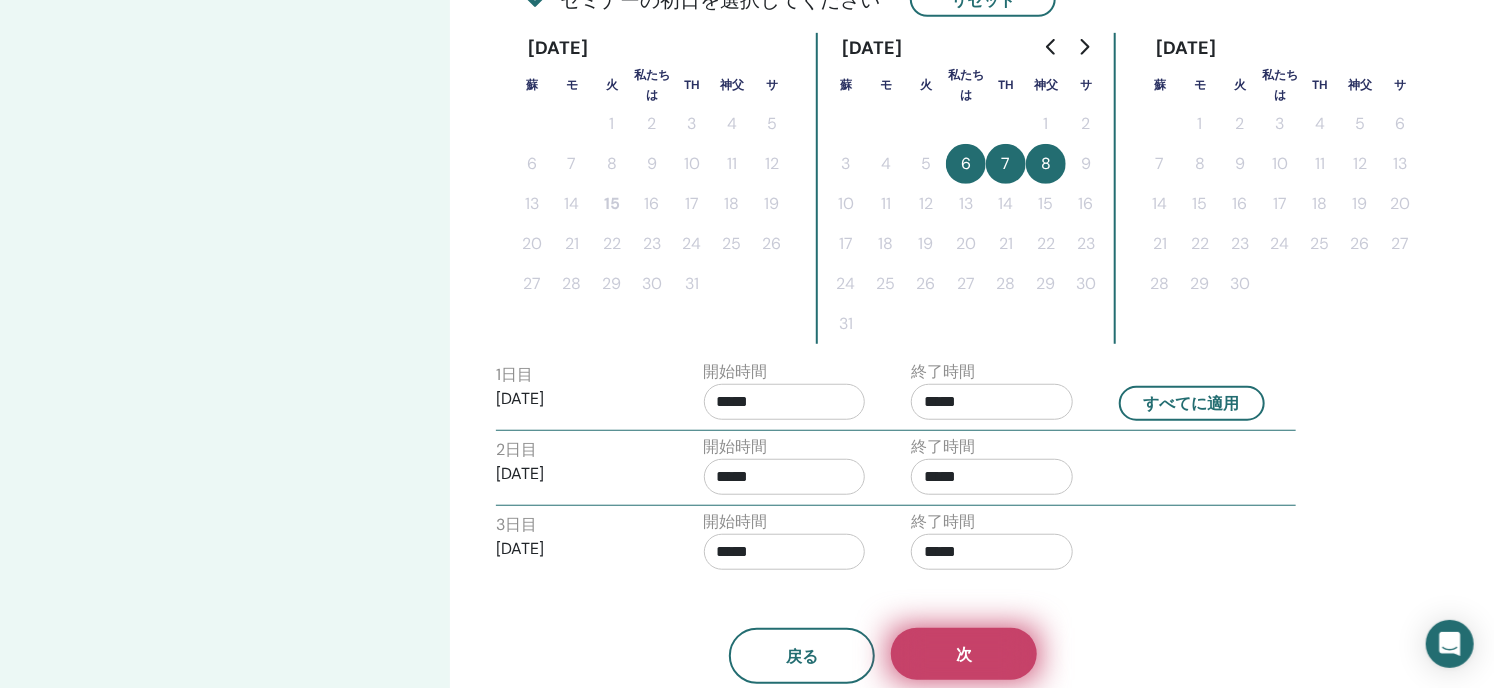 click on "次" at bounding box center (964, 654) 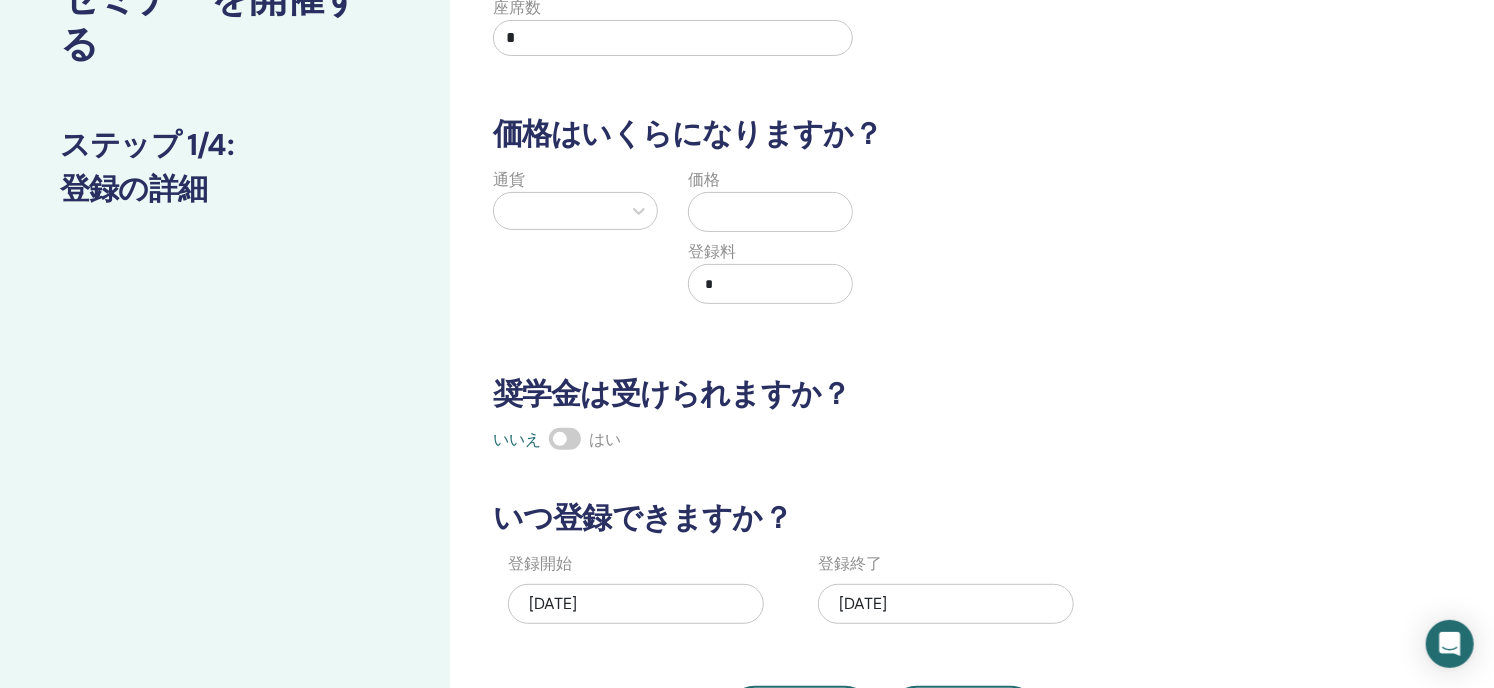 scroll, scrollTop: 116, scrollLeft: 0, axis: vertical 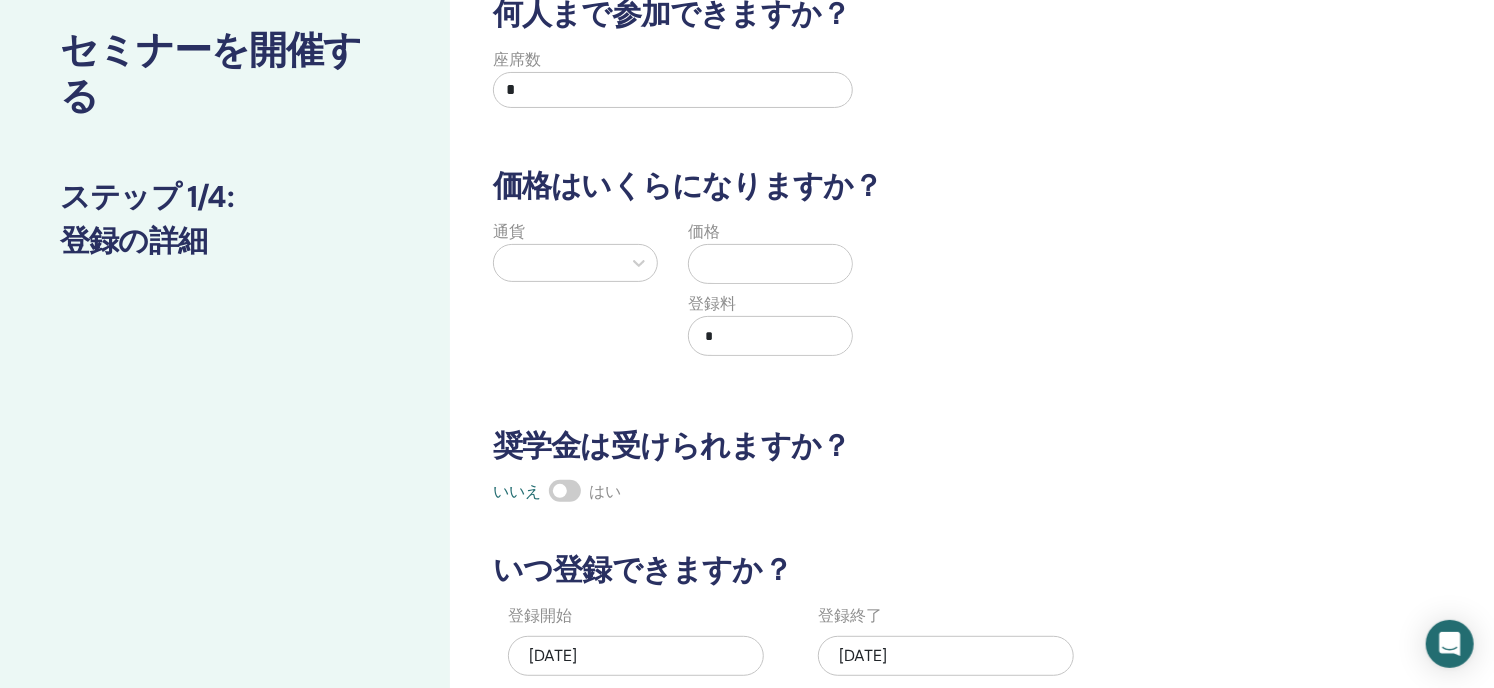 click on "*" at bounding box center [673, 90] 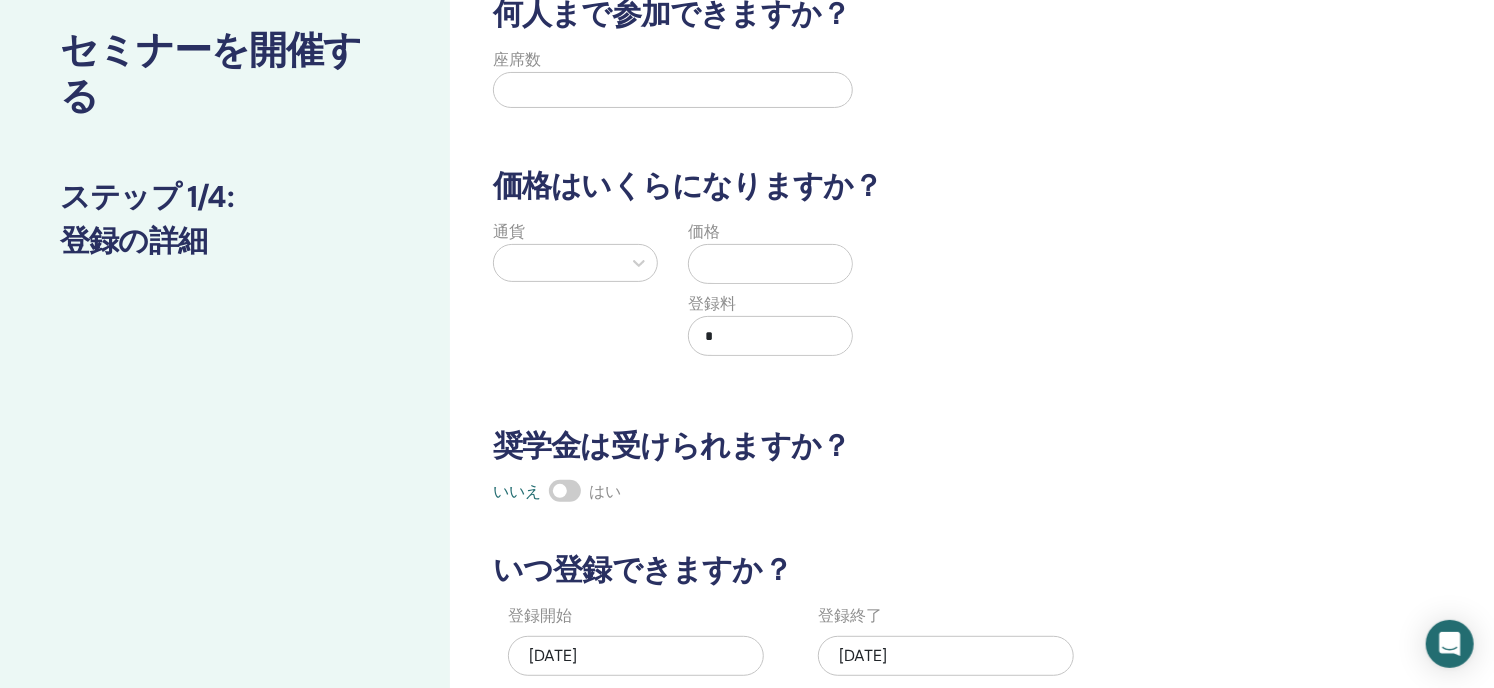 type on "*" 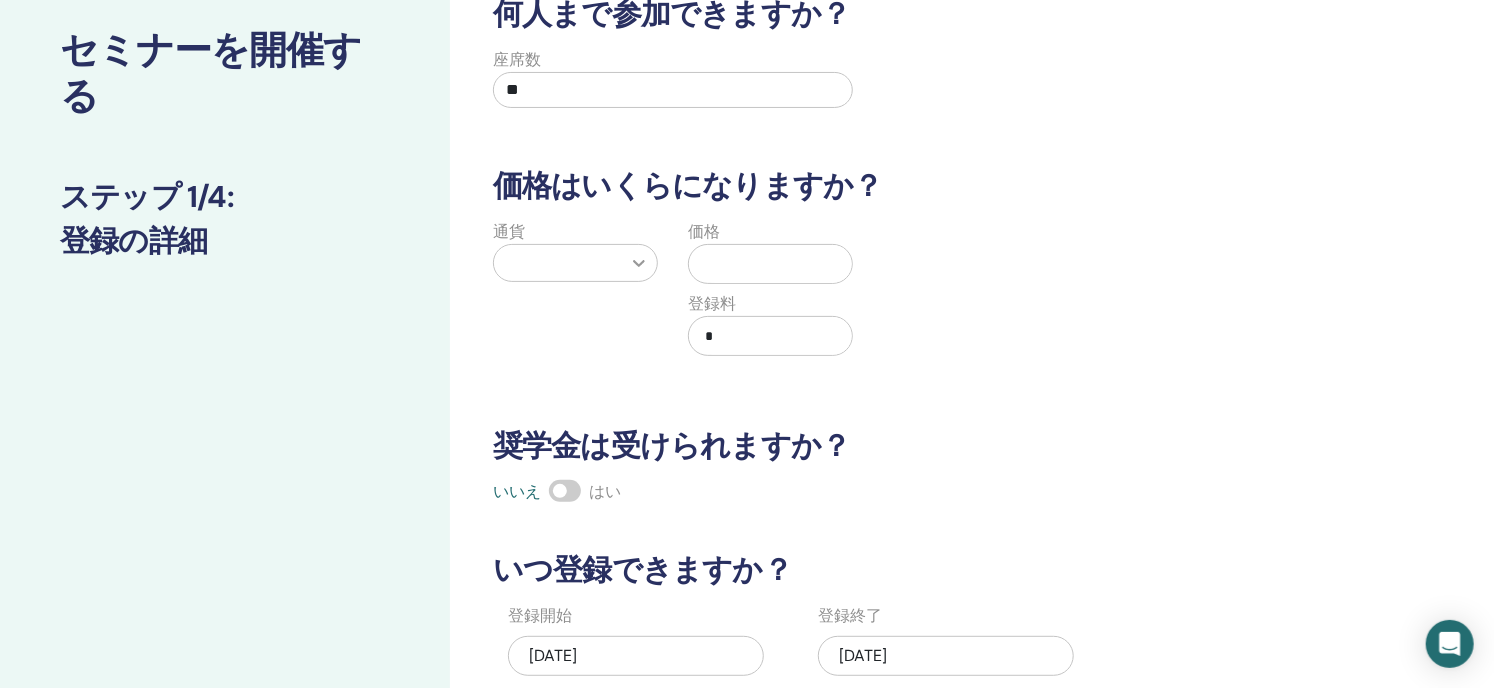 type on "**" 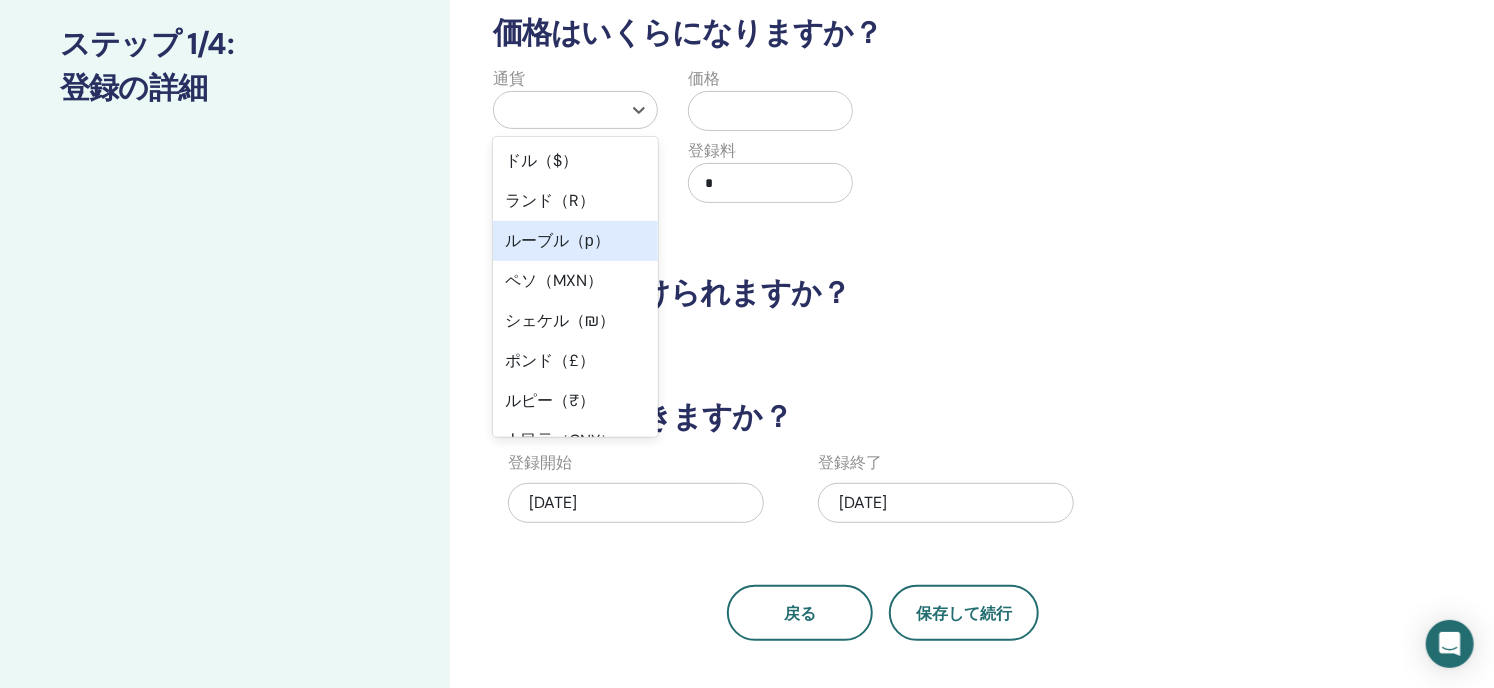 scroll, scrollTop: 316, scrollLeft: 0, axis: vertical 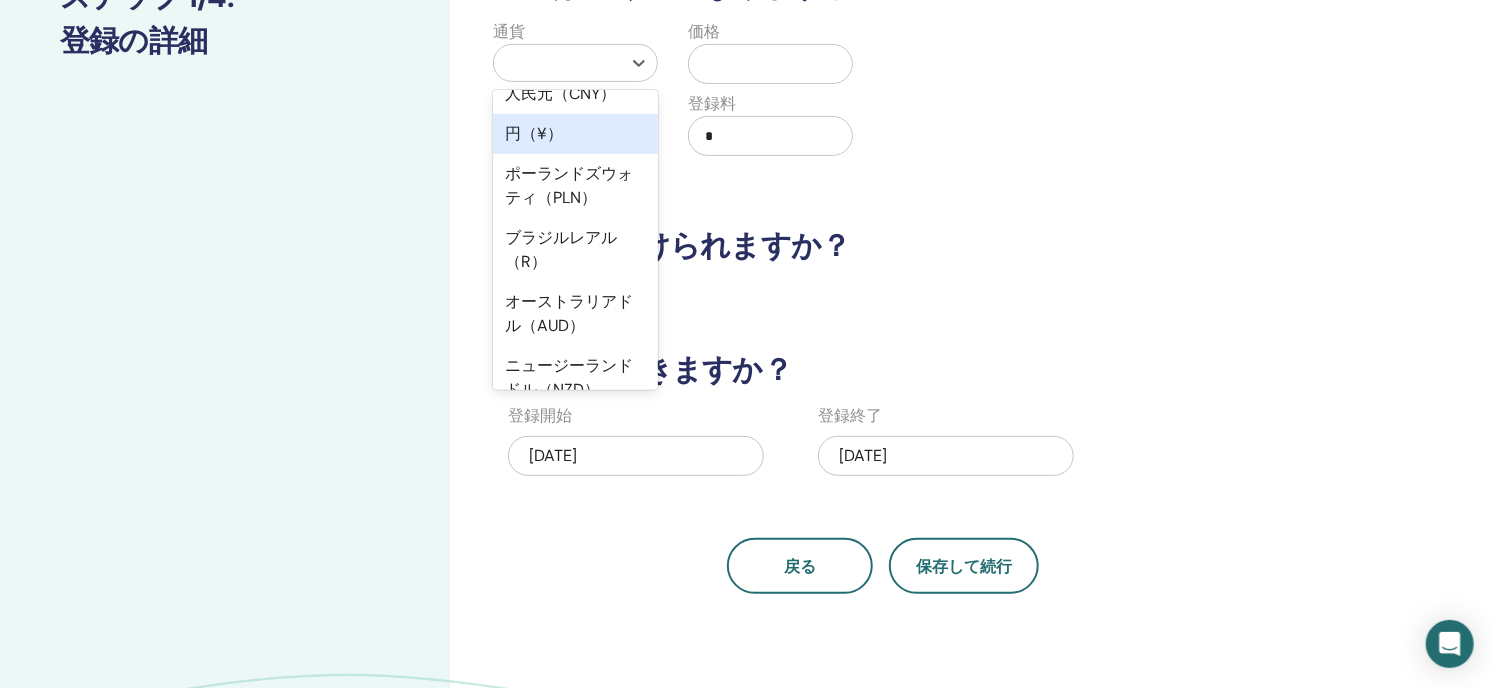 click on "円（¥）" at bounding box center [534, 133] 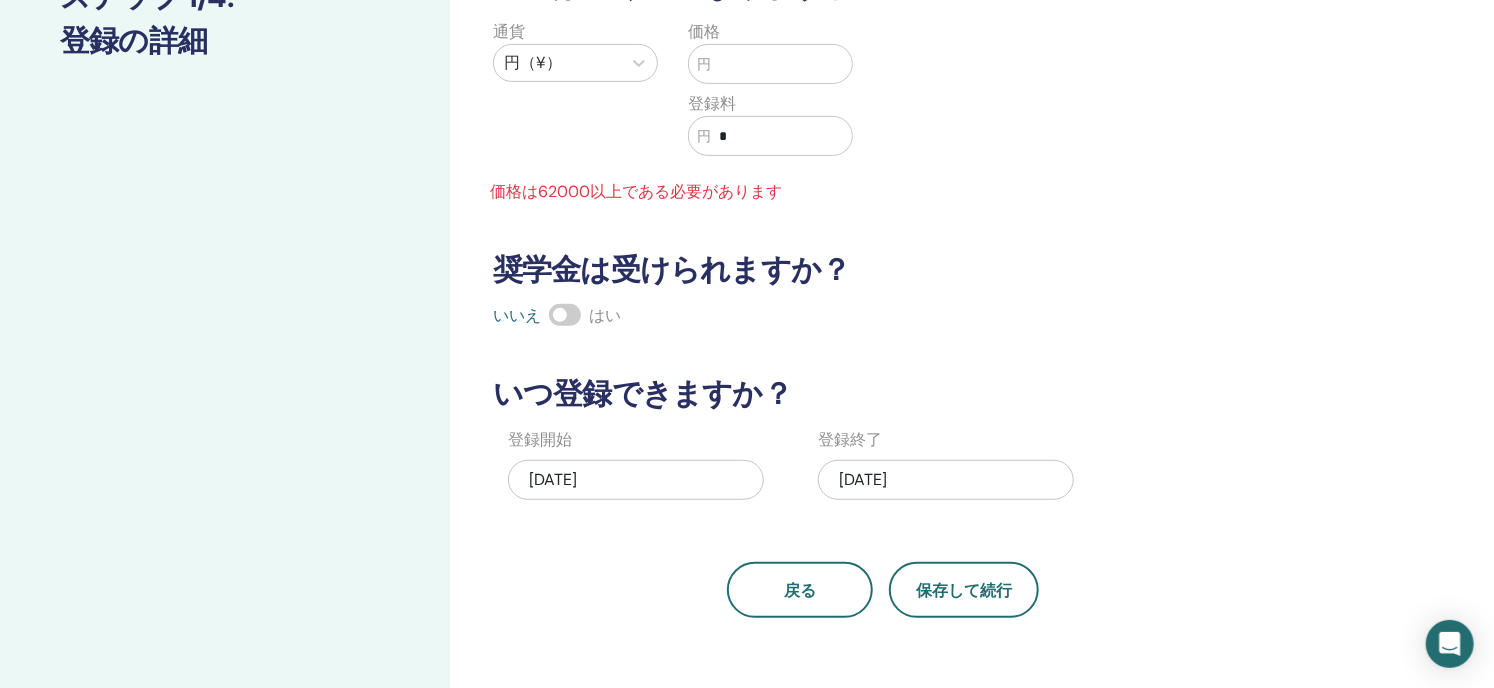 click at bounding box center [781, 64] 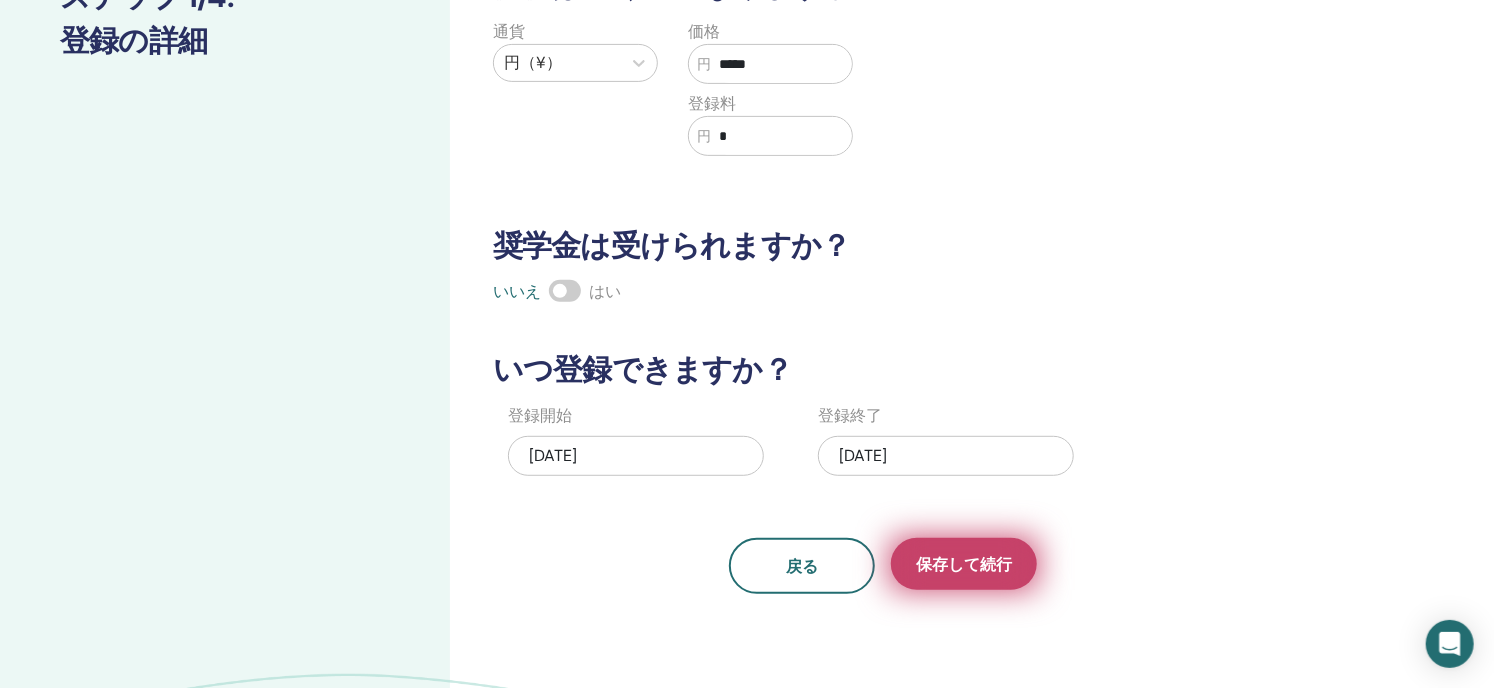 type on "*****" 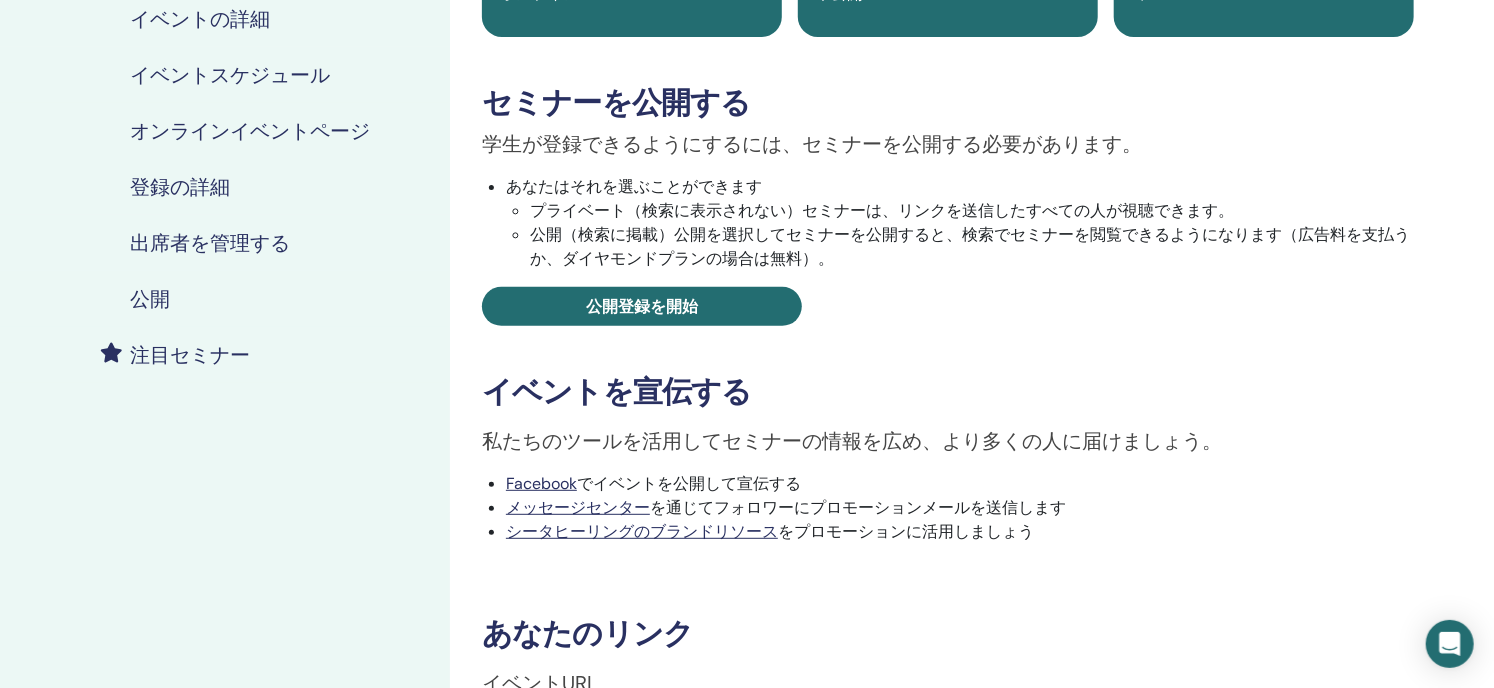 scroll, scrollTop: 200, scrollLeft: 0, axis: vertical 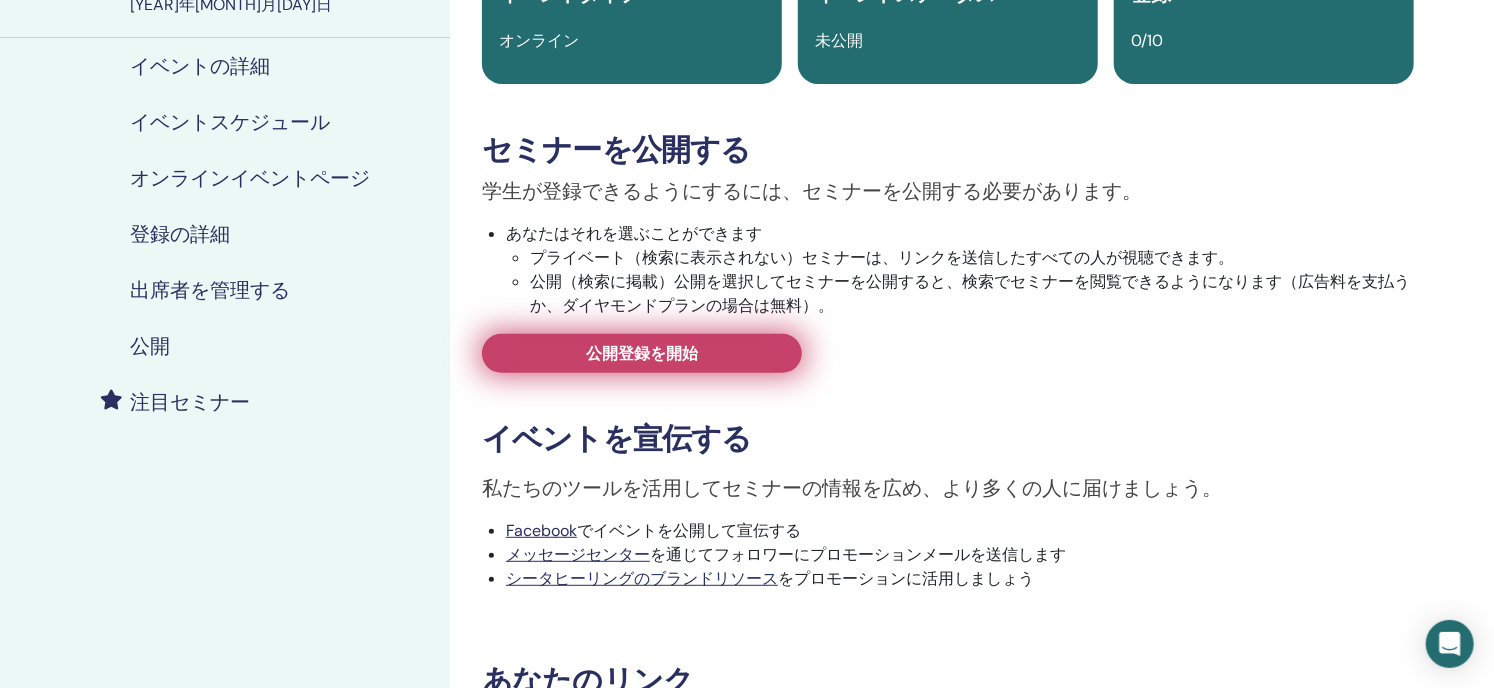 click on "公開登録を開始" at bounding box center (642, 353) 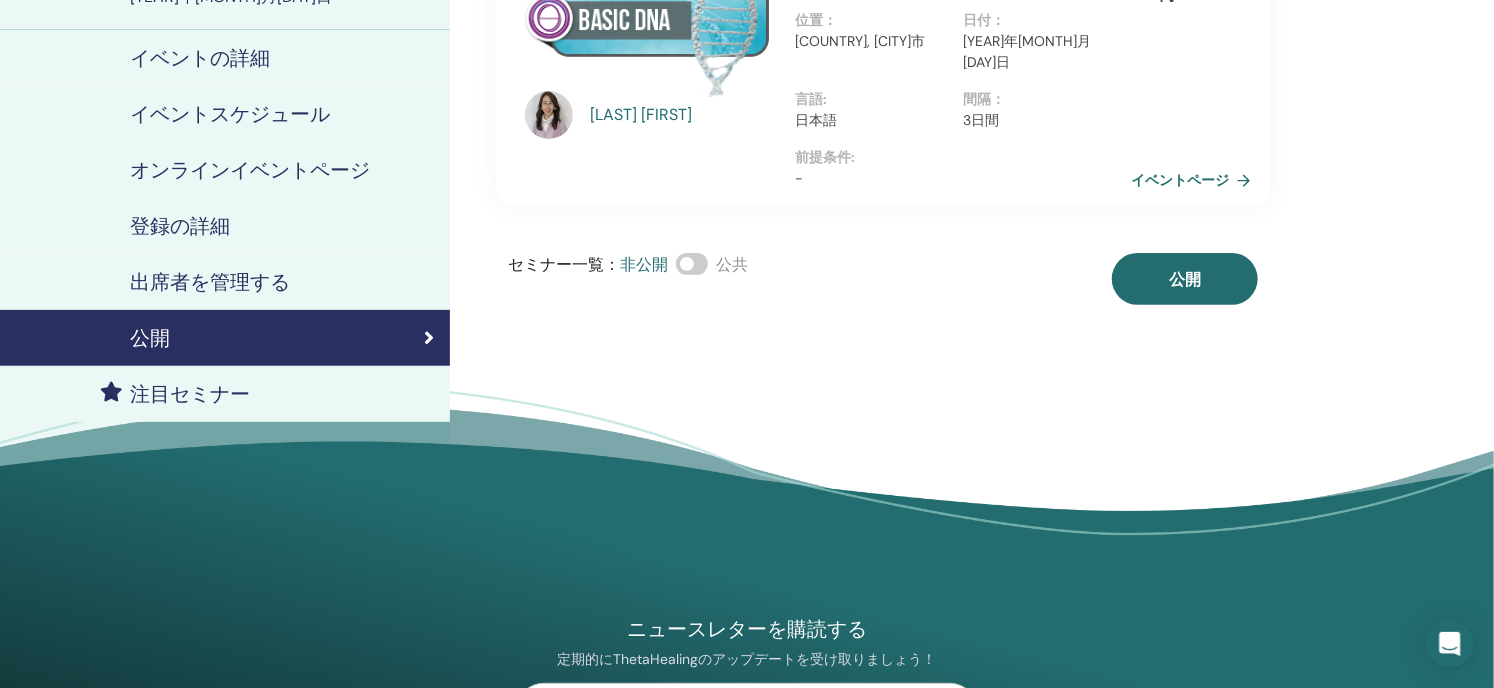 scroll, scrollTop: 300, scrollLeft: 0, axis: vertical 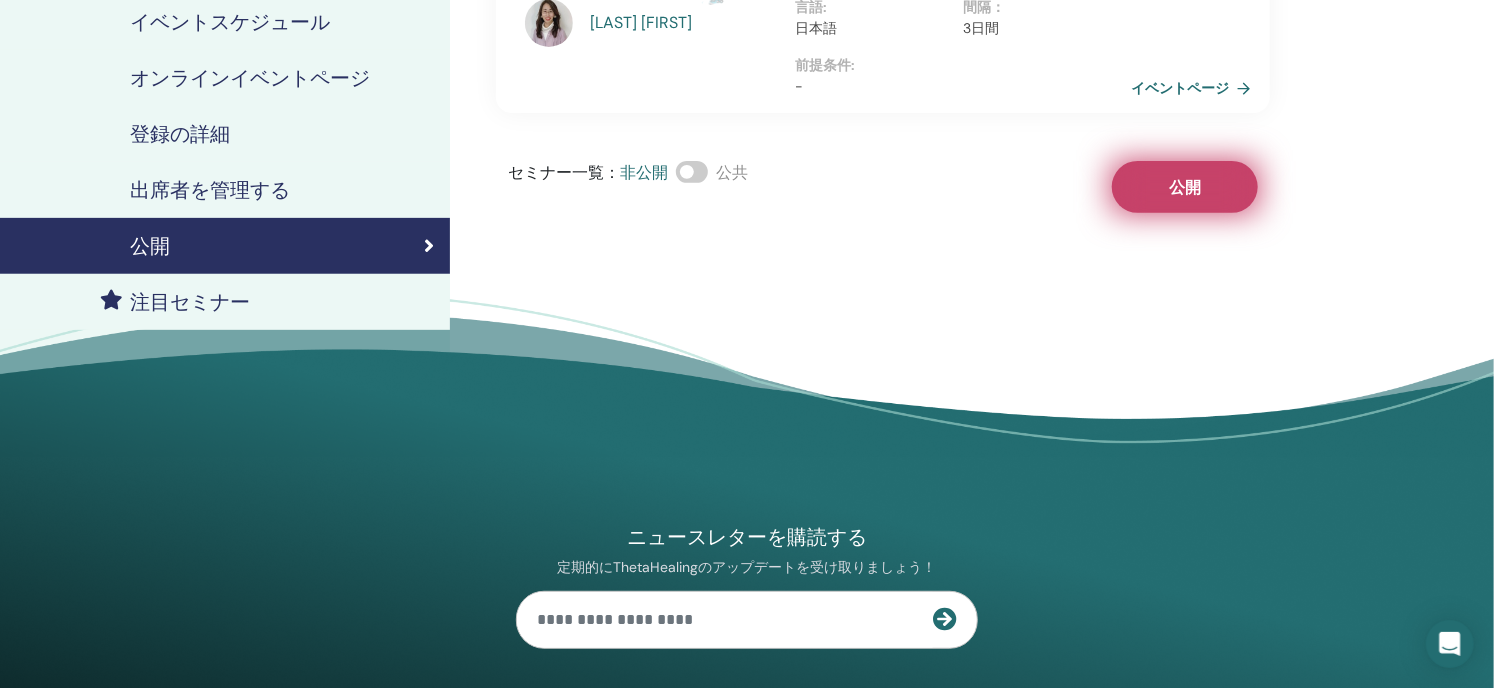 click on "公開" at bounding box center [1185, 187] 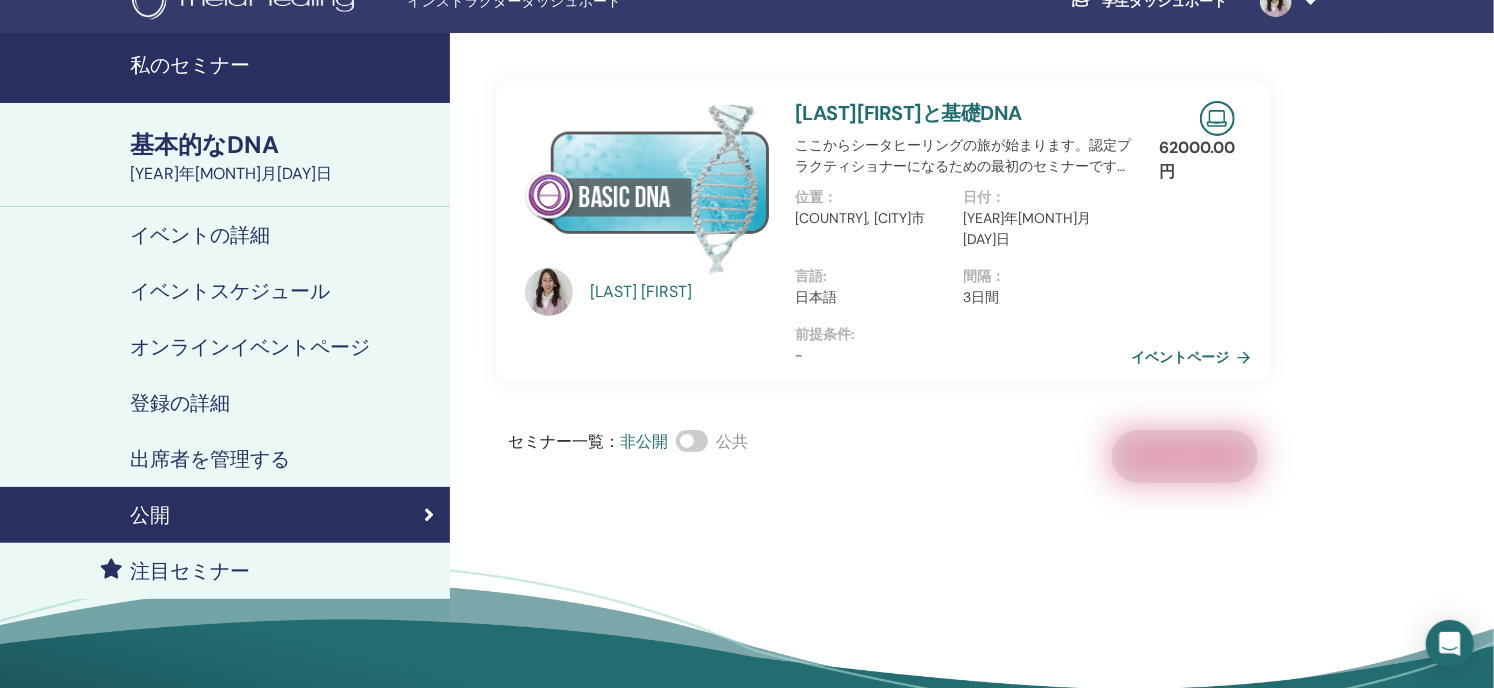 scroll, scrollTop: 0, scrollLeft: 0, axis: both 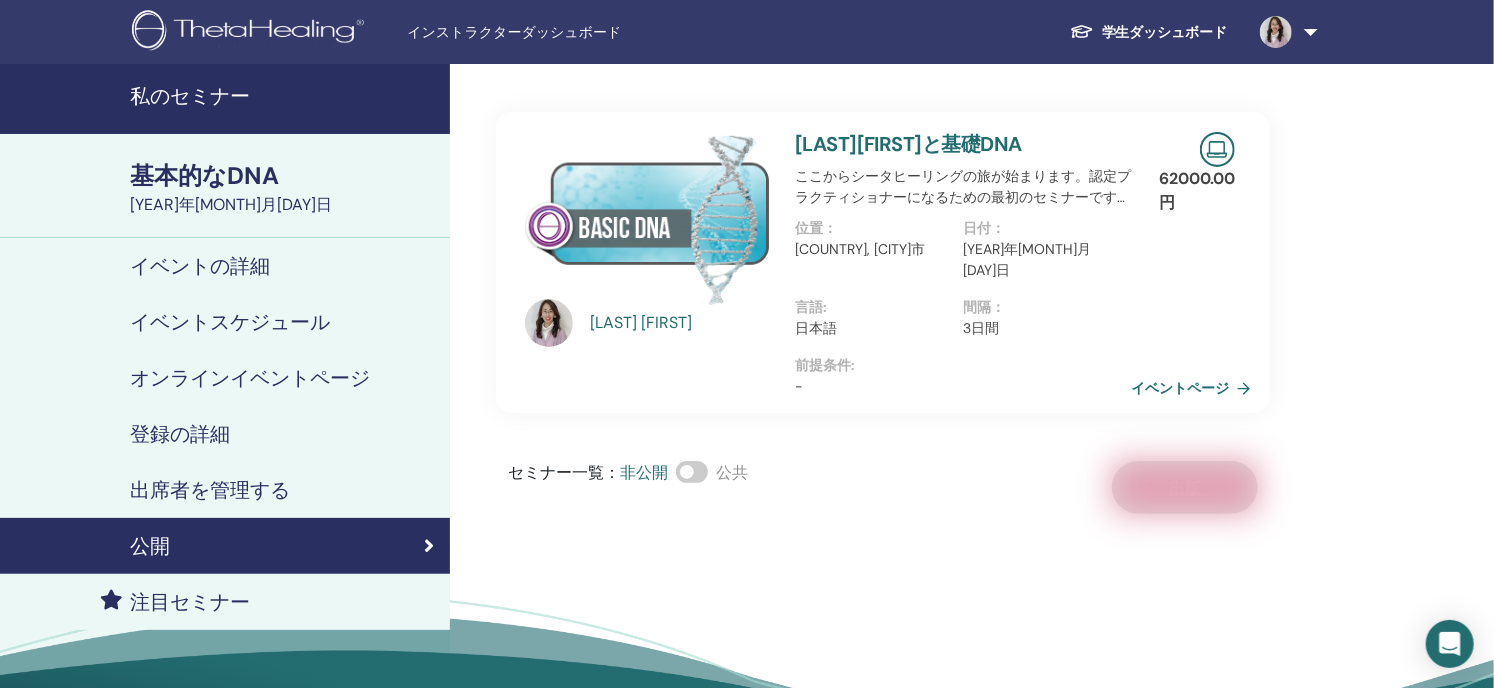 click on "イベントの詳細" at bounding box center [200, 266] 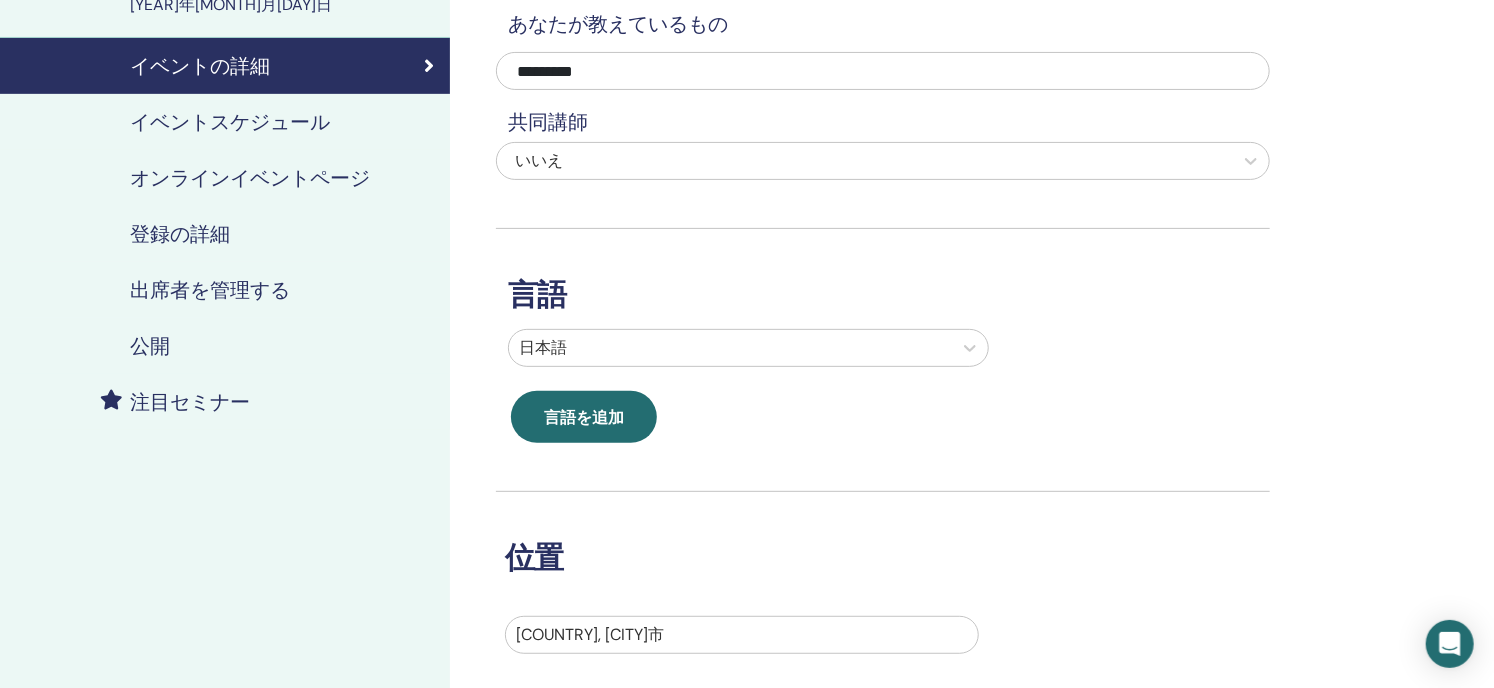 scroll, scrollTop: 100, scrollLeft: 0, axis: vertical 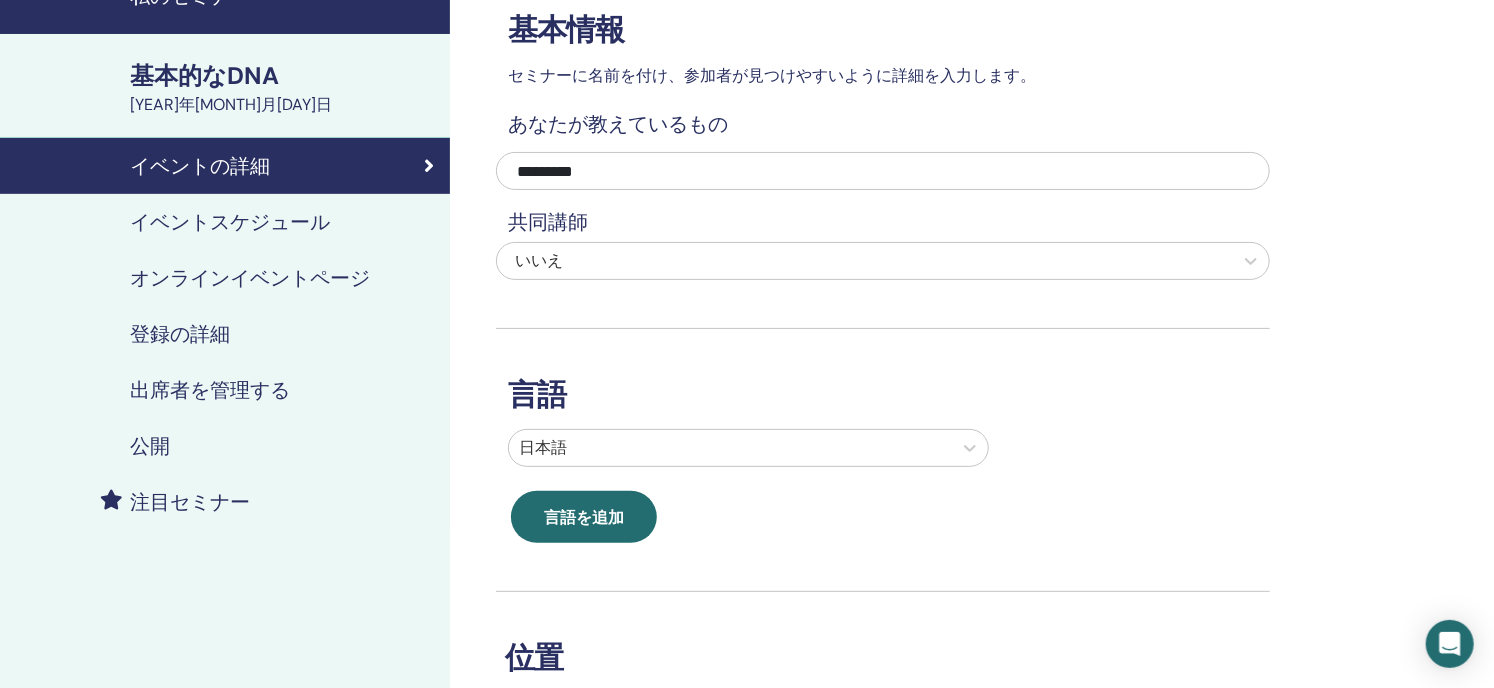 click on "イベントスケジュール" at bounding box center [230, 222] 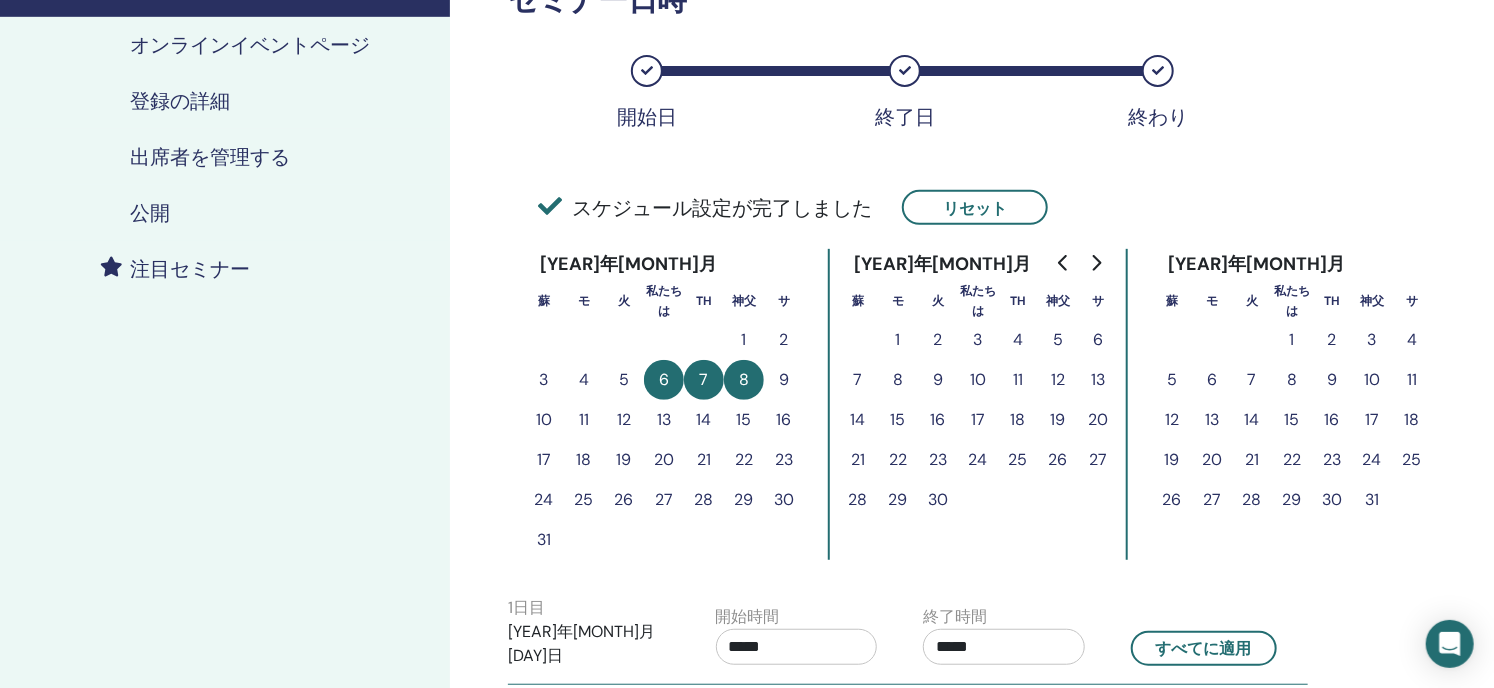 scroll, scrollTop: 300, scrollLeft: 0, axis: vertical 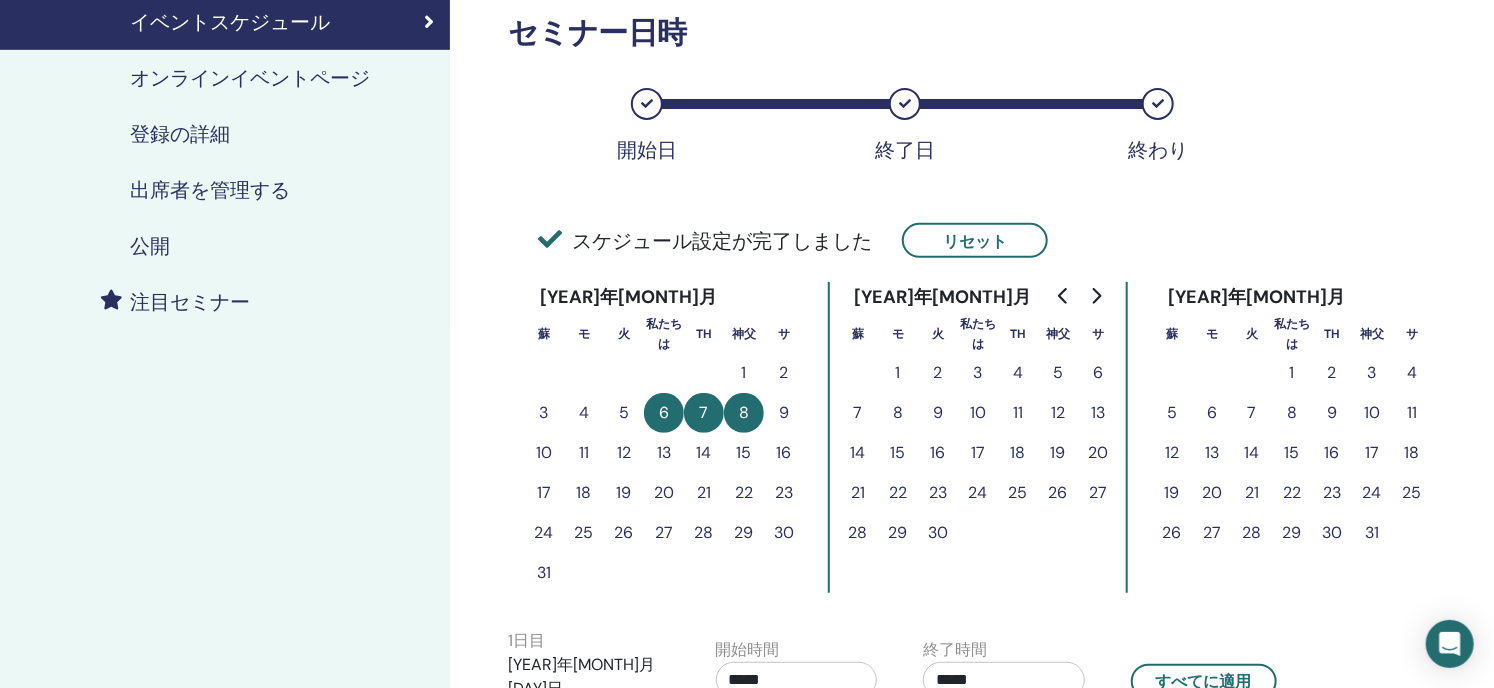 click on "オンラインイベントページ" at bounding box center (250, 78) 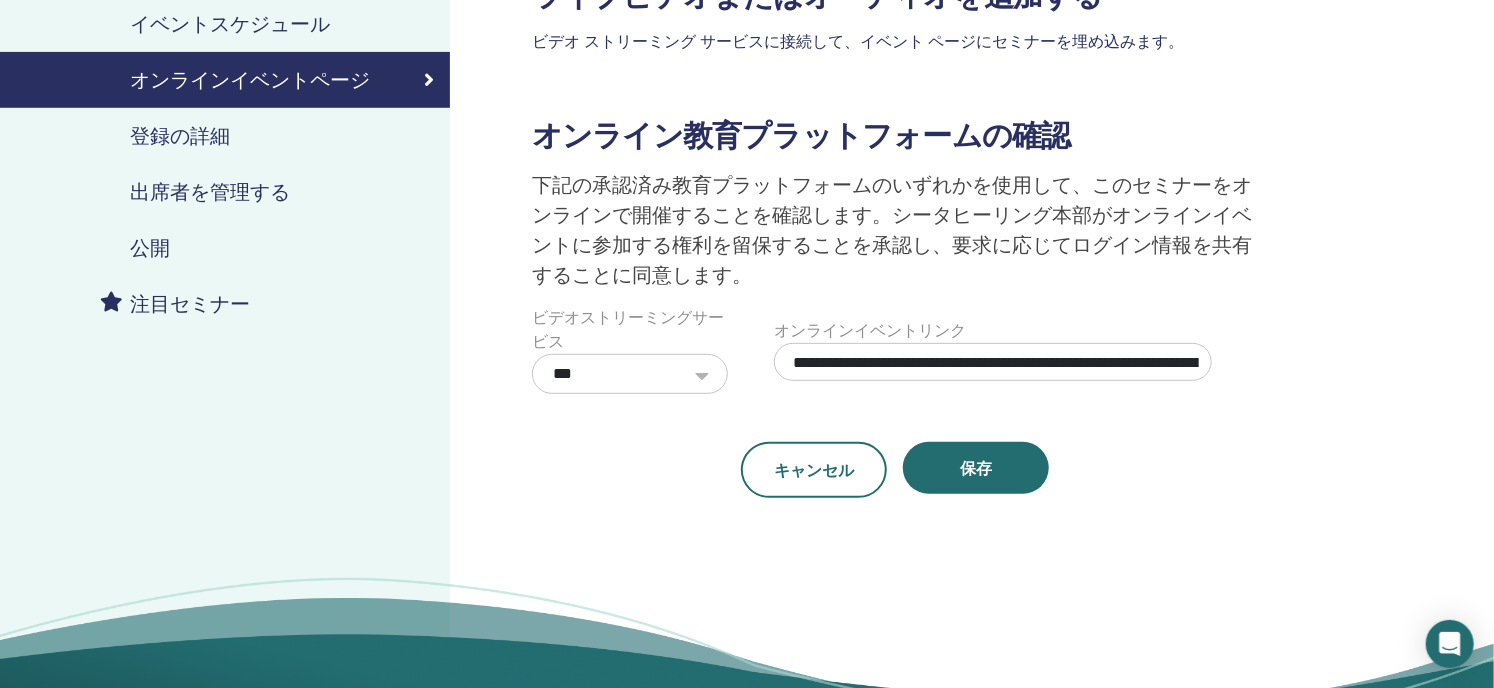 scroll, scrollTop: 300, scrollLeft: 0, axis: vertical 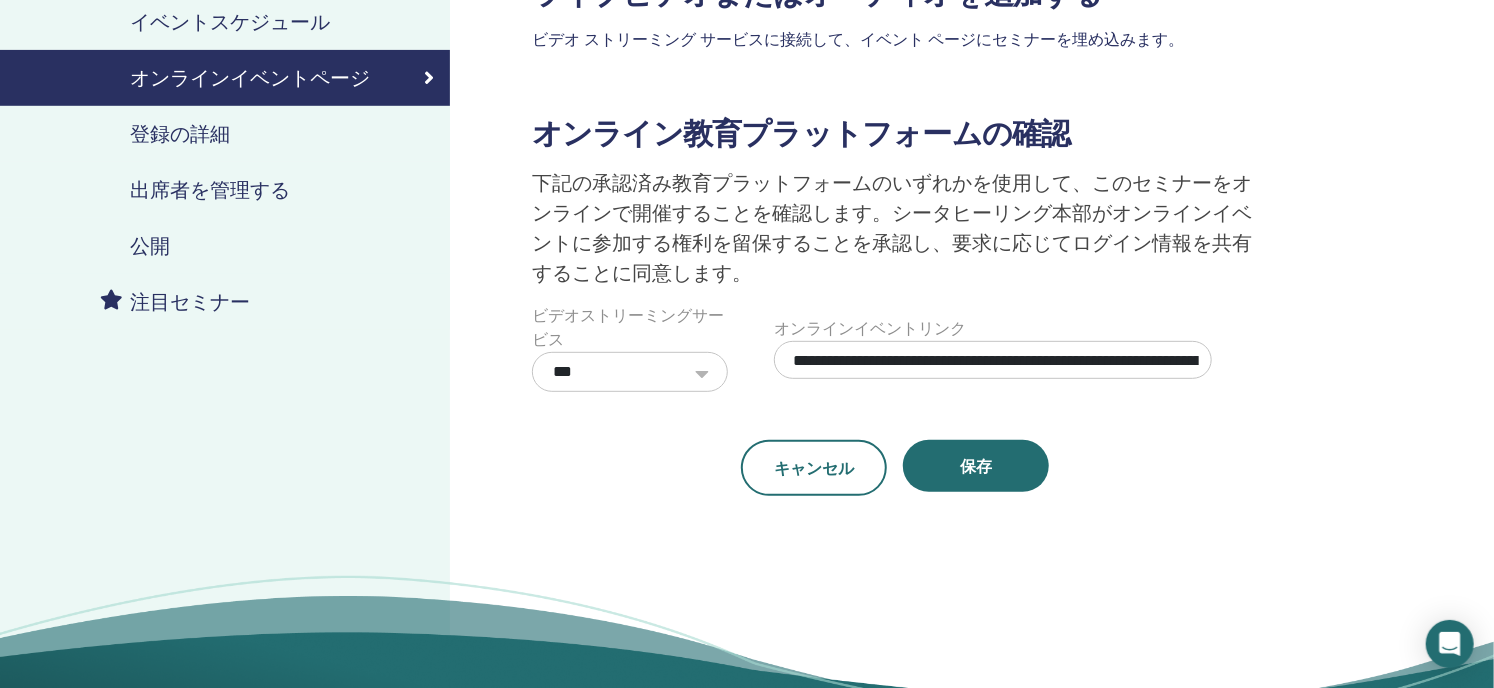 click on "登録の詳細" at bounding box center [180, 134] 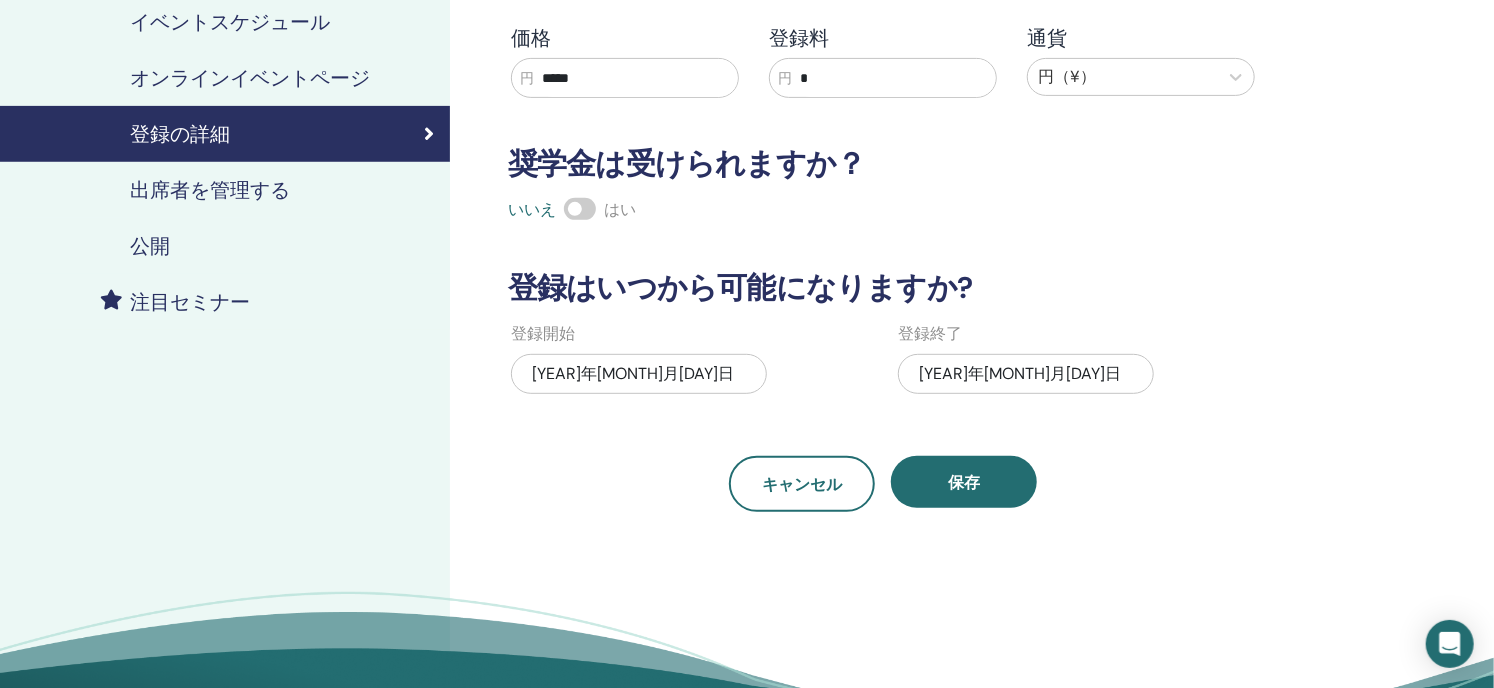 click on "出席者を管理する" at bounding box center (210, 190) 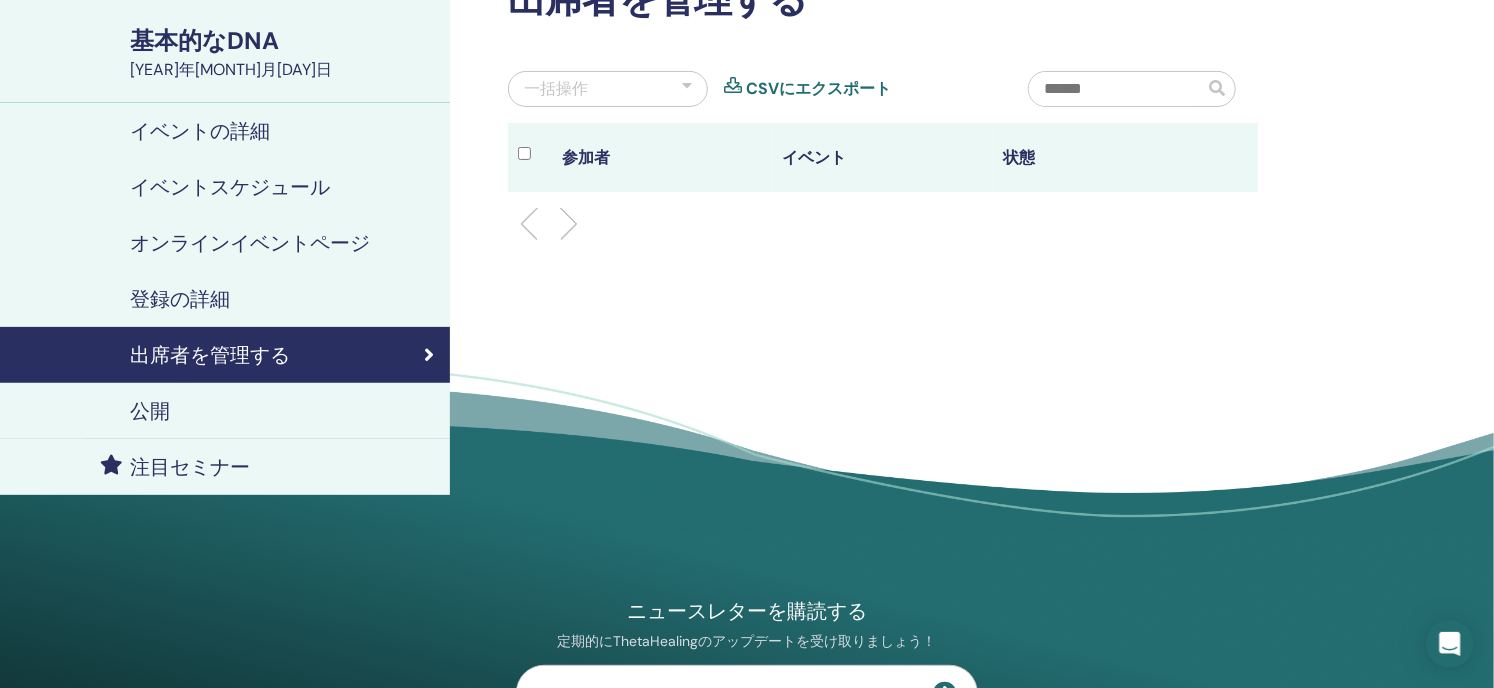 scroll, scrollTop: 300, scrollLeft: 0, axis: vertical 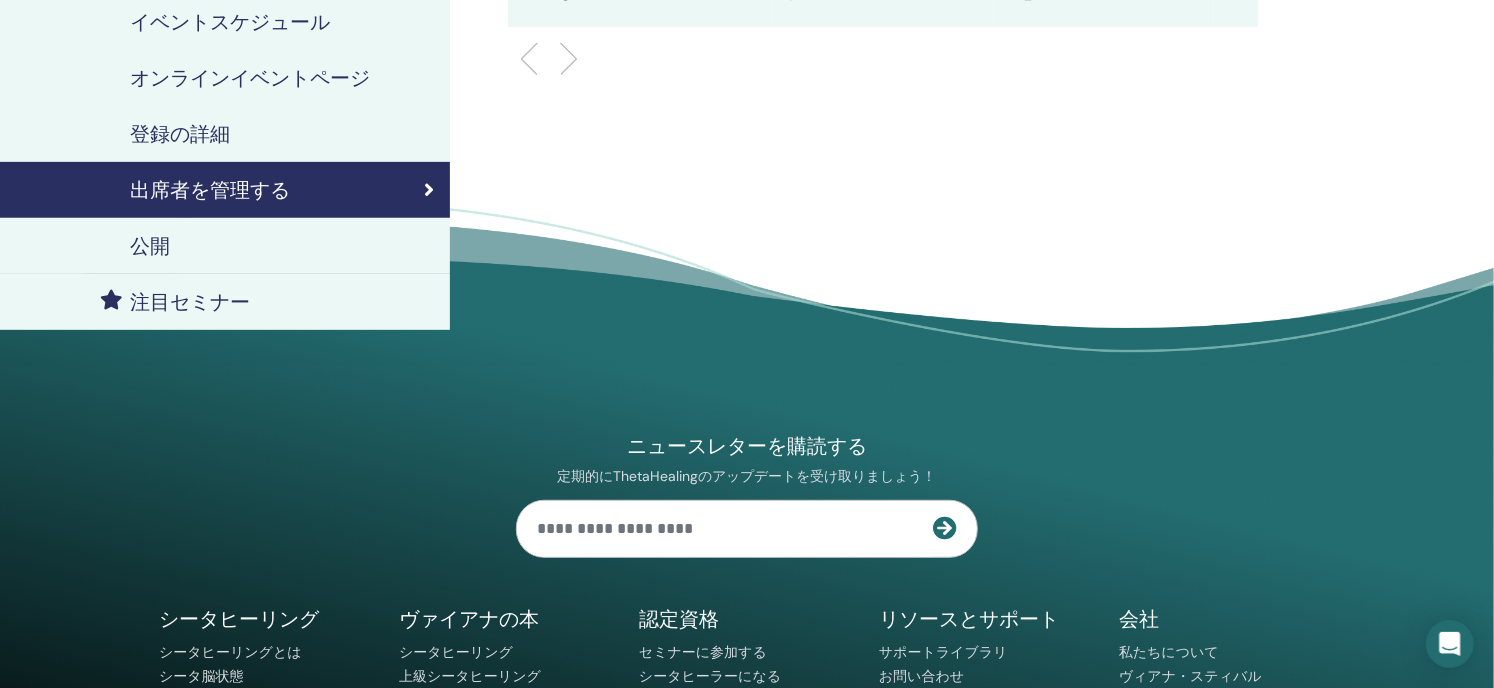 click on "公開" at bounding box center (225, 246) 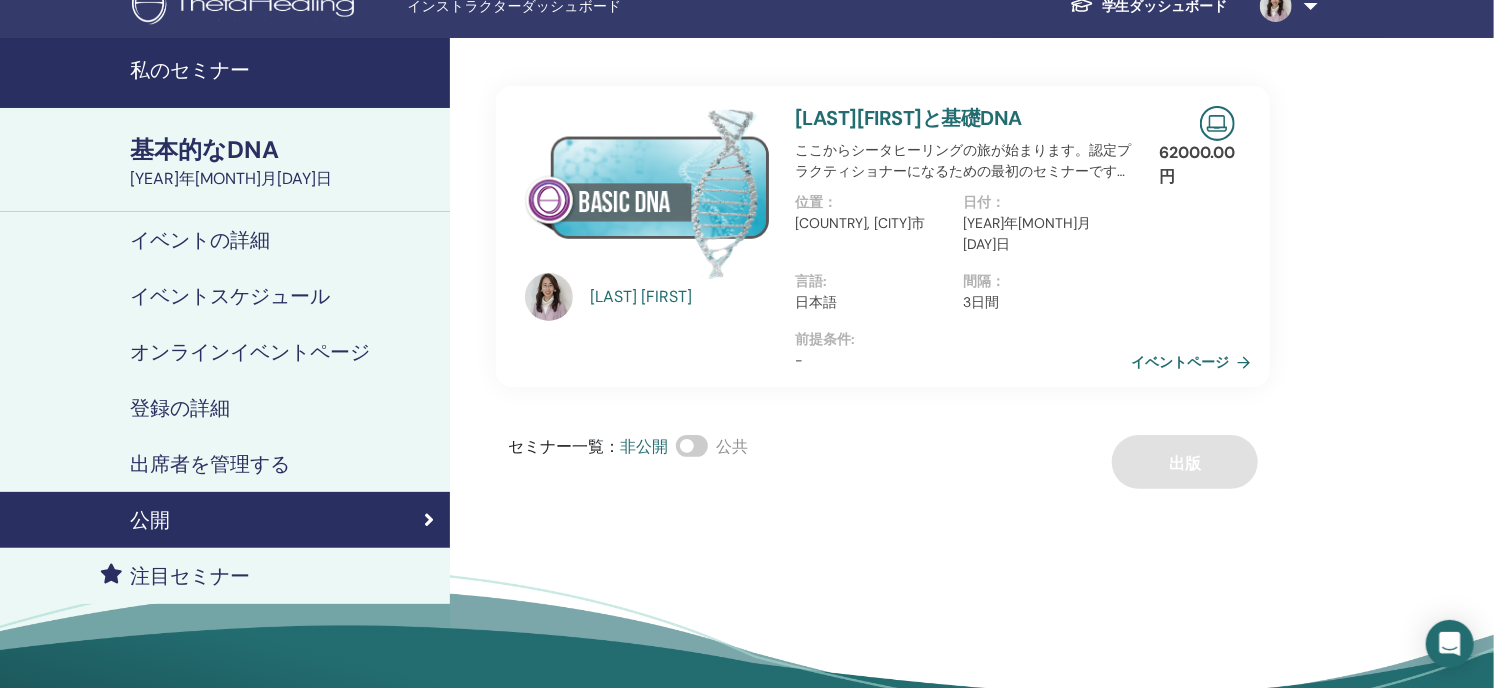 scroll, scrollTop: 0, scrollLeft: 0, axis: both 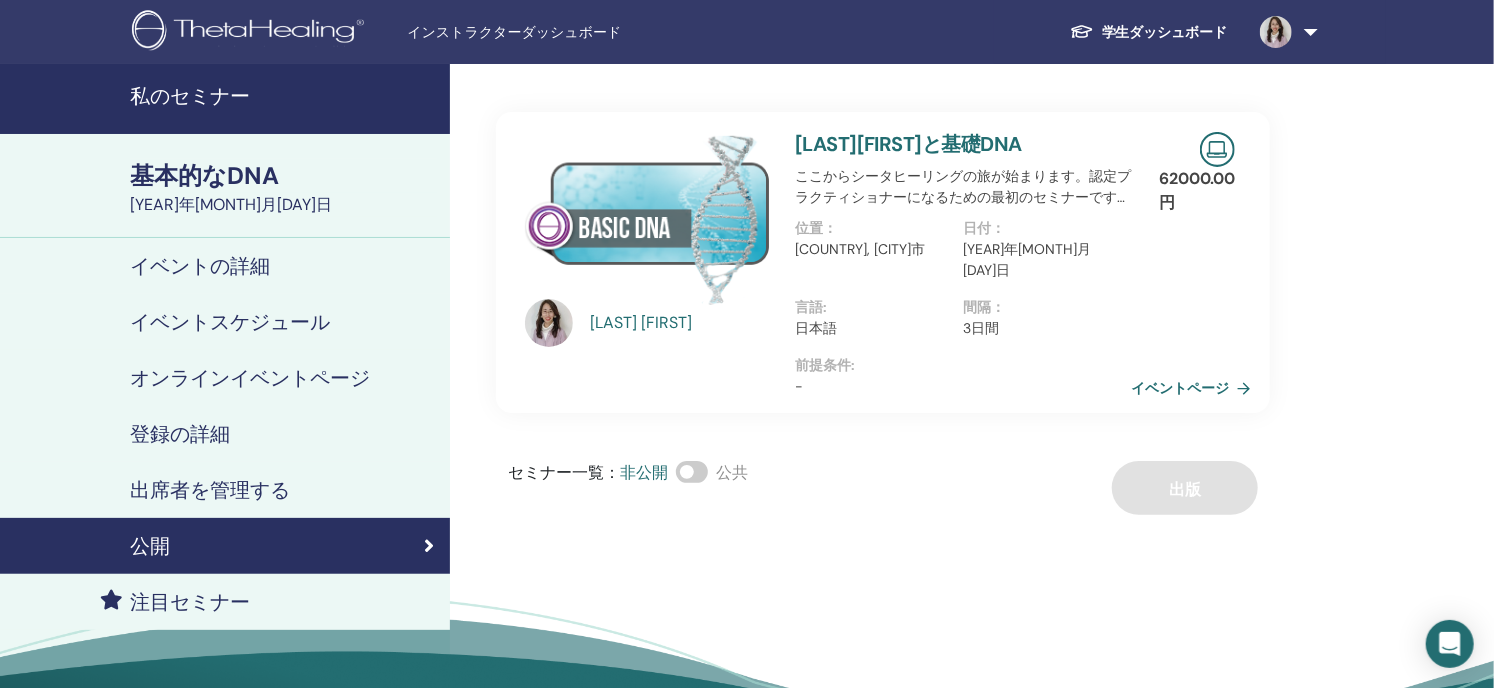 click on "[LAST][FIRST]と基礎DNA" at bounding box center [908, 144] 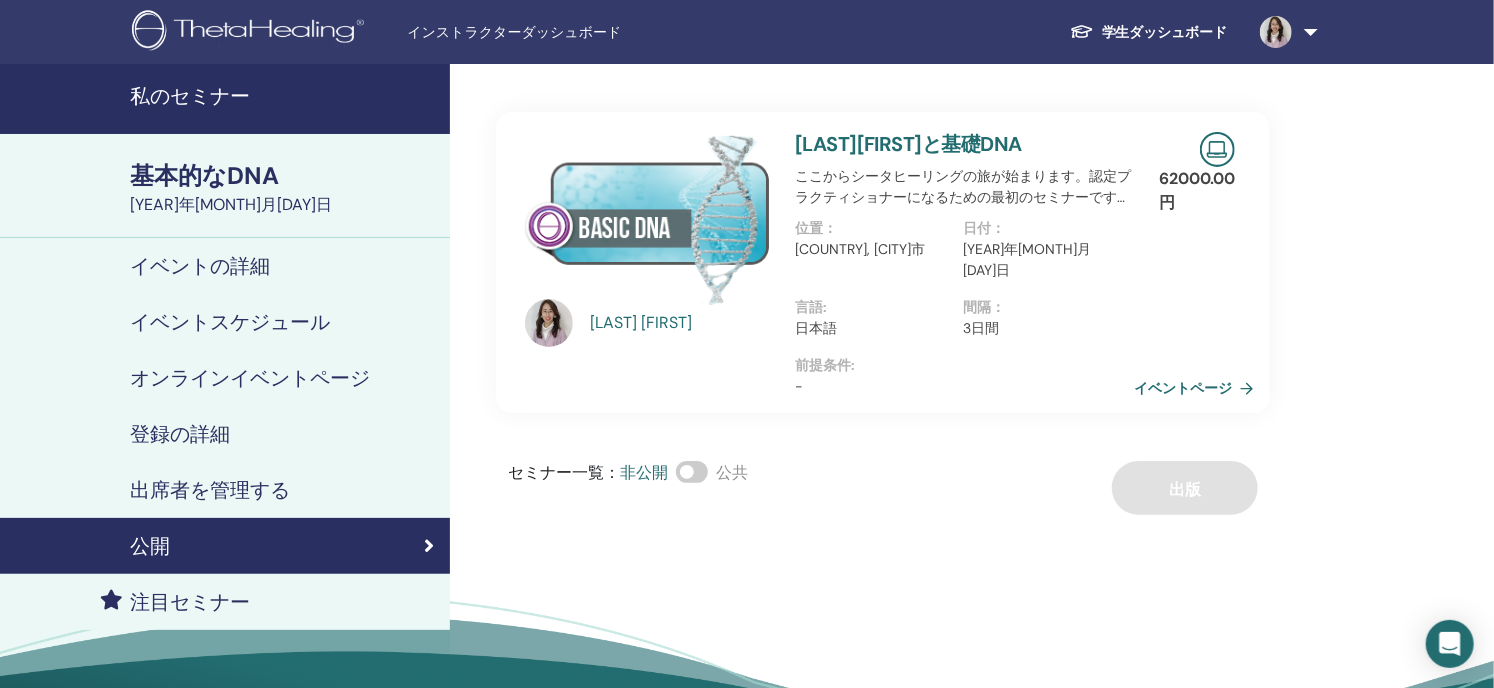 click on "イベントページ" at bounding box center (1183, 389) 